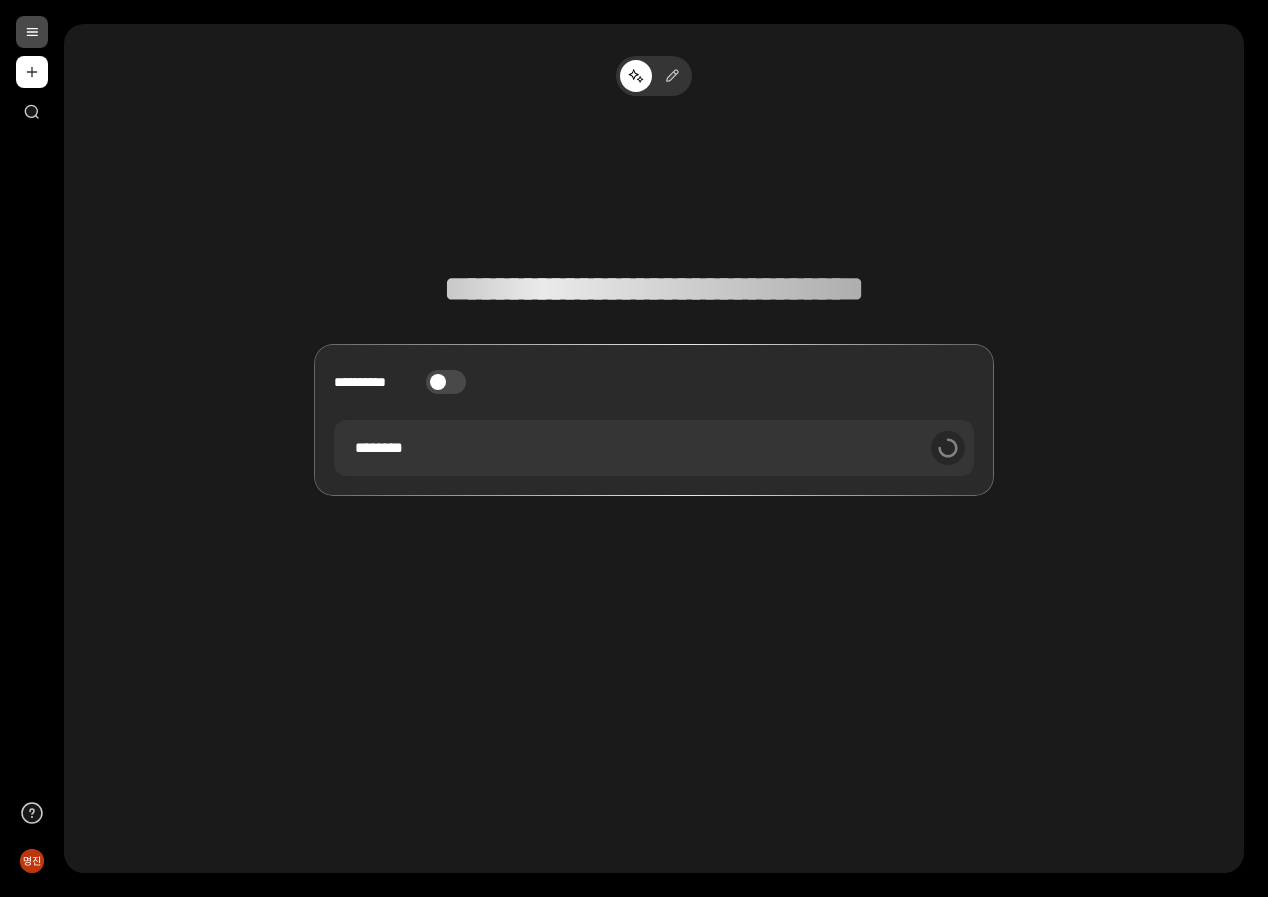 scroll, scrollTop: 0, scrollLeft: 0, axis: both 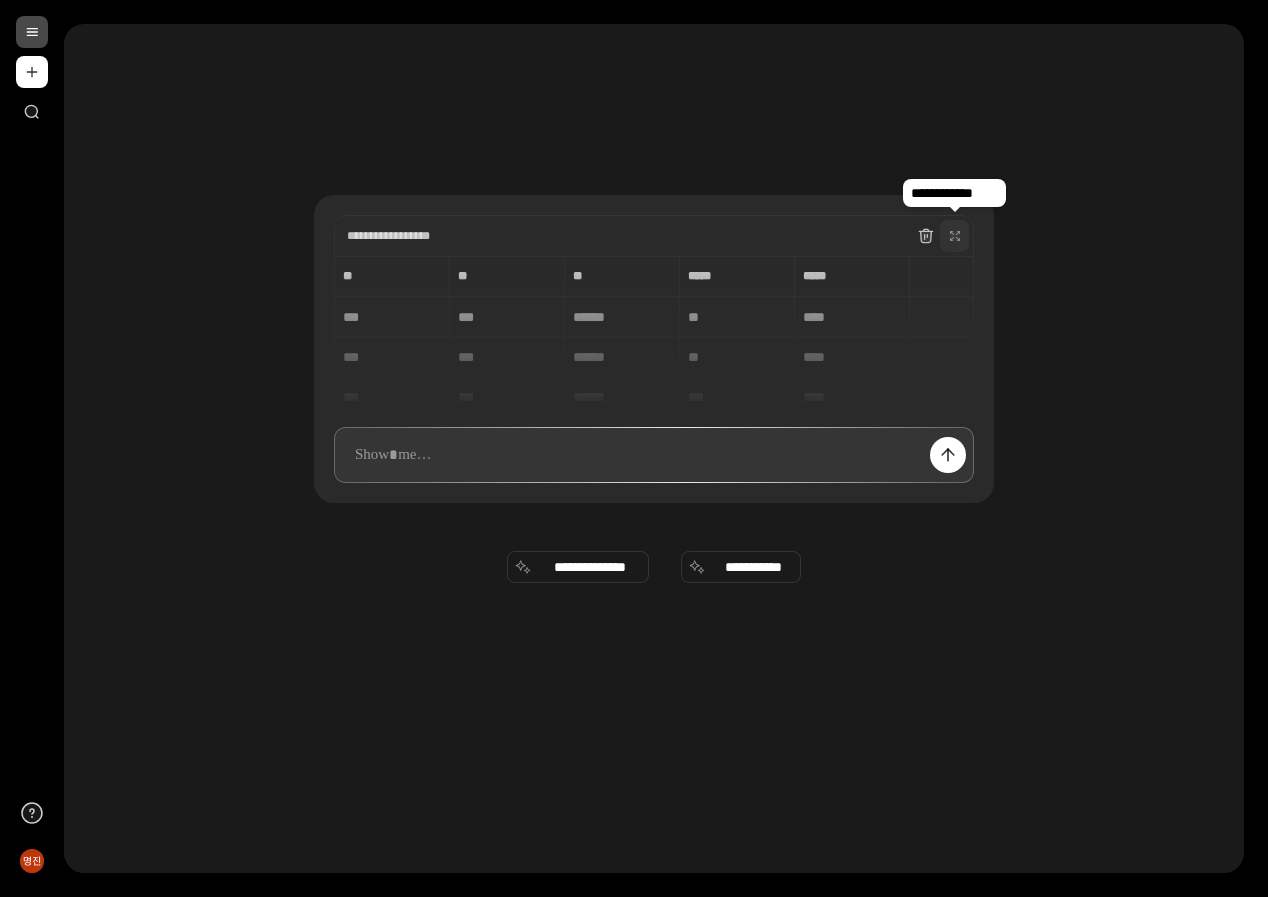click 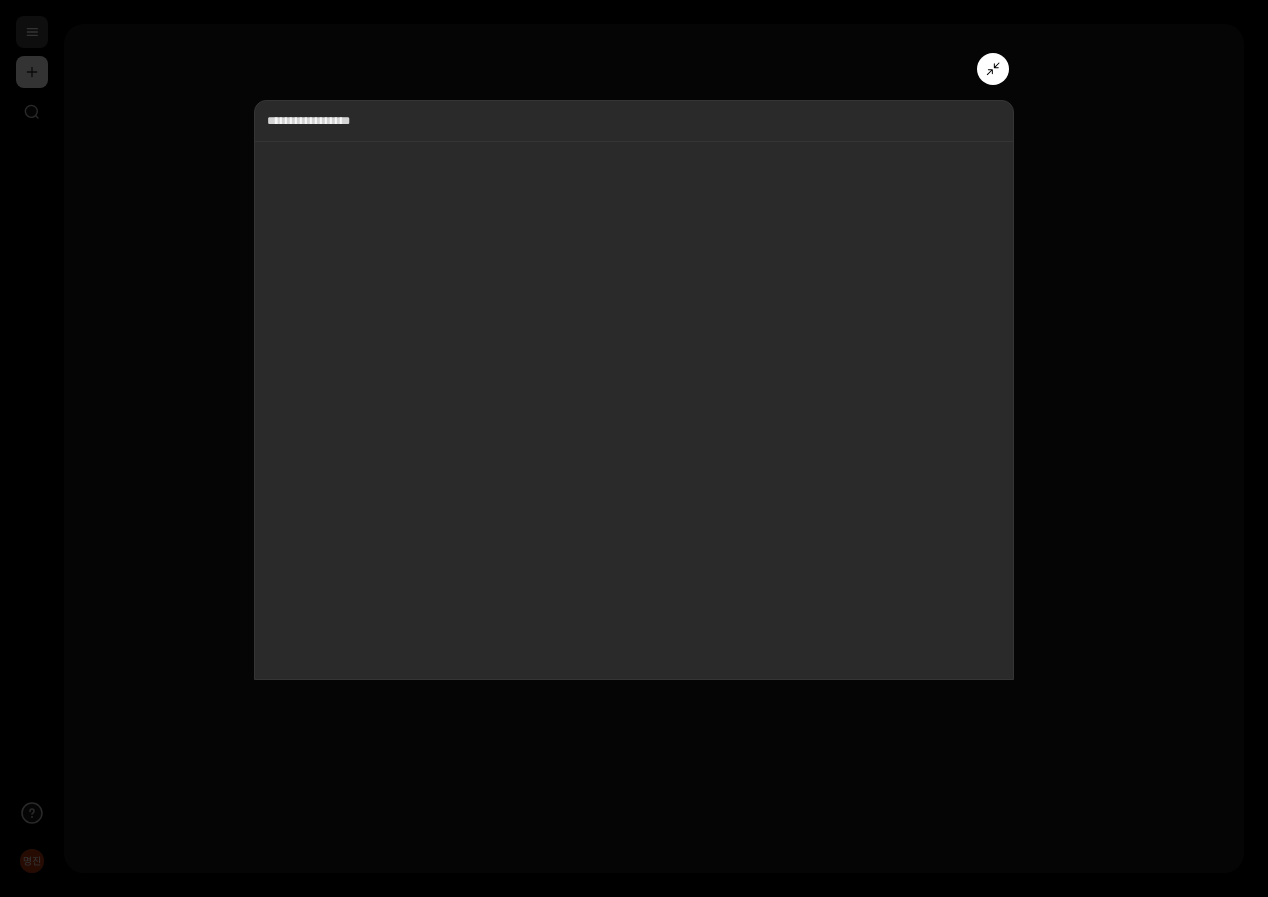 scroll, scrollTop: 0, scrollLeft: 0, axis: both 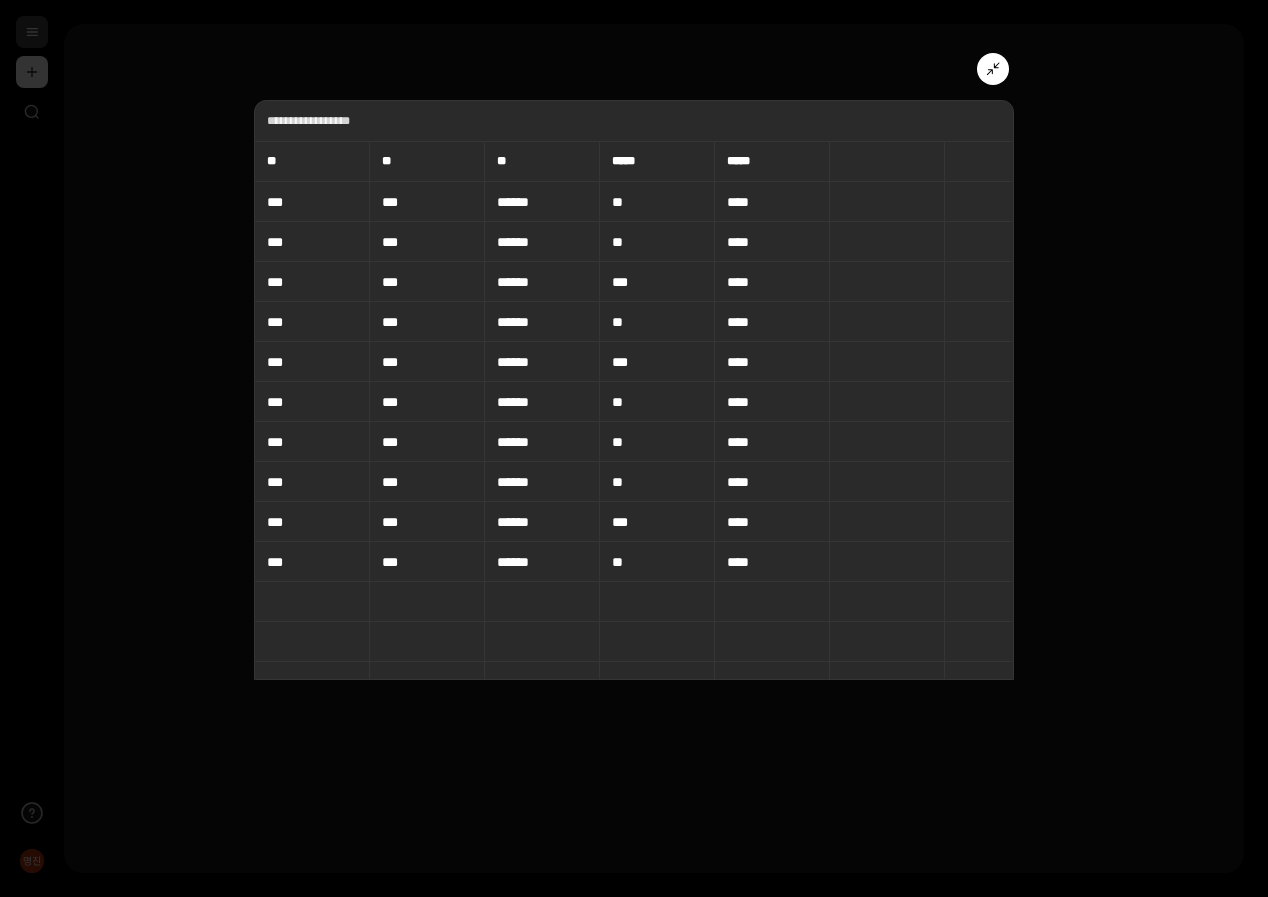 click at bounding box center [993, 69] 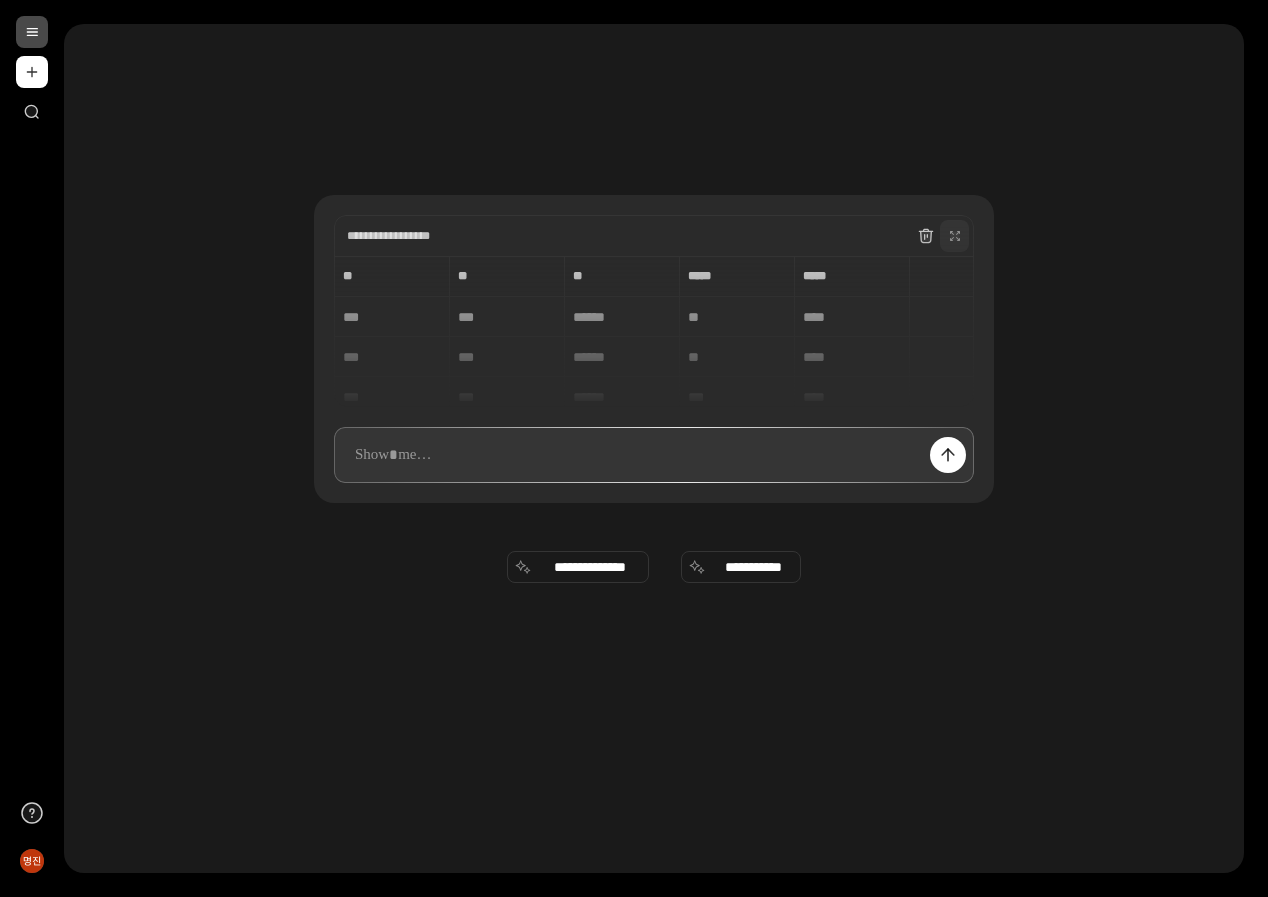 click at bounding box center [32, 32] 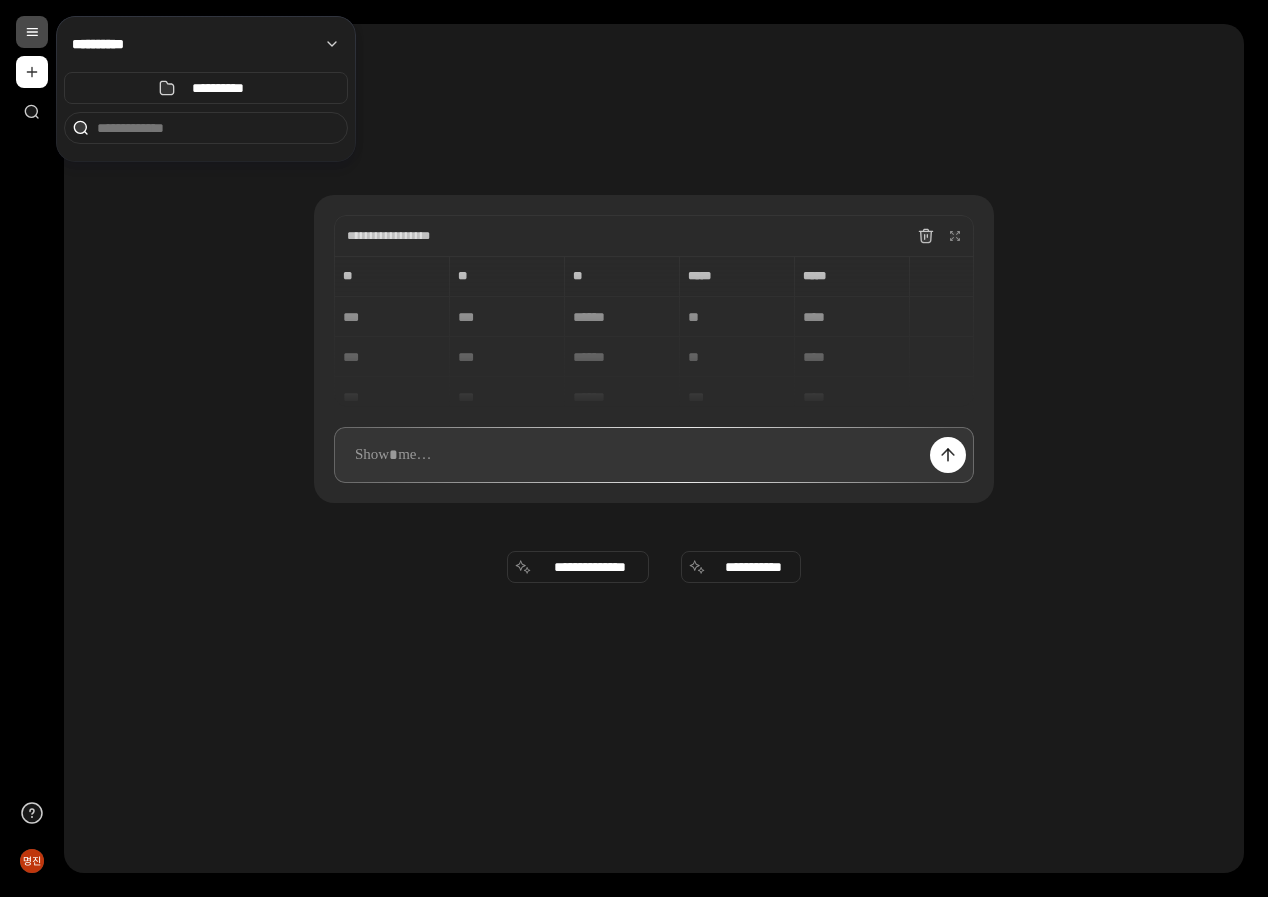 click at bounding box center [32, 32] 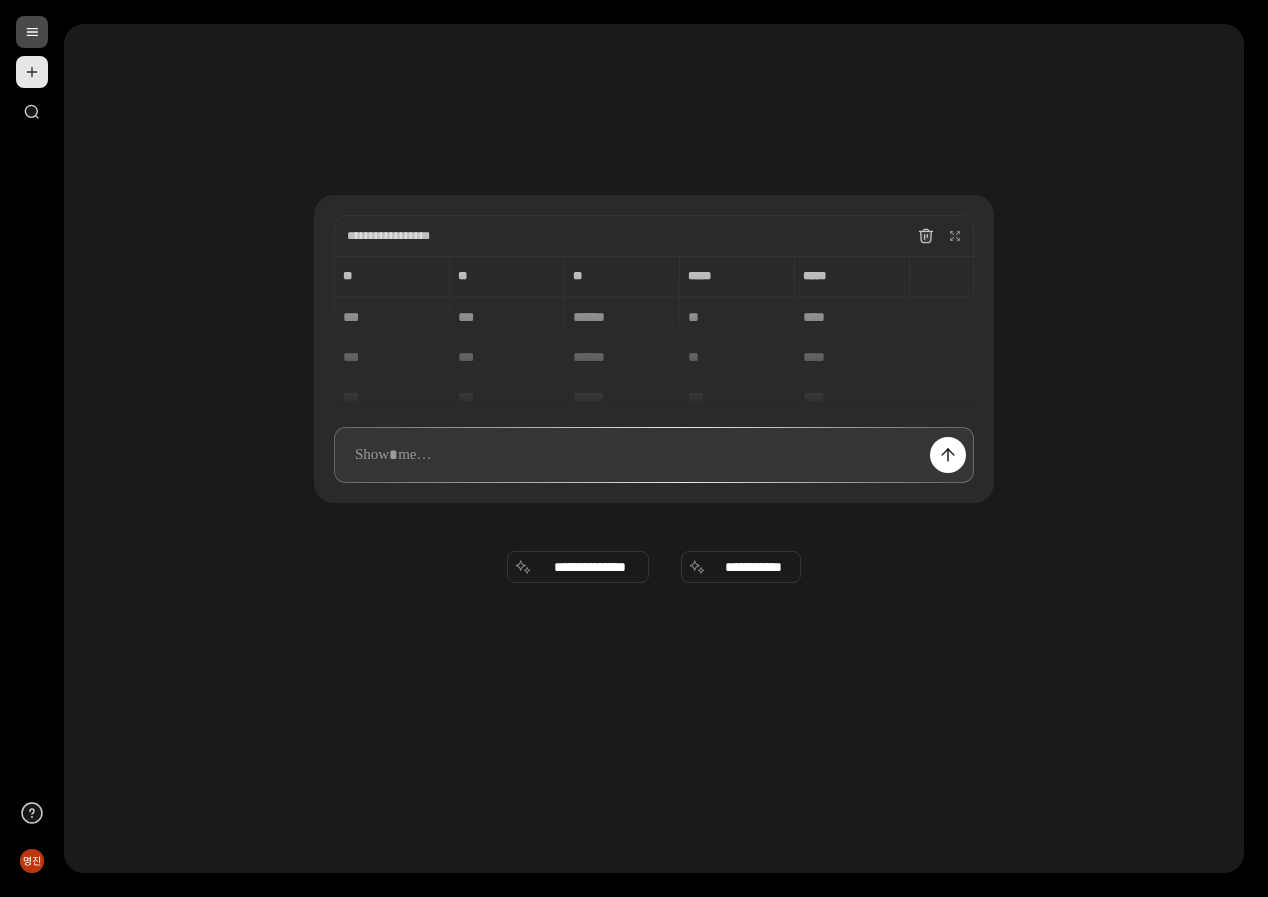 click at bounding box center (32, 72) 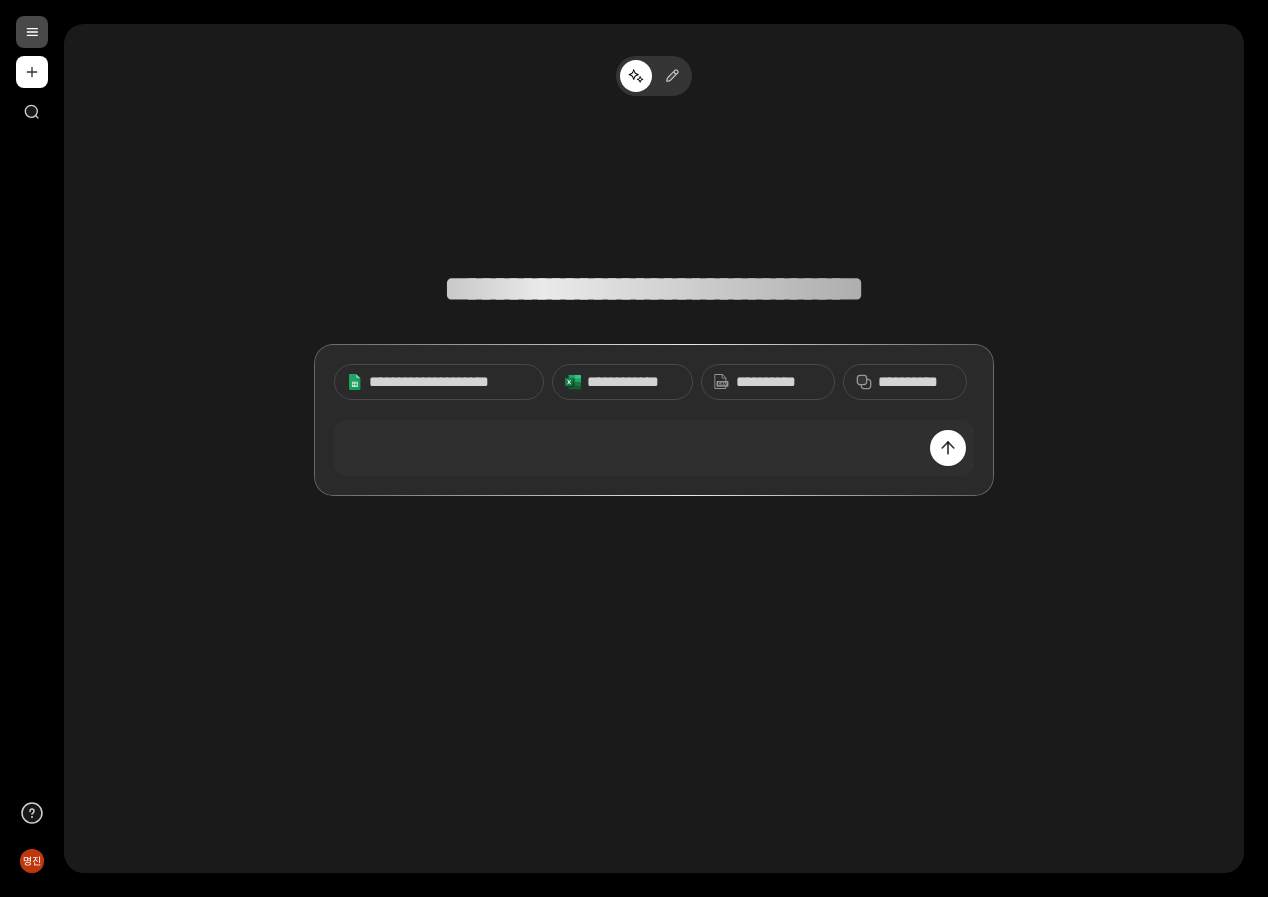 click at bounding box center [32, 32] 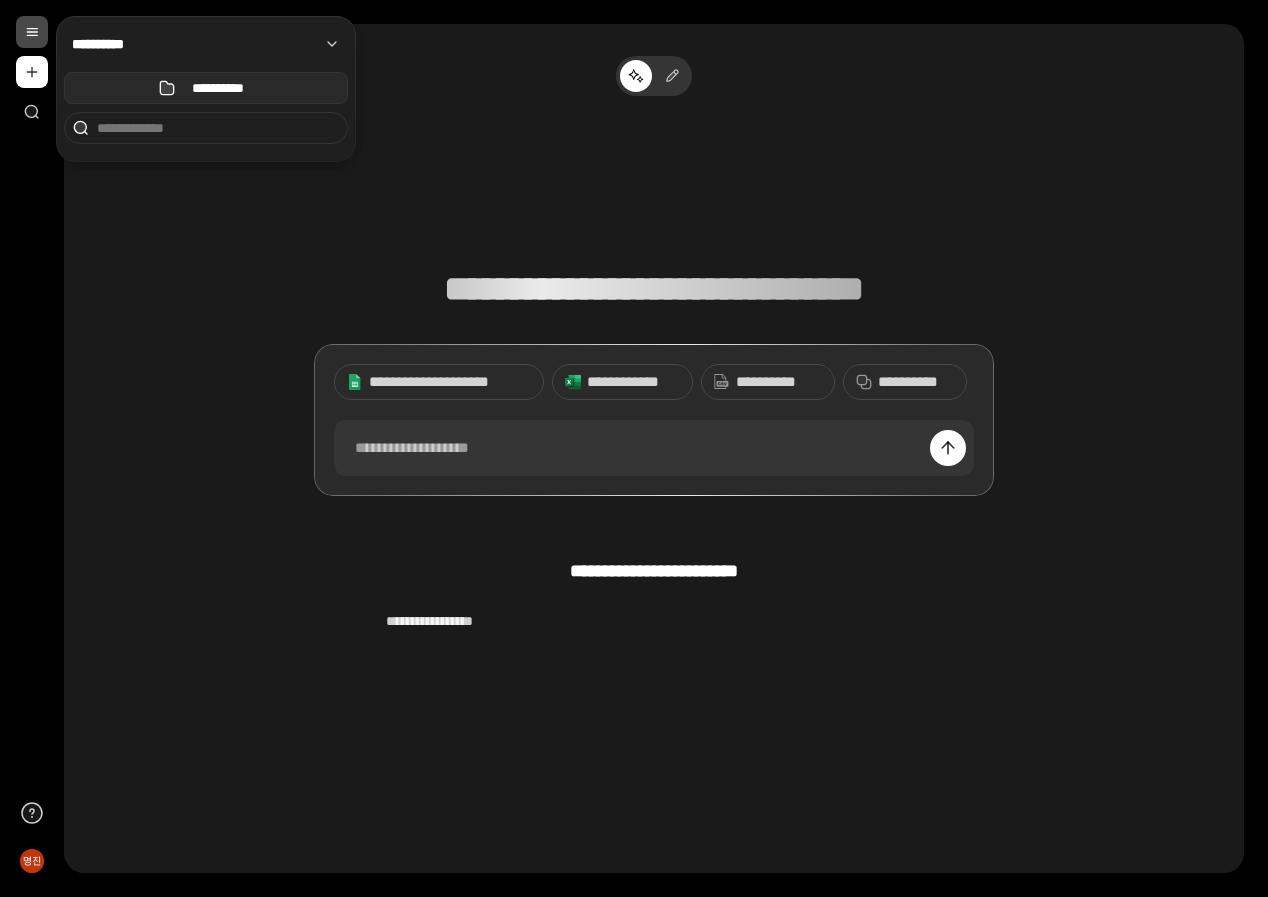 click on "**********" at bounding box center [218, 88] 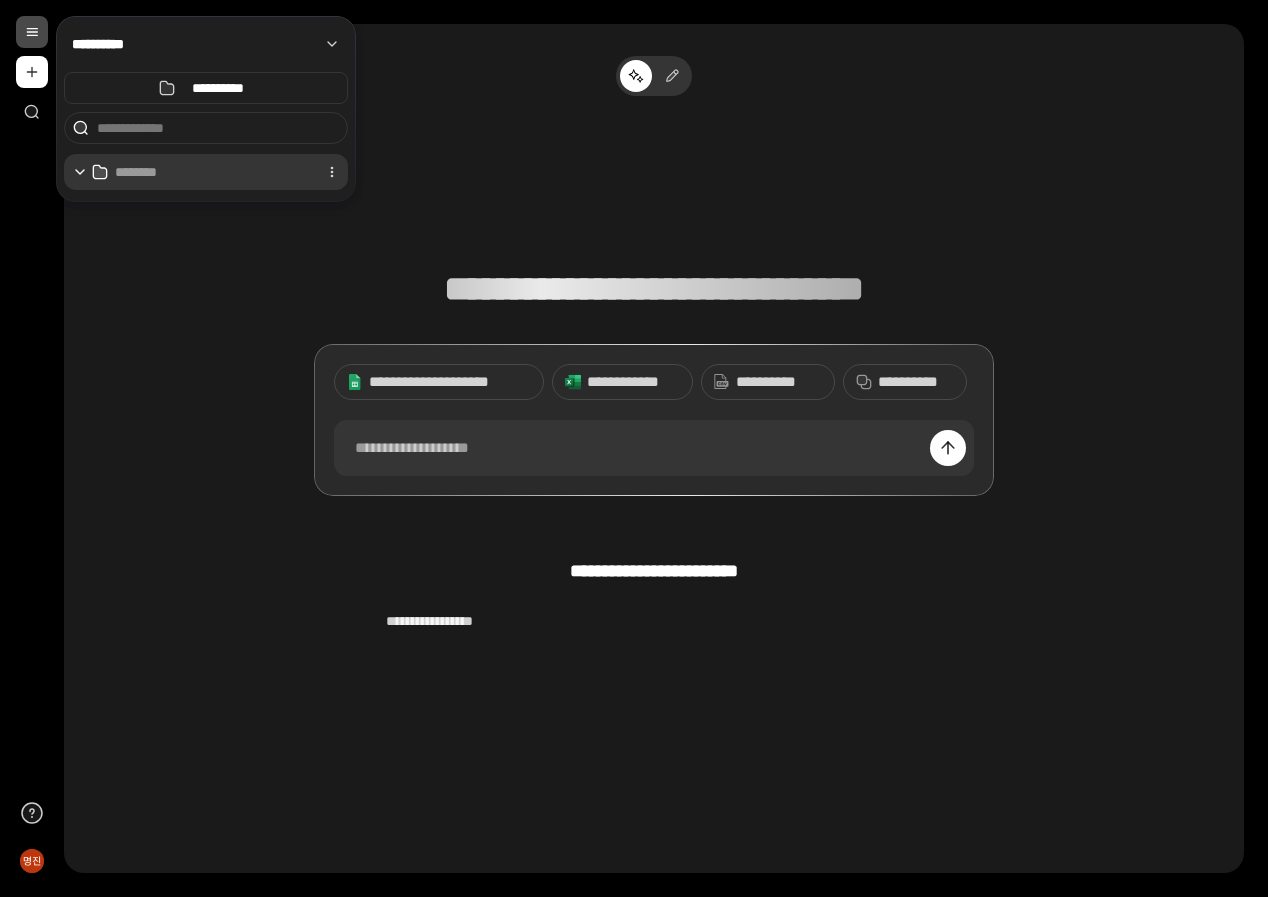 click at bounding box center (212, 172) 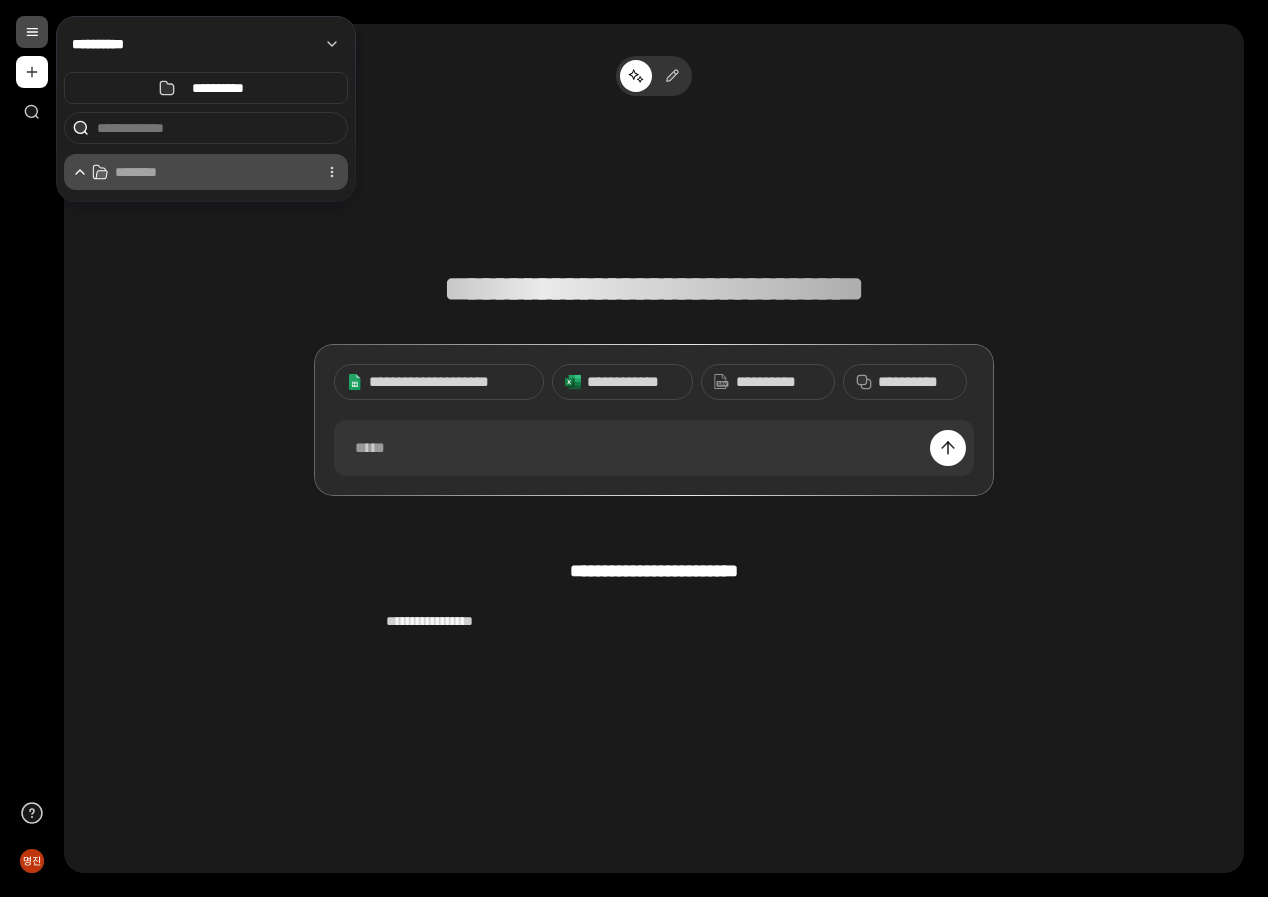 click at bounding box center (212, 172) 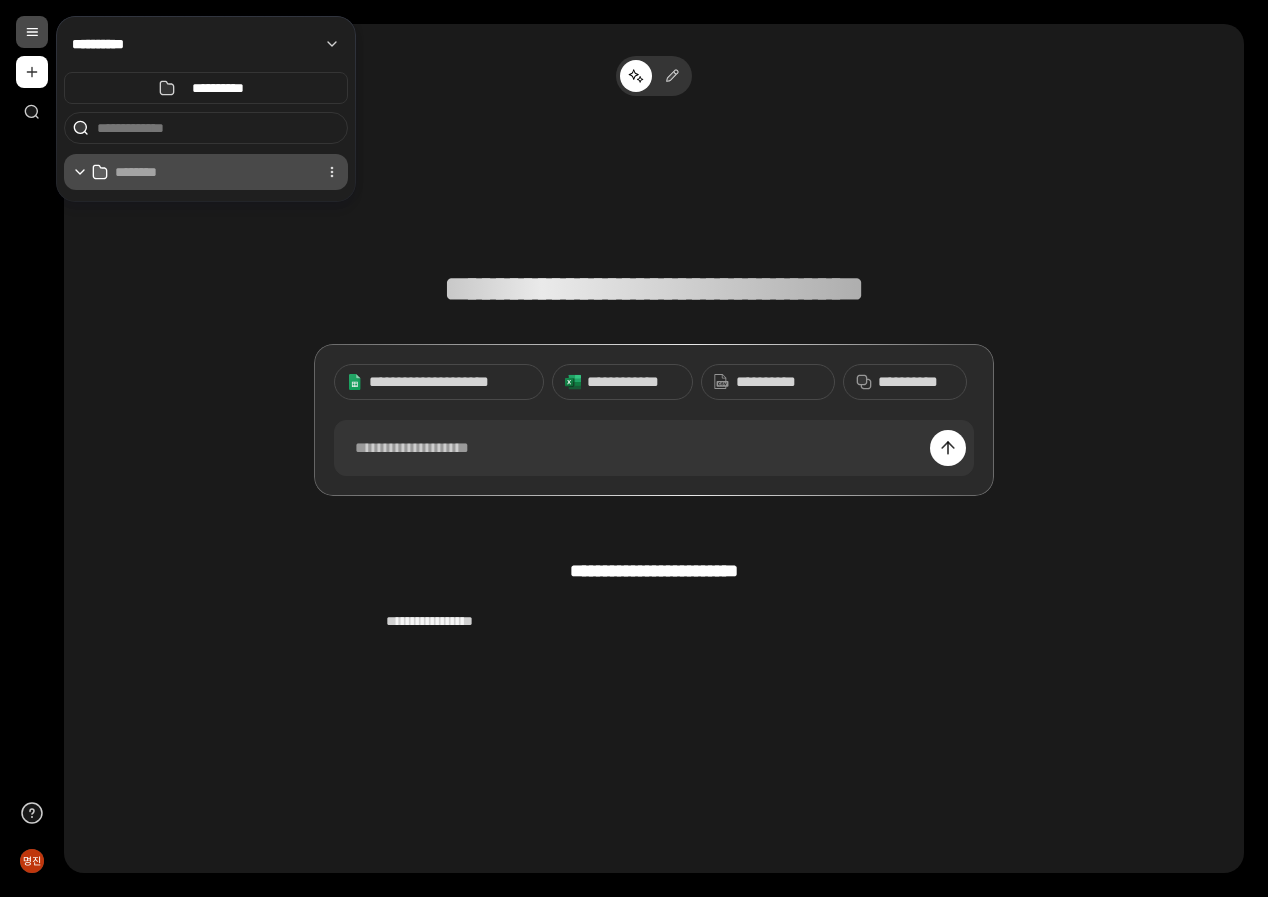 click at bounding box center [212, 172] 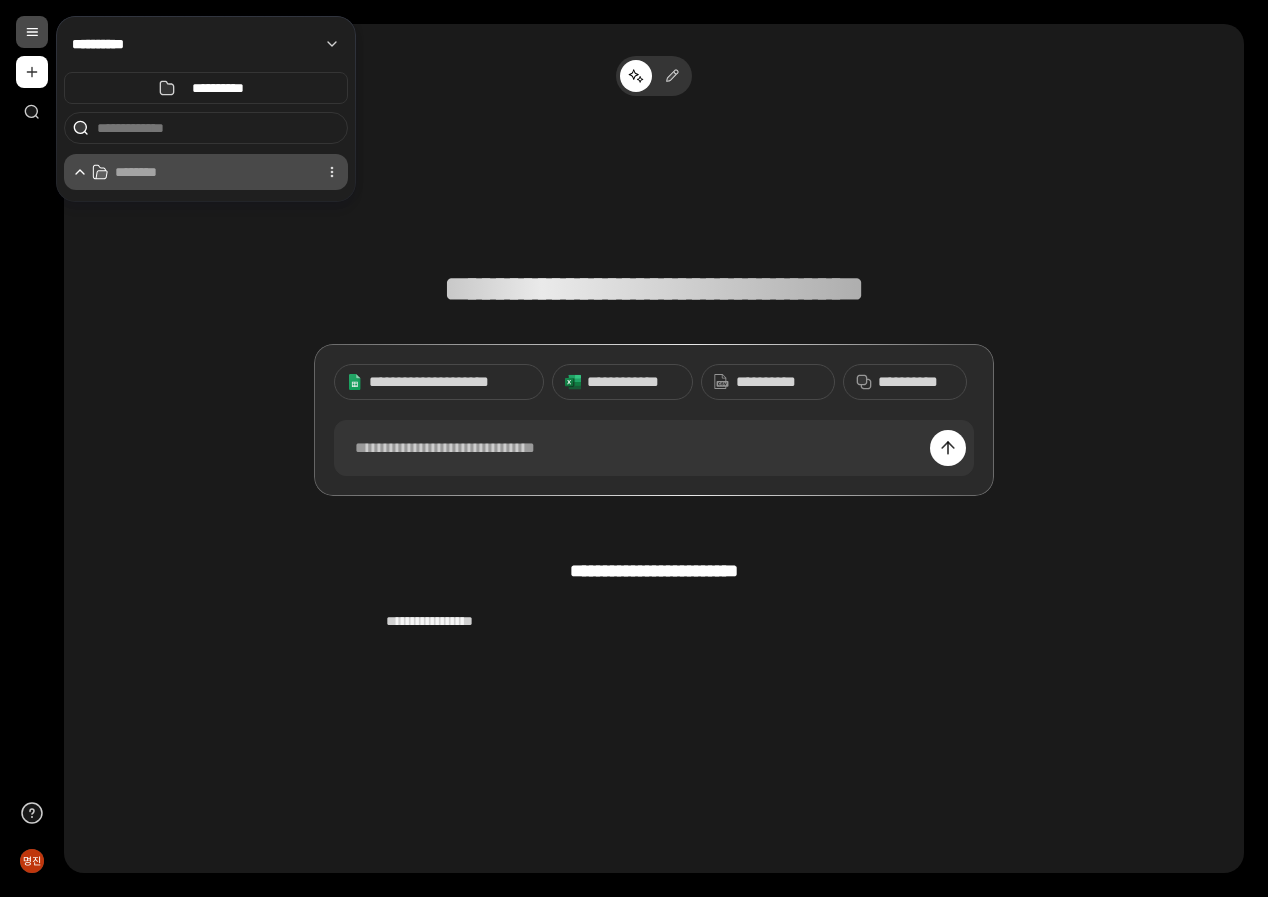 click at bounding box center (212, 172) 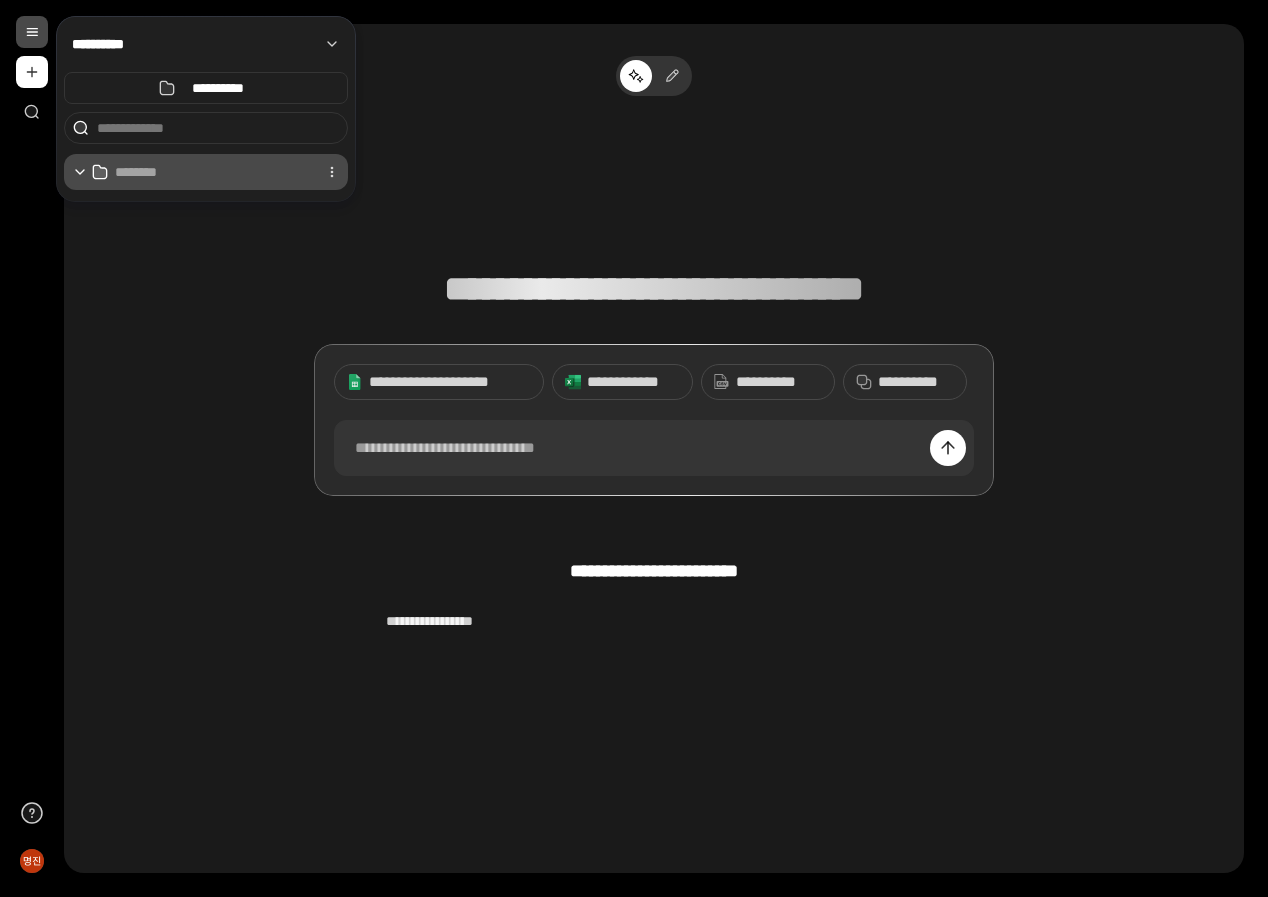 click at bounding box center (212, 172) 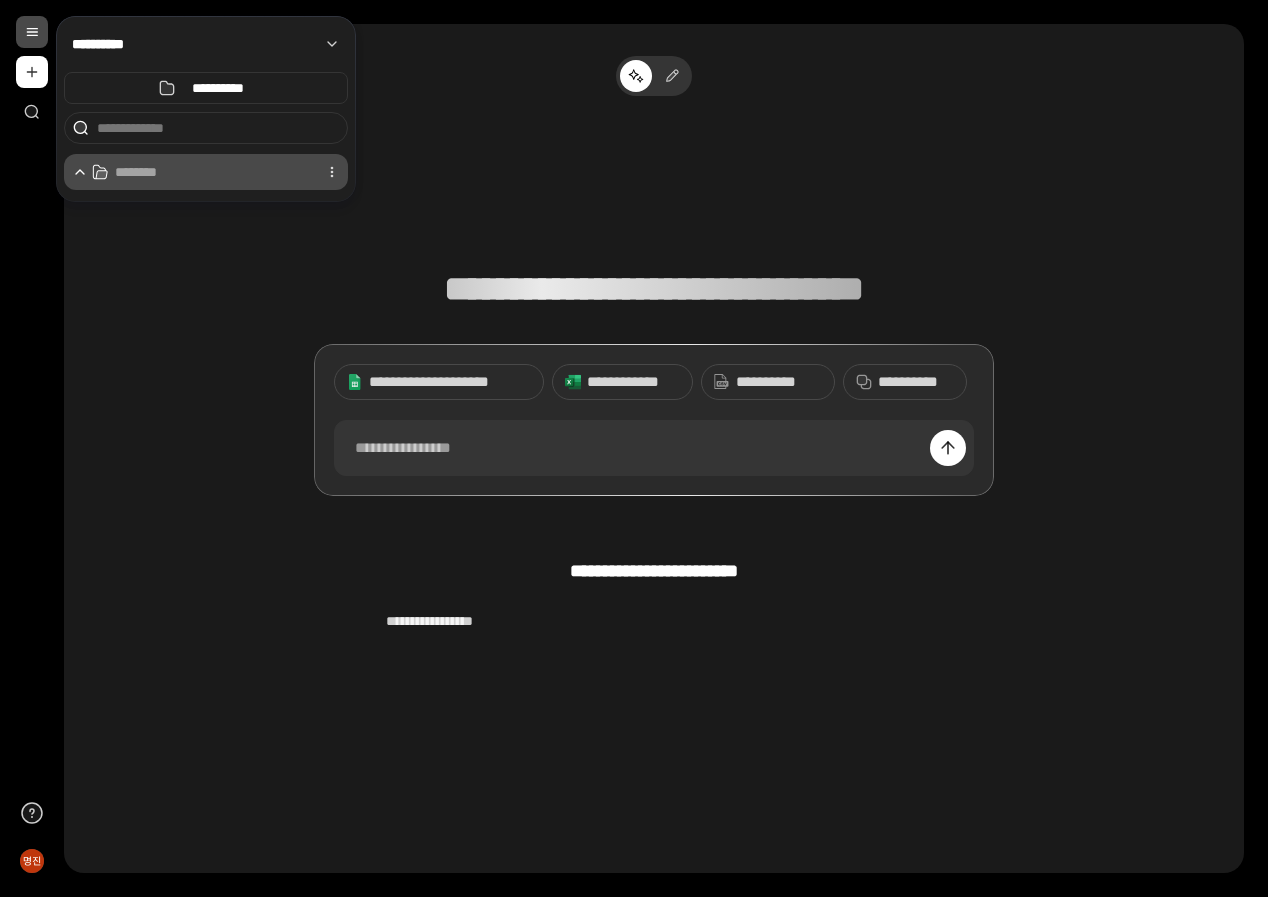 drag, startPoint x: 227, startPoint y: 170, endPoint x: 251, endPoint y: 169, distance: 24.020824 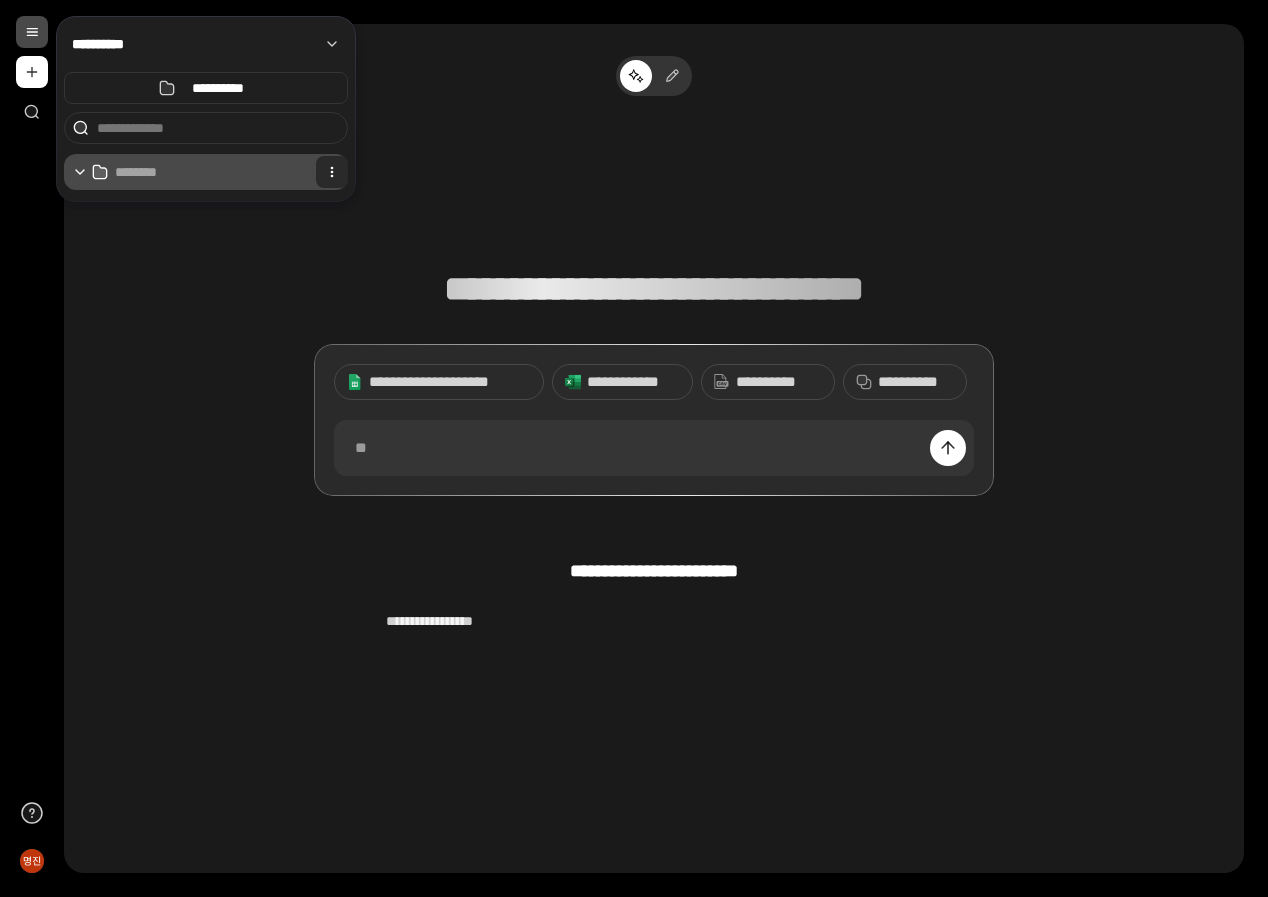 click at bounding box center [332, 172] 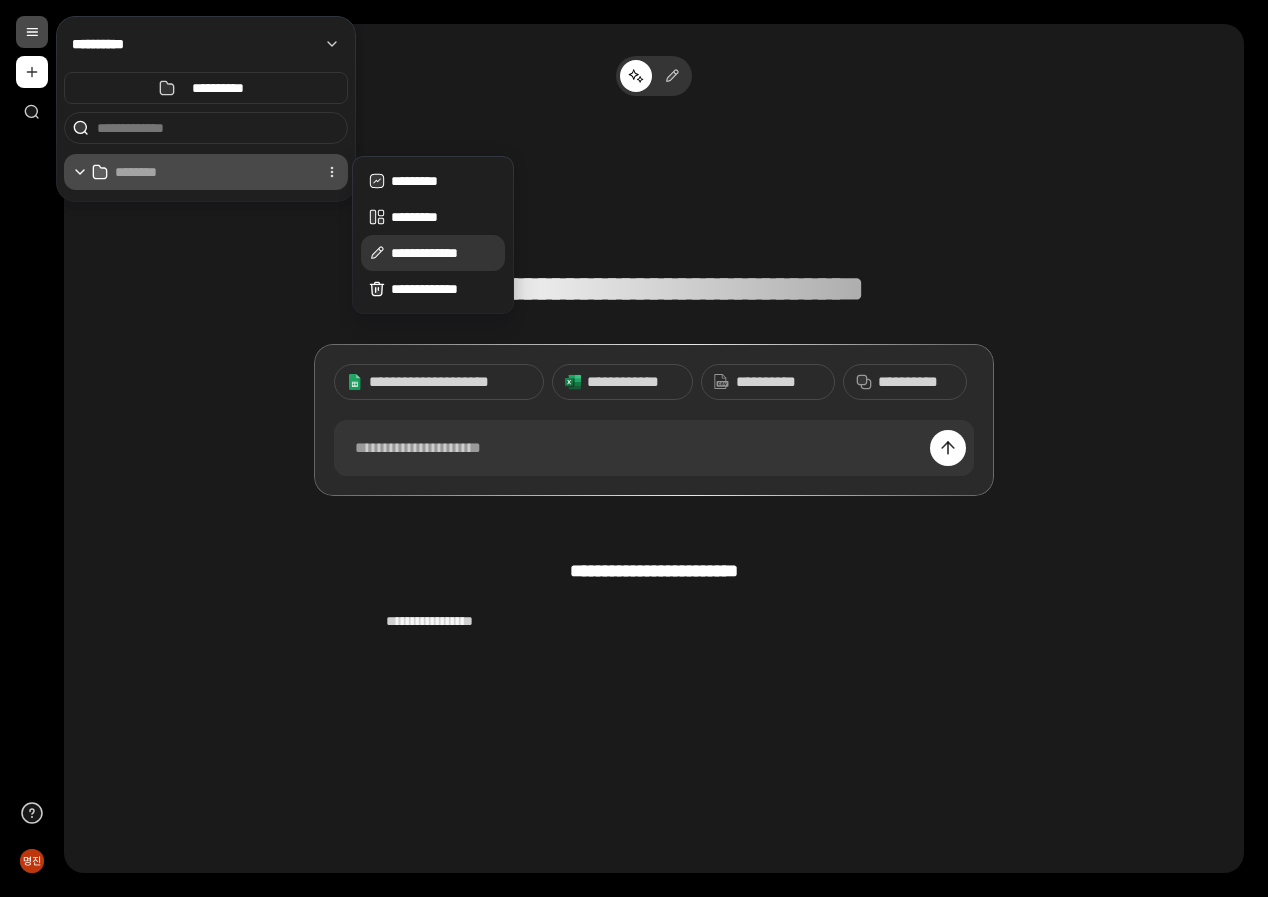 click on "**********" at bounding box center [444, 253] 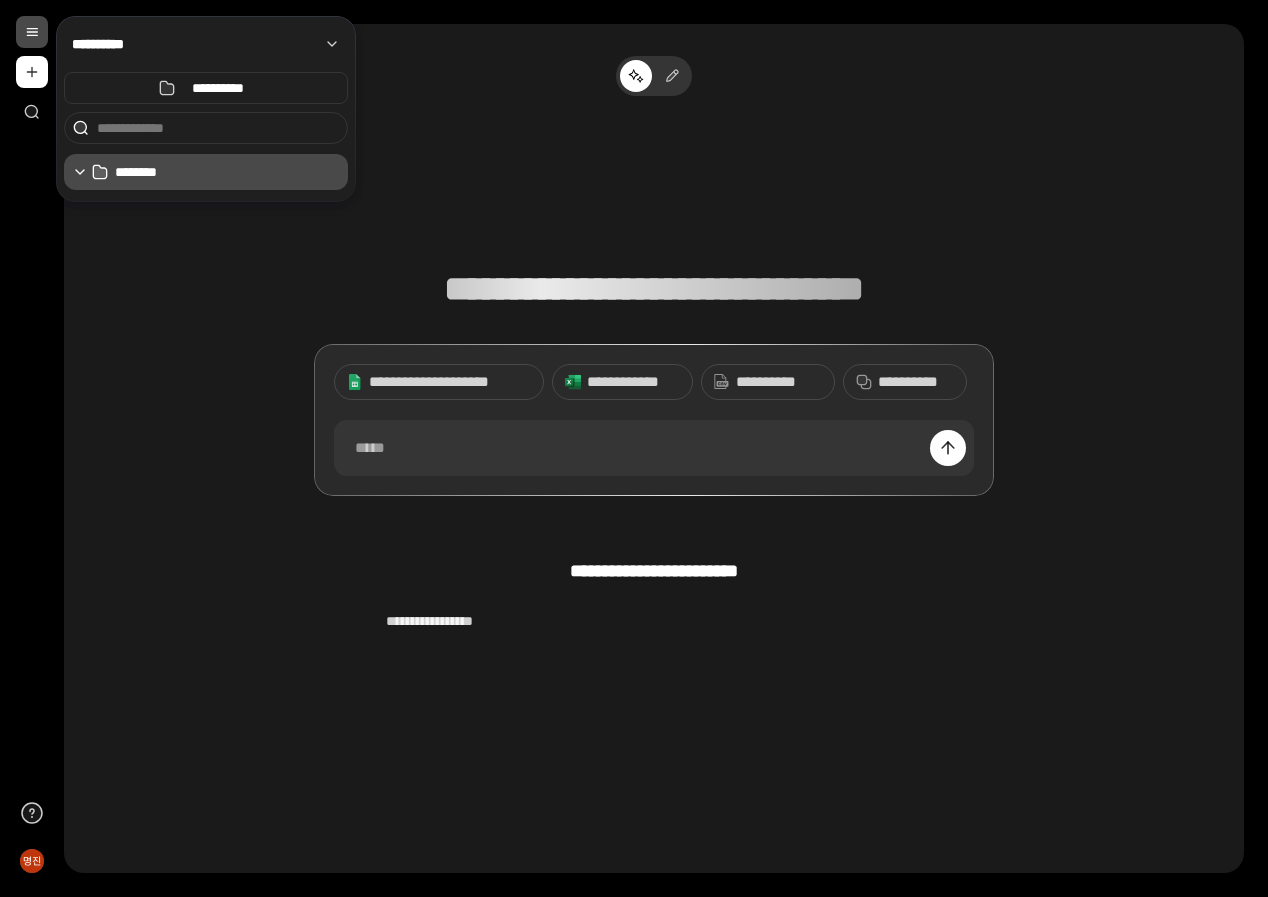 type on "********" 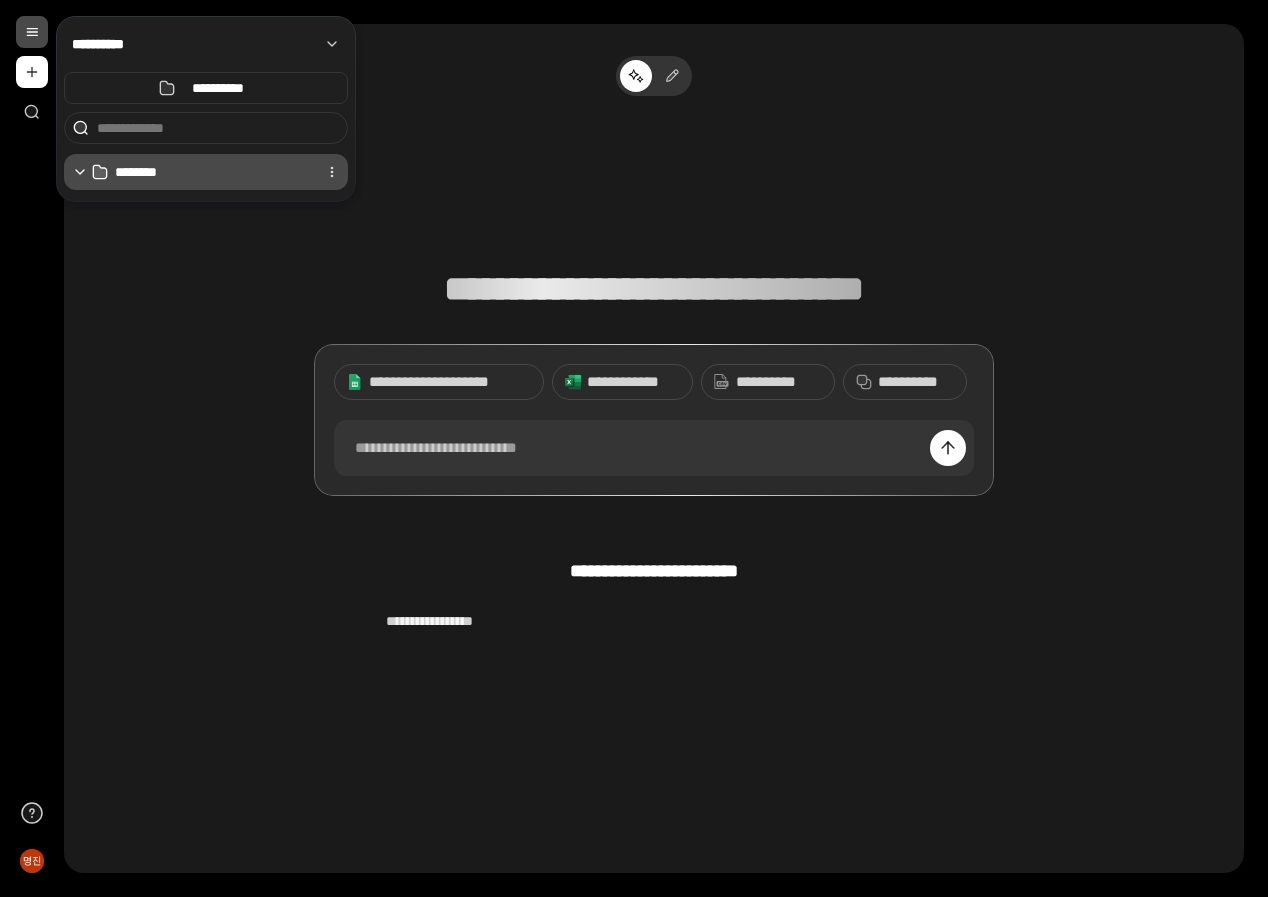 click on "********" at bounding box center [212, 172] 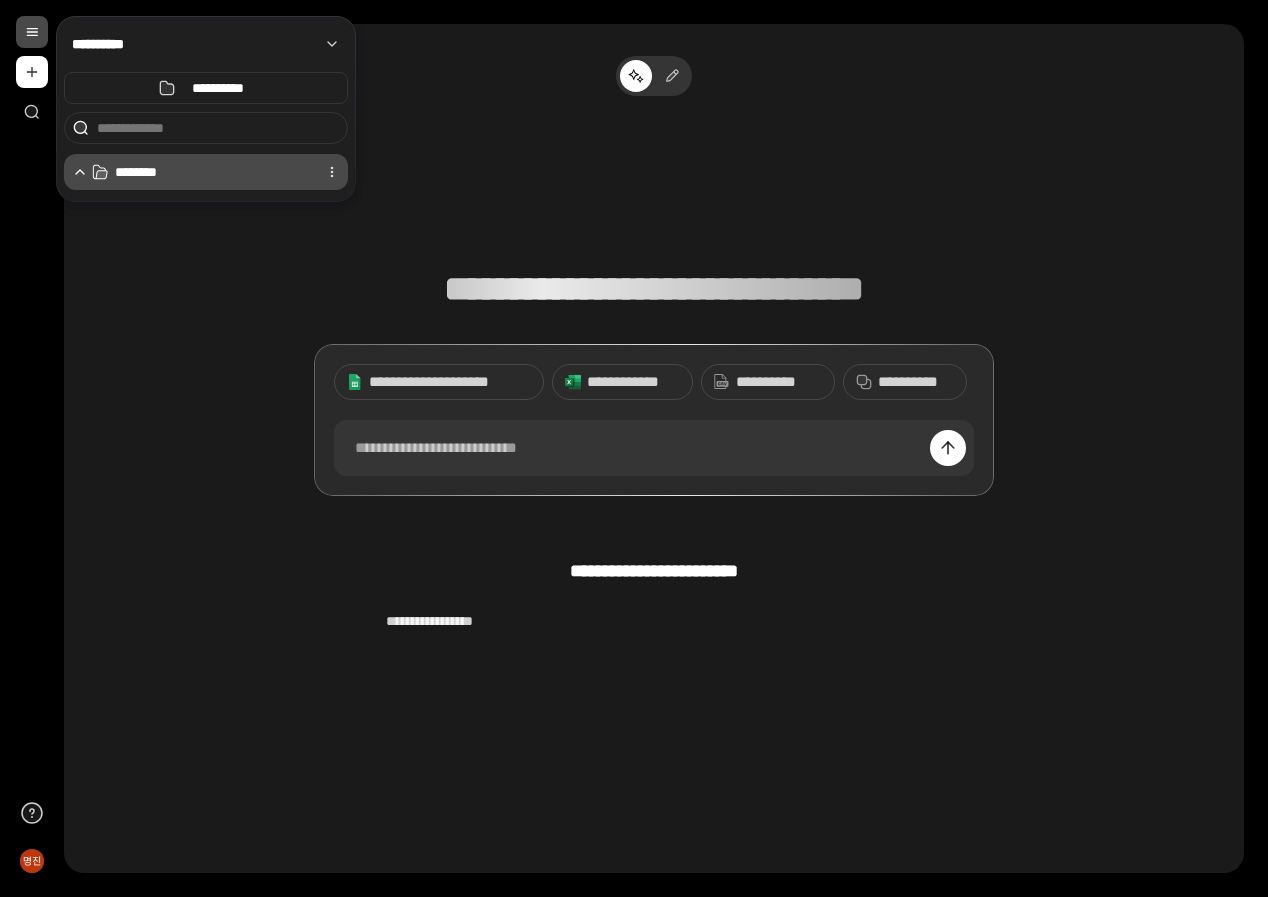 click on "********" at bounding box center [212, 172] 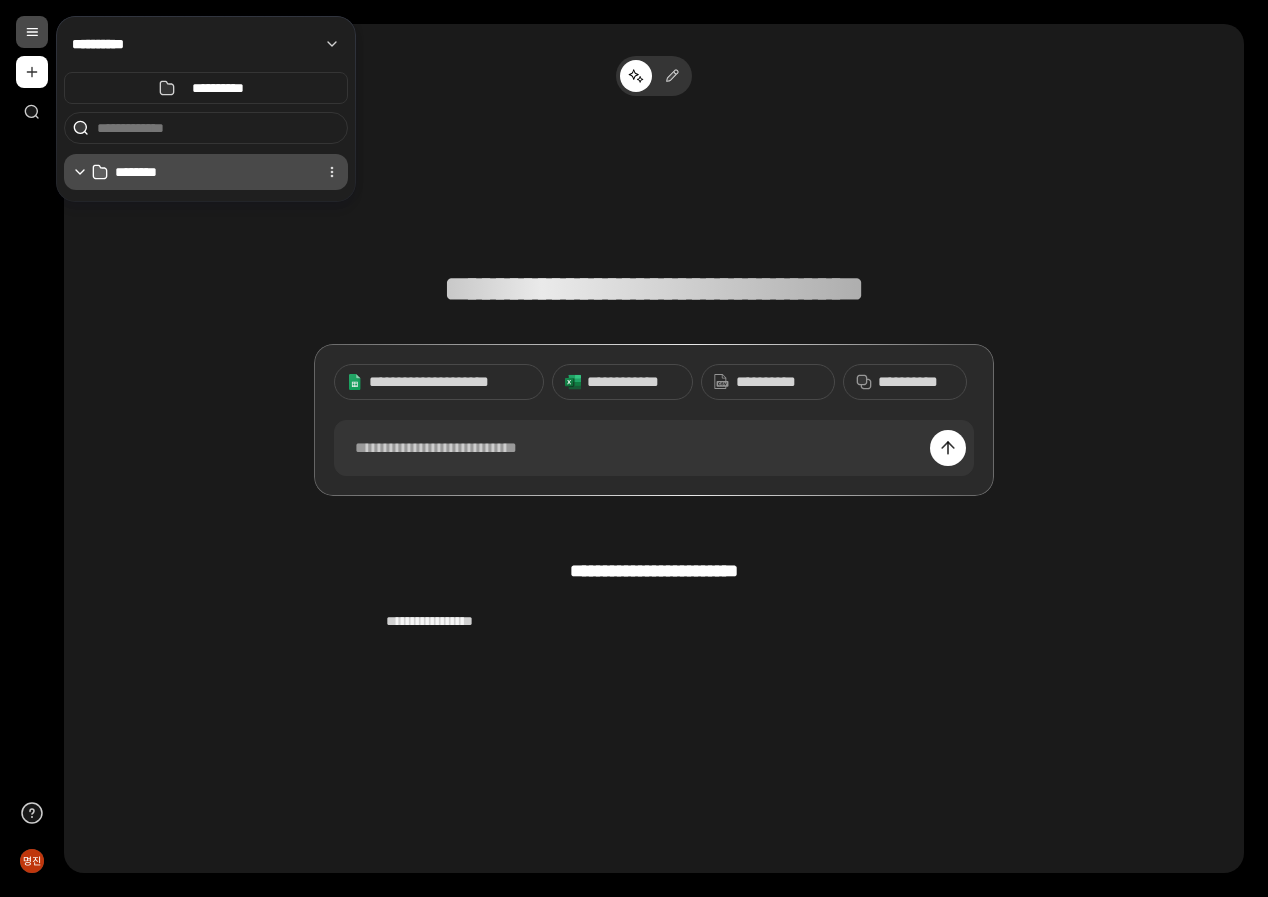 click 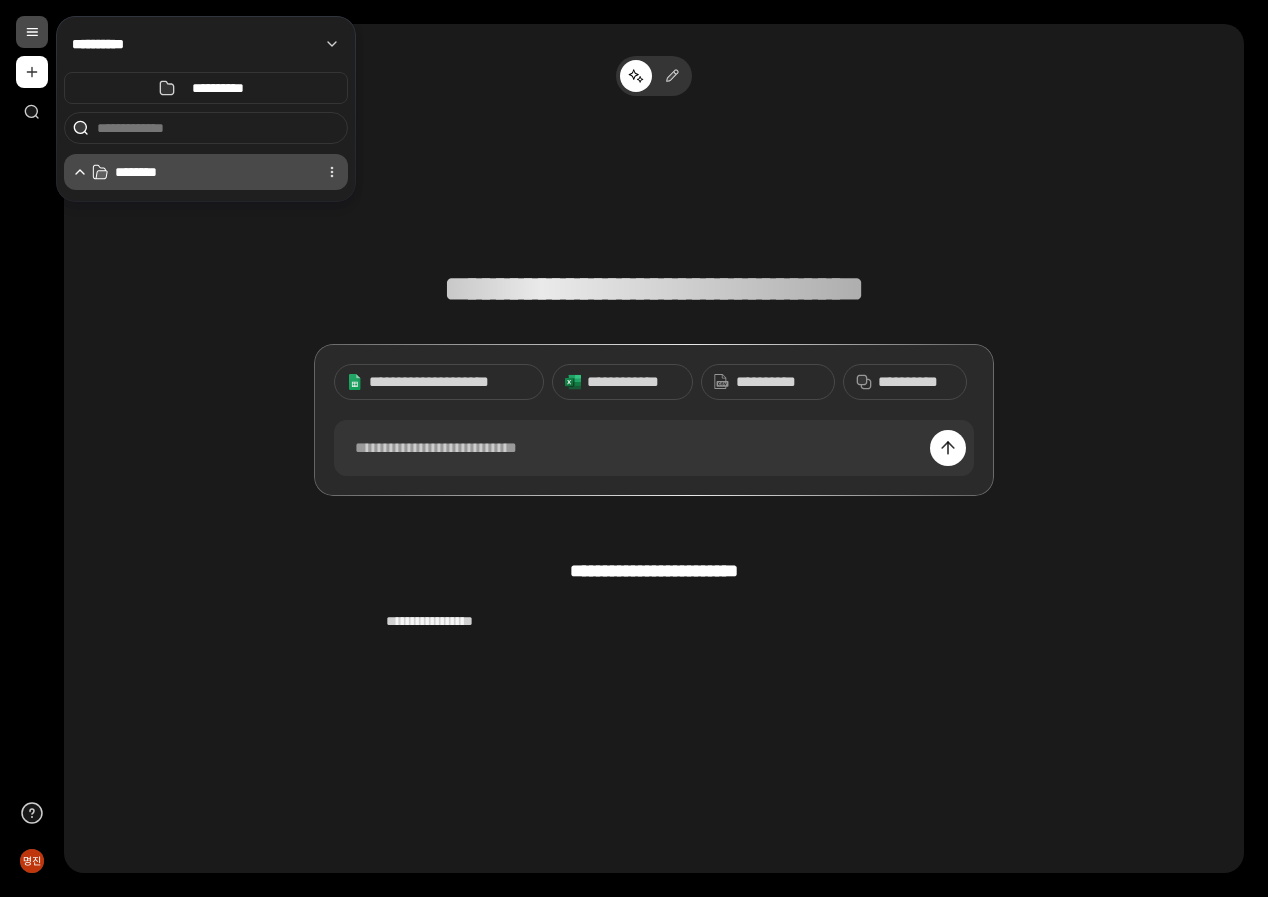click on "**********" at bounding box center [654, 312] 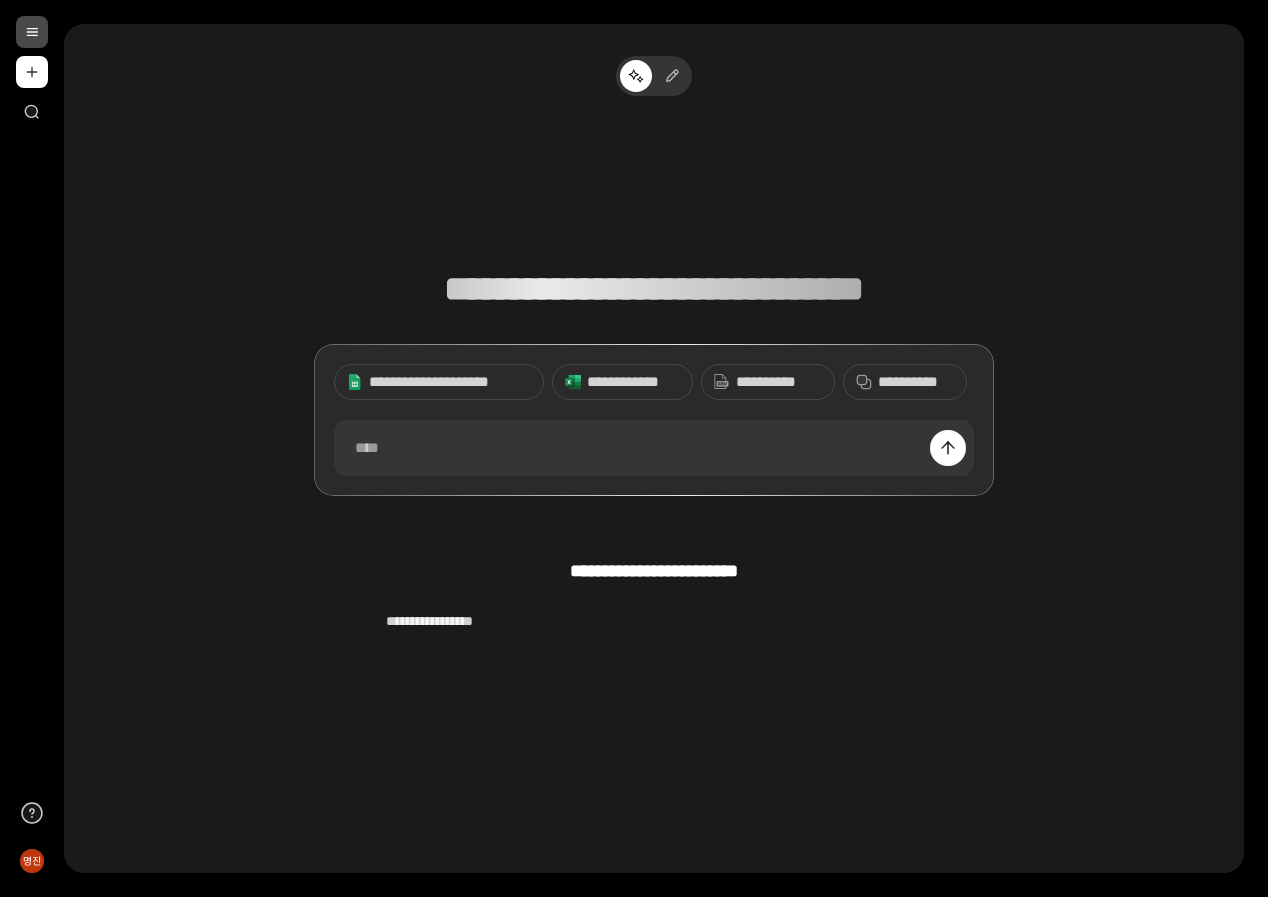 click at bounding box center (32, 32) 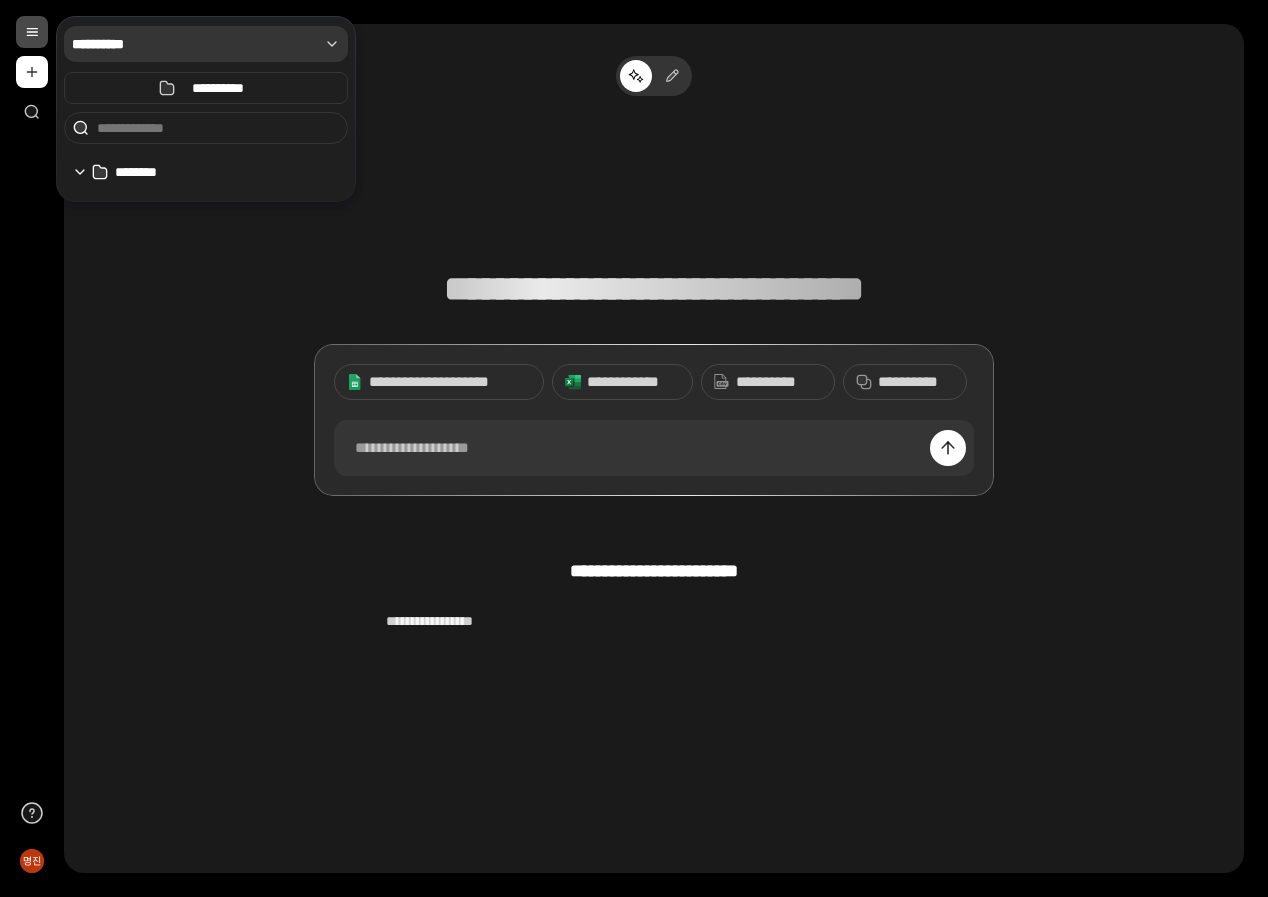 click on "**********" at bounding box center [195, 44] 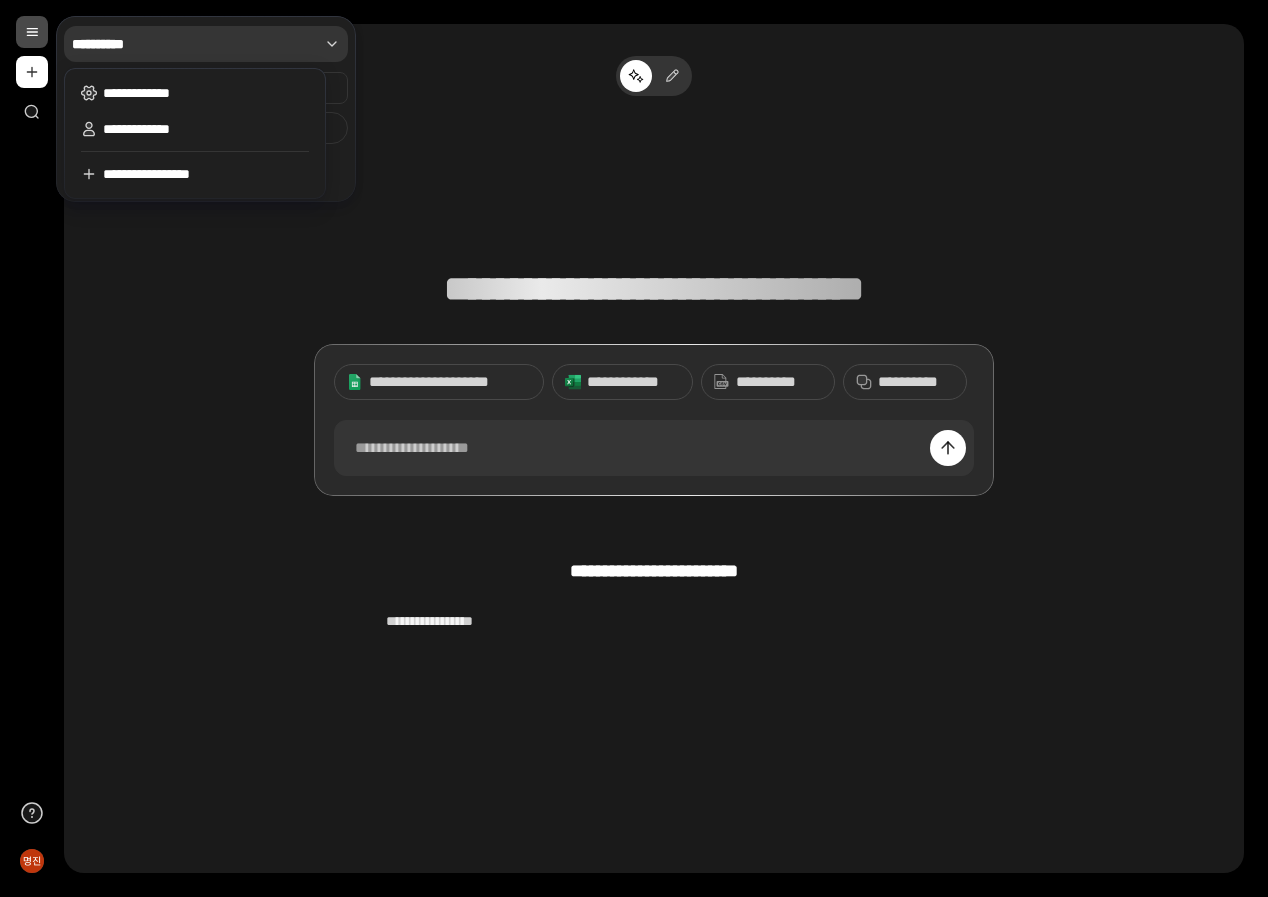 click on "**********" at bounding box center (195, 44) 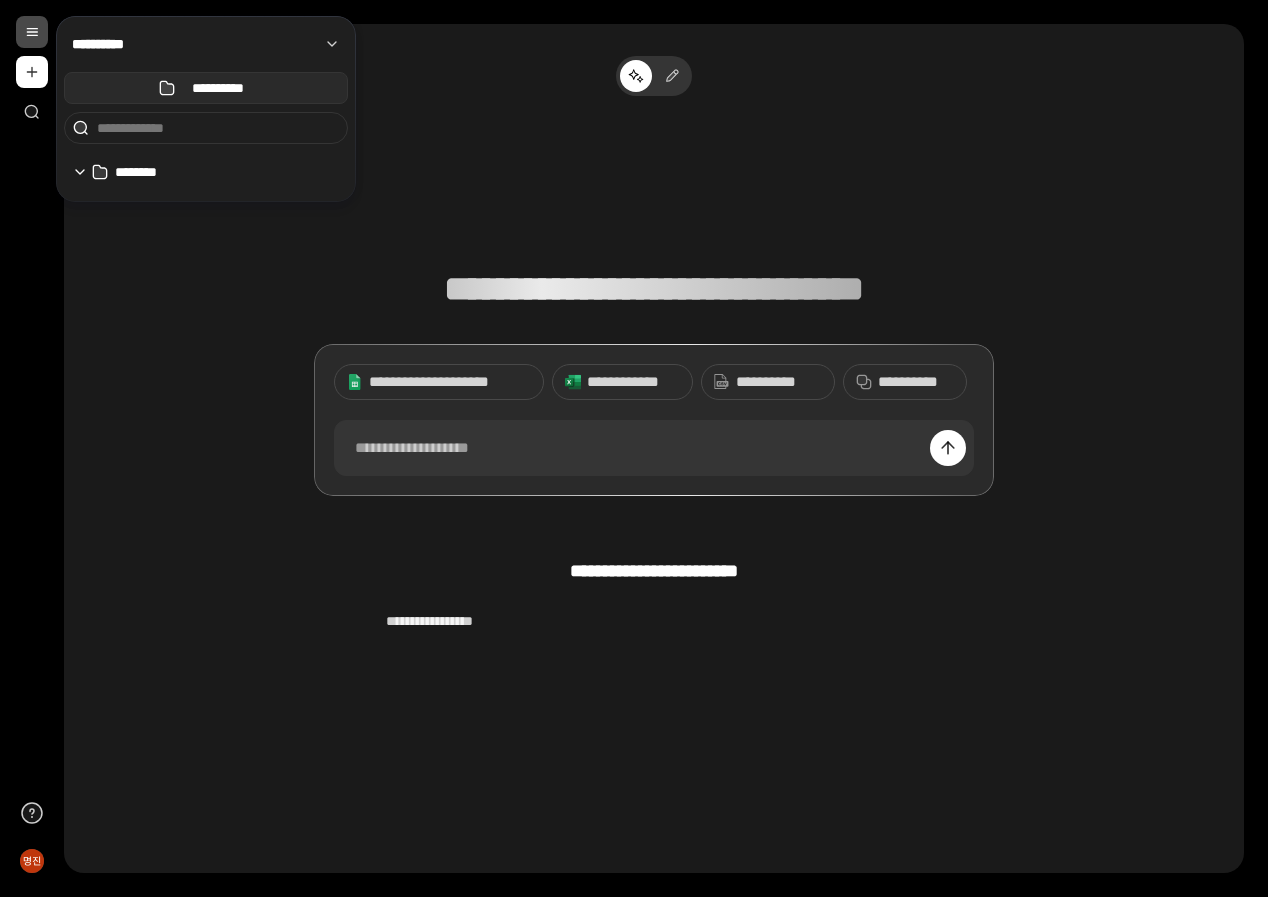 click on "**********" at bounding box center [218, 88] 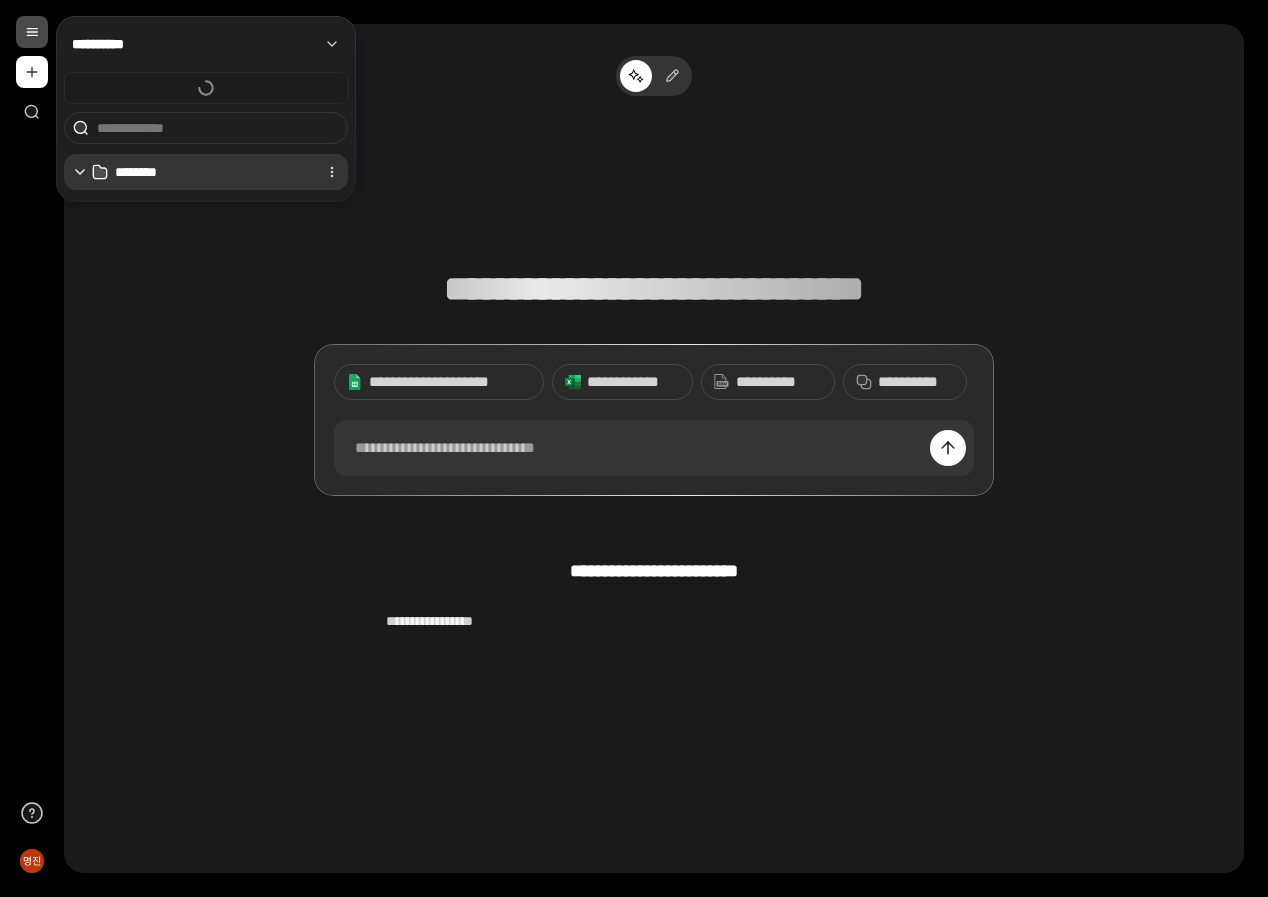 click on "********" at bounding box center [206, 173] 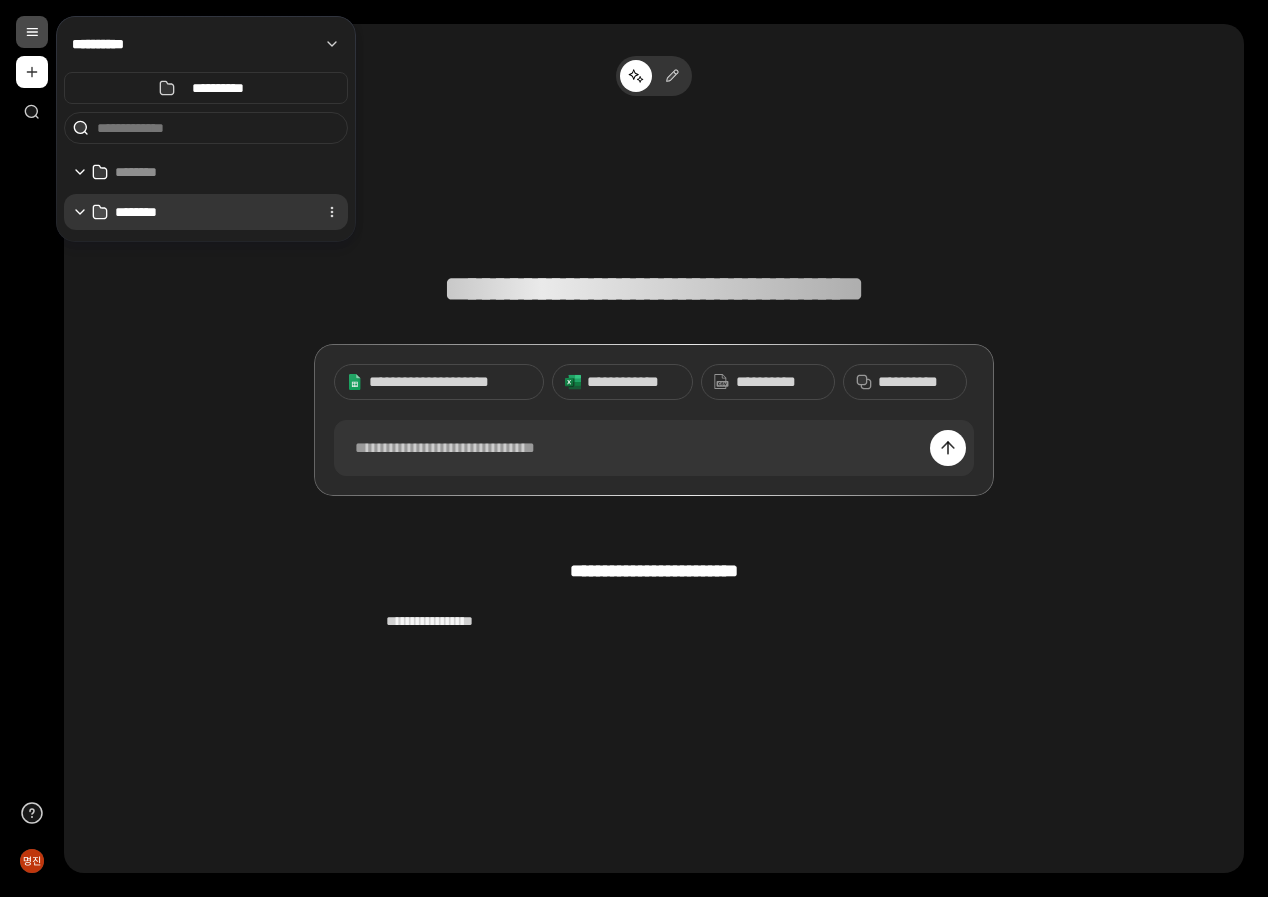 click on "********" at bounding box center (212, 212) 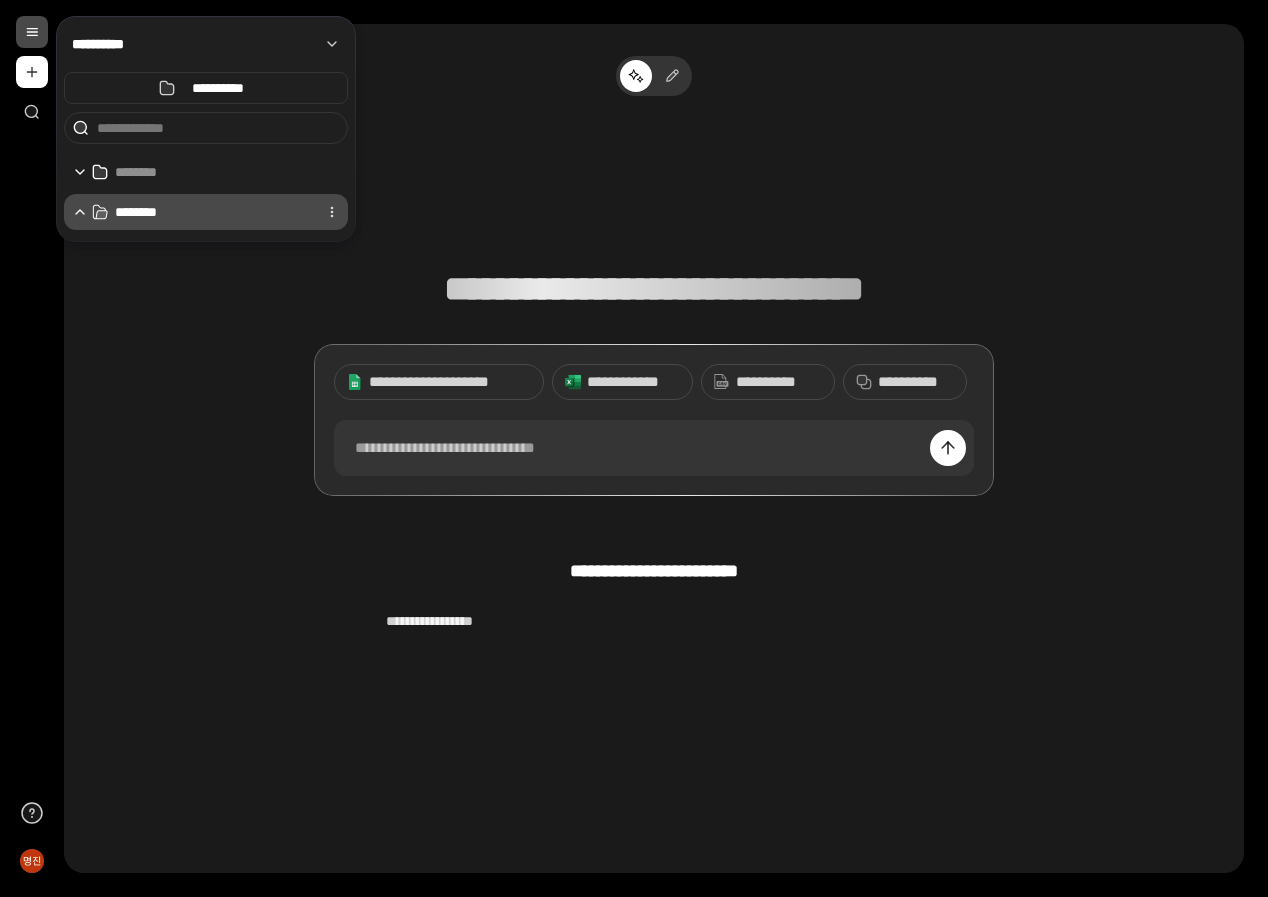 click on "********" at bounding box center (212, 212) 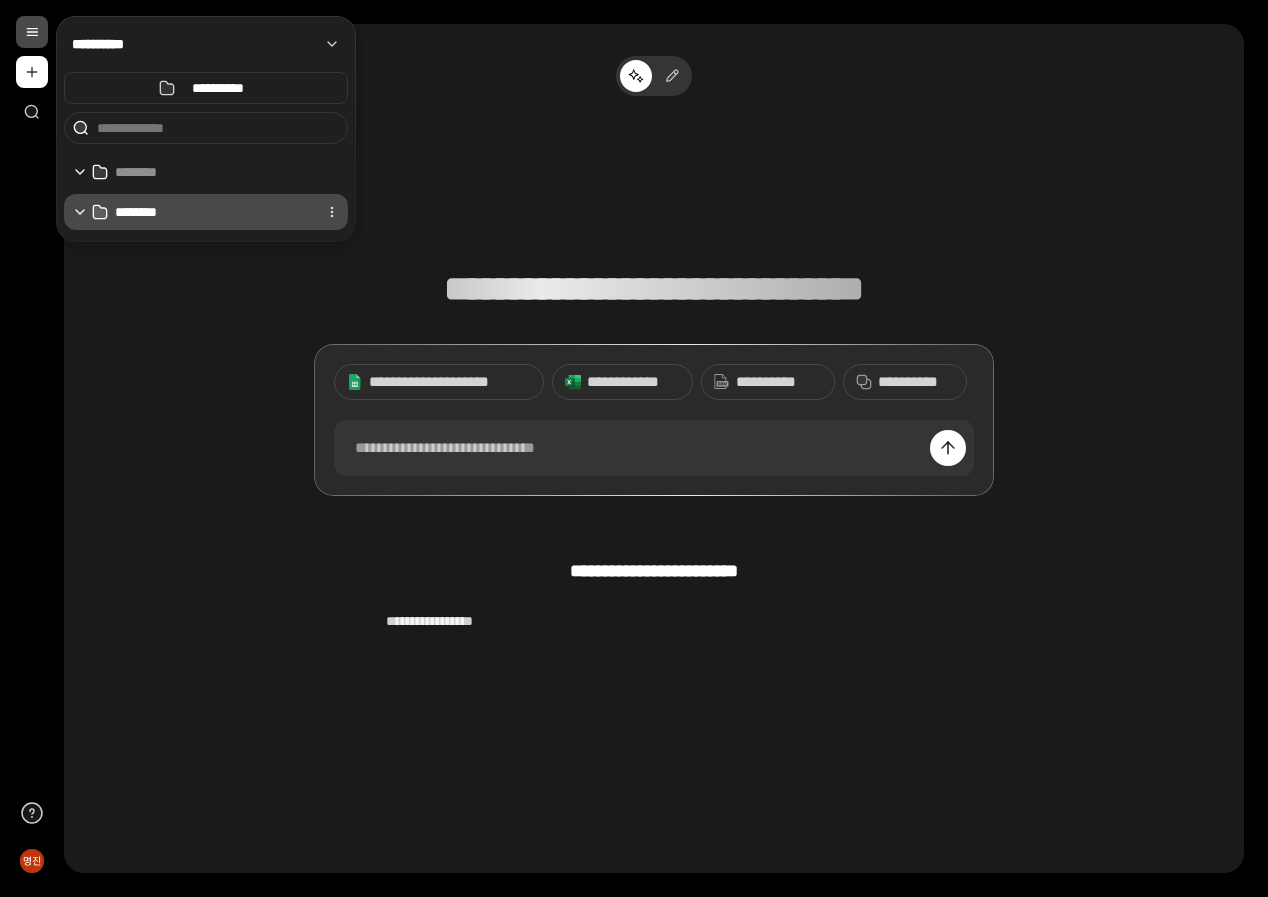 click on "********" at bounding box center [212, 212] 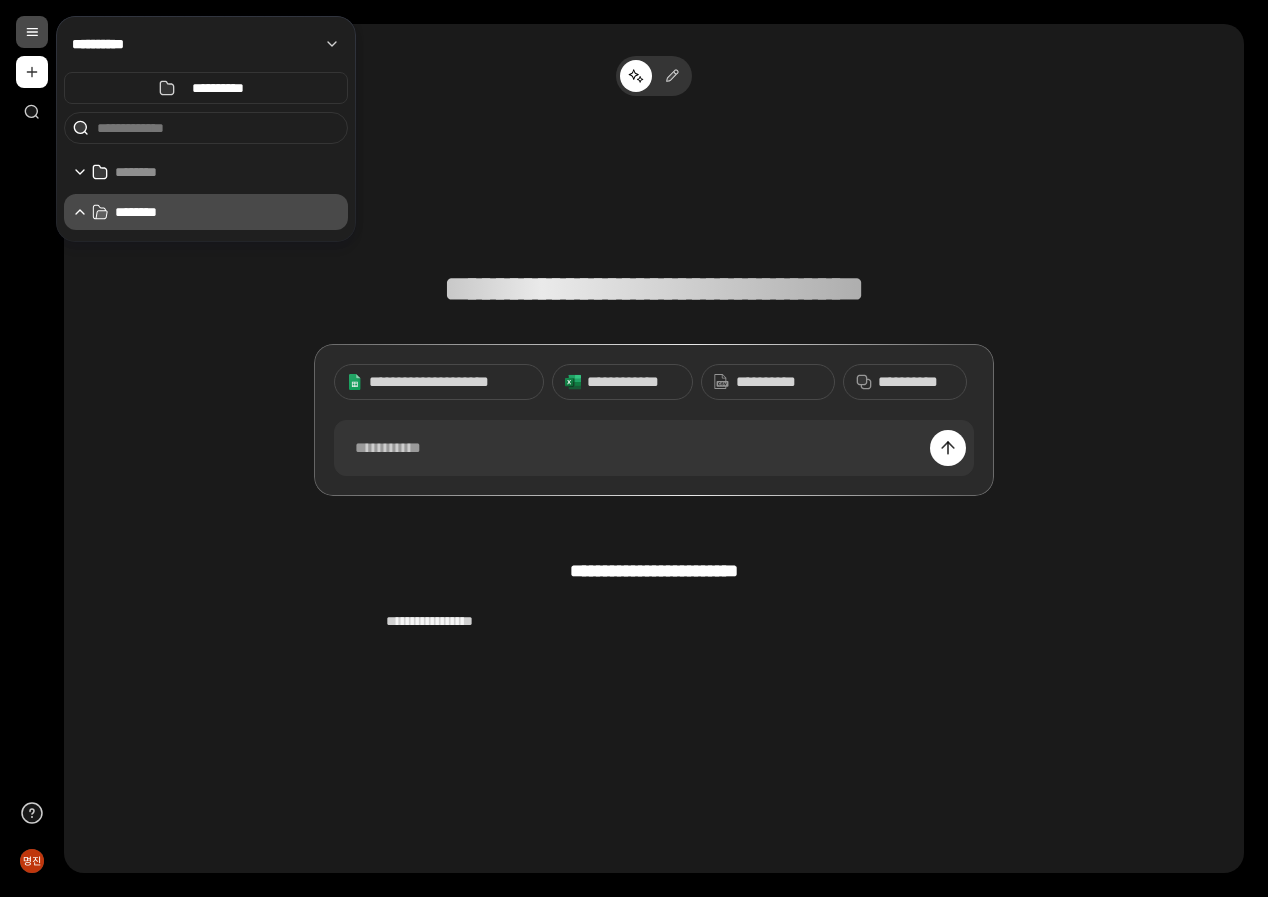 drag, startPoint x: 395, startPoint y: 237, endPoint x: 389, endPoint y: 212, distance: 25.70992 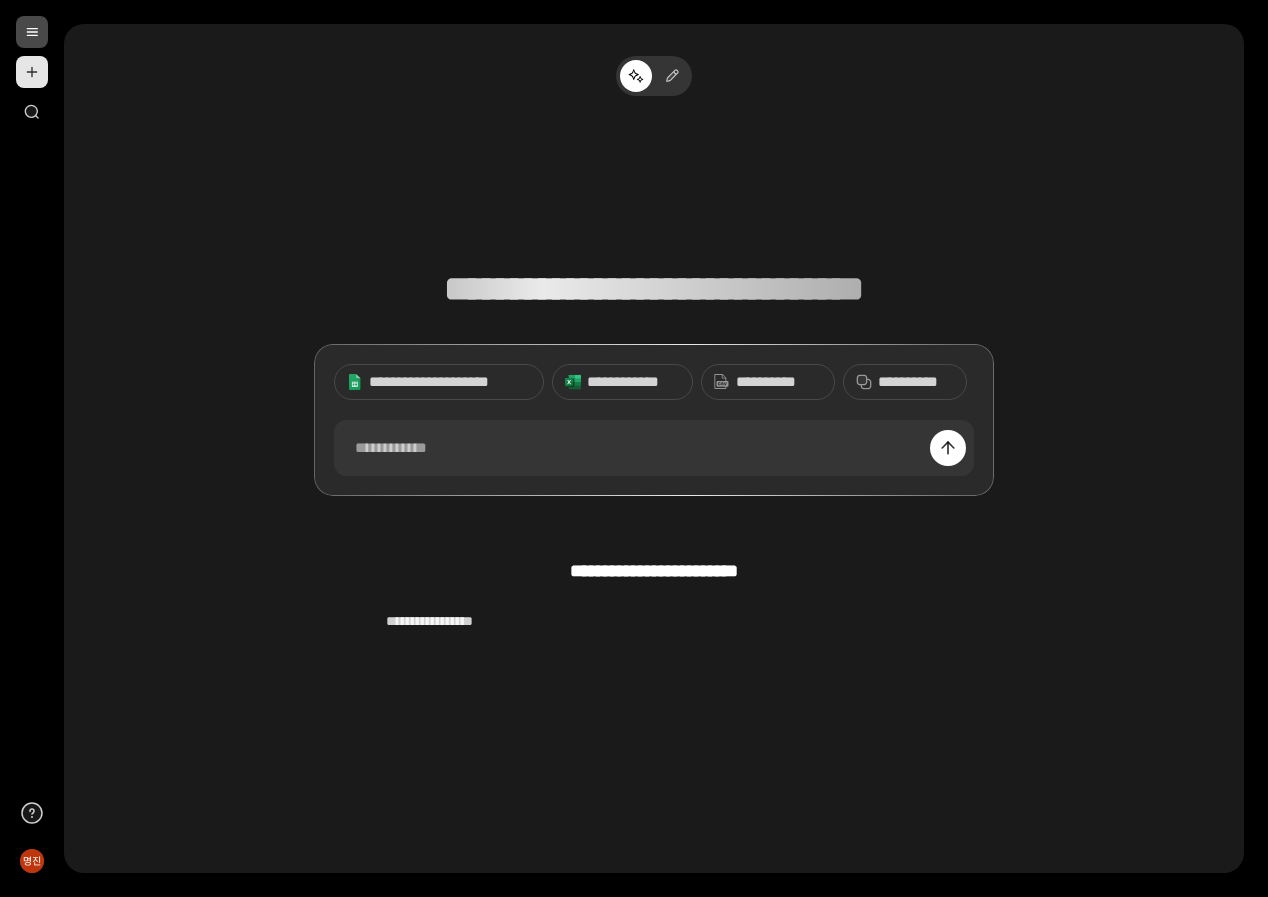 click at bounding box center [32, 72] 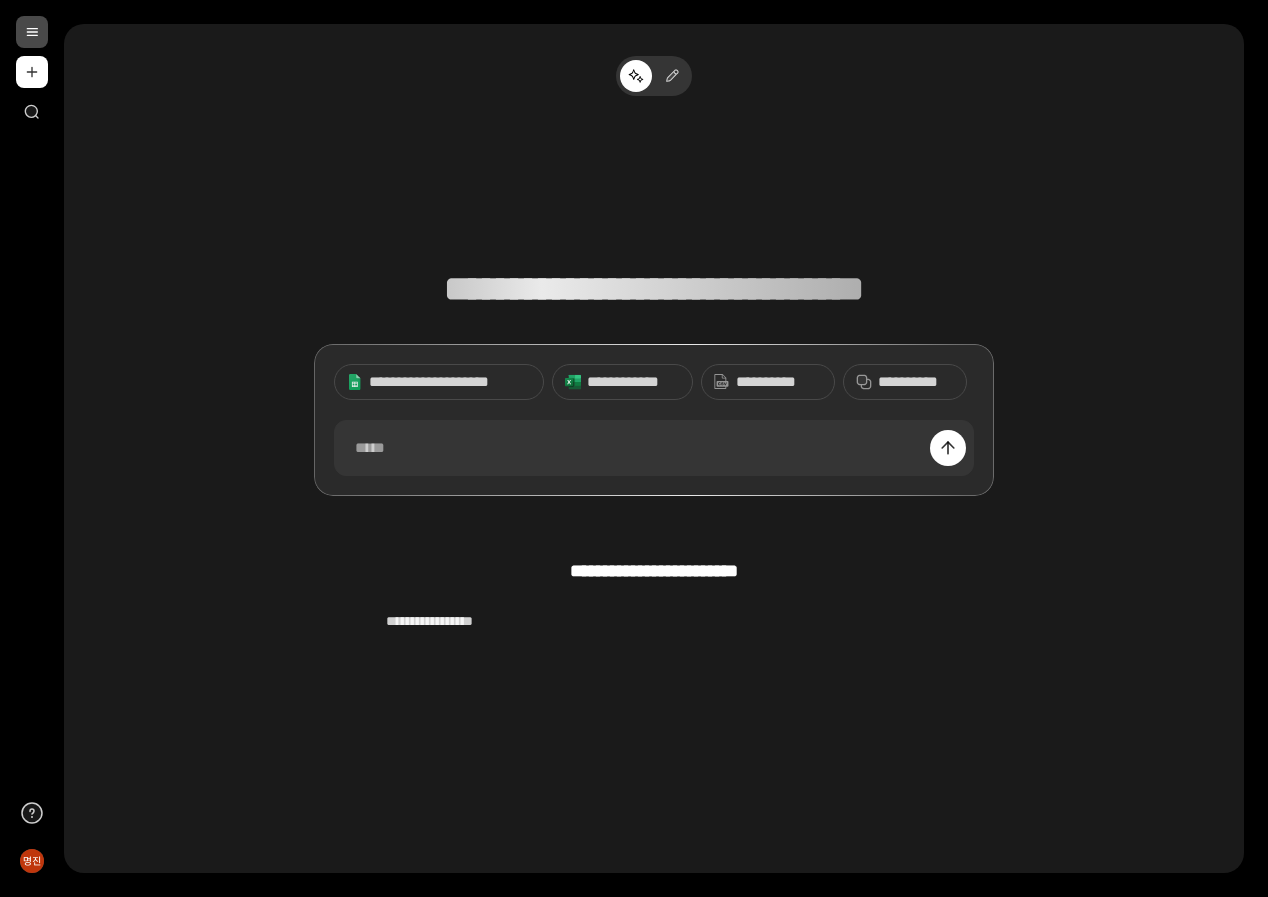 drag, startPoint x: 898, startPoint y: 222, endPoint x: 878, endPoint y: 220, distance: 20.09975 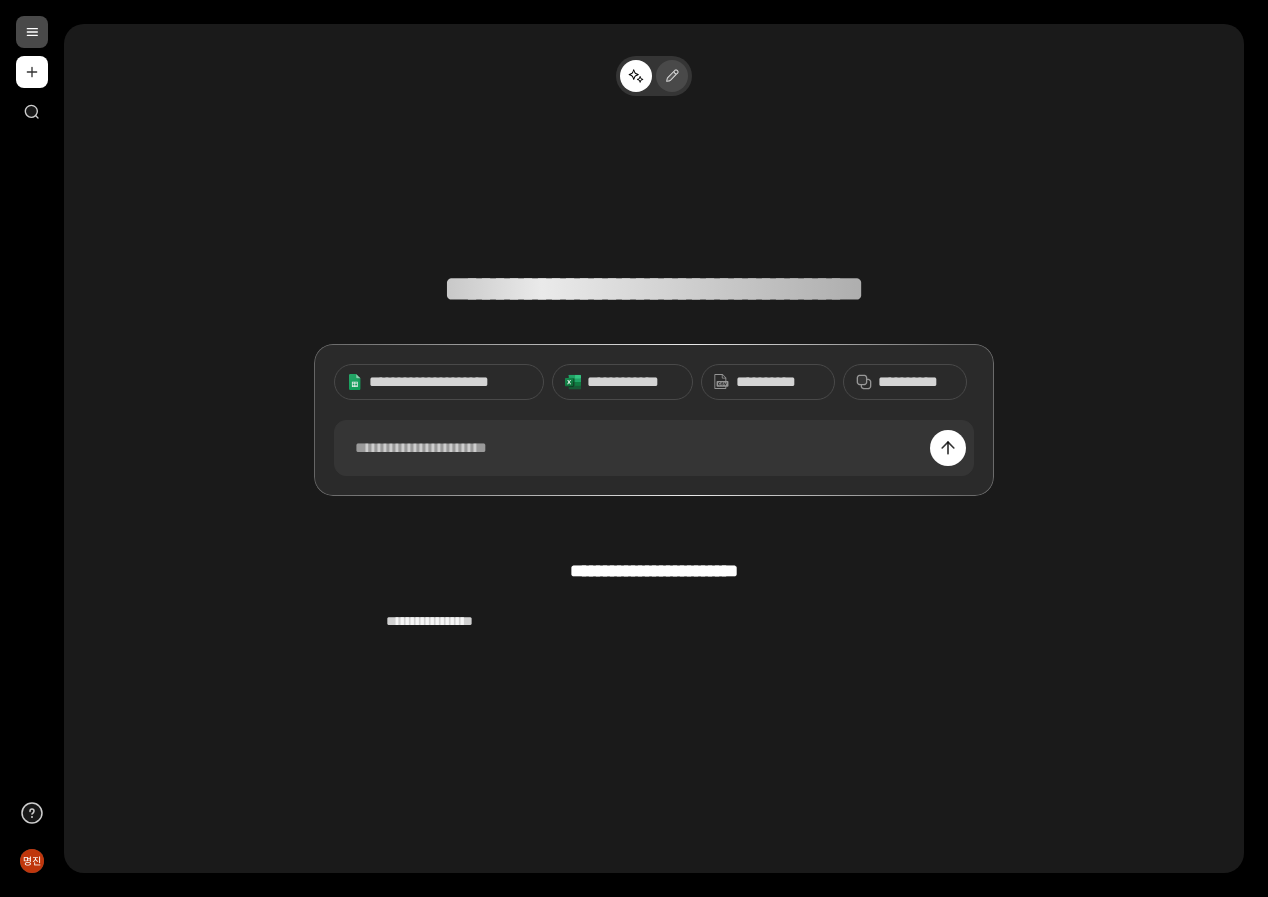 click 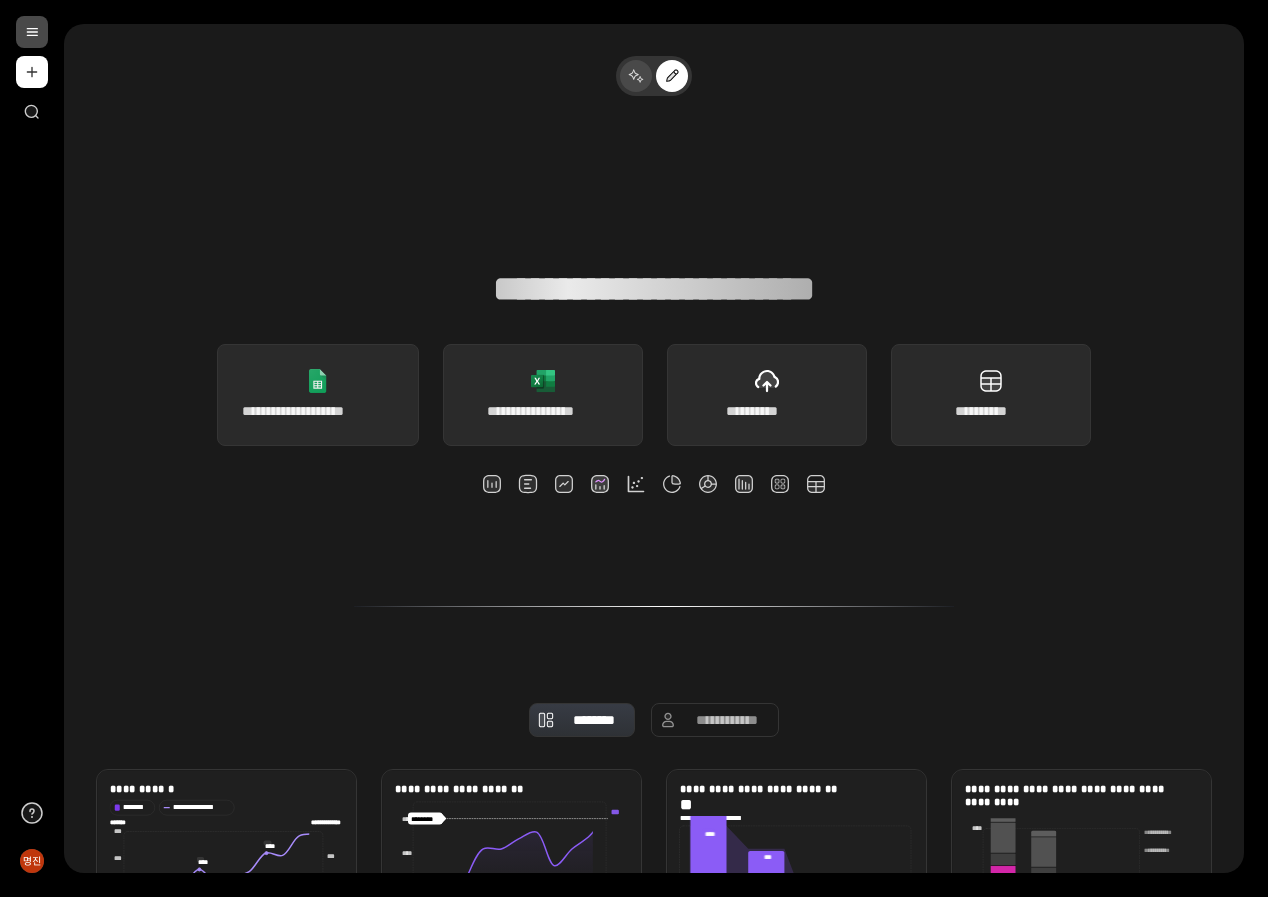 click at bounding box center (636, 76) 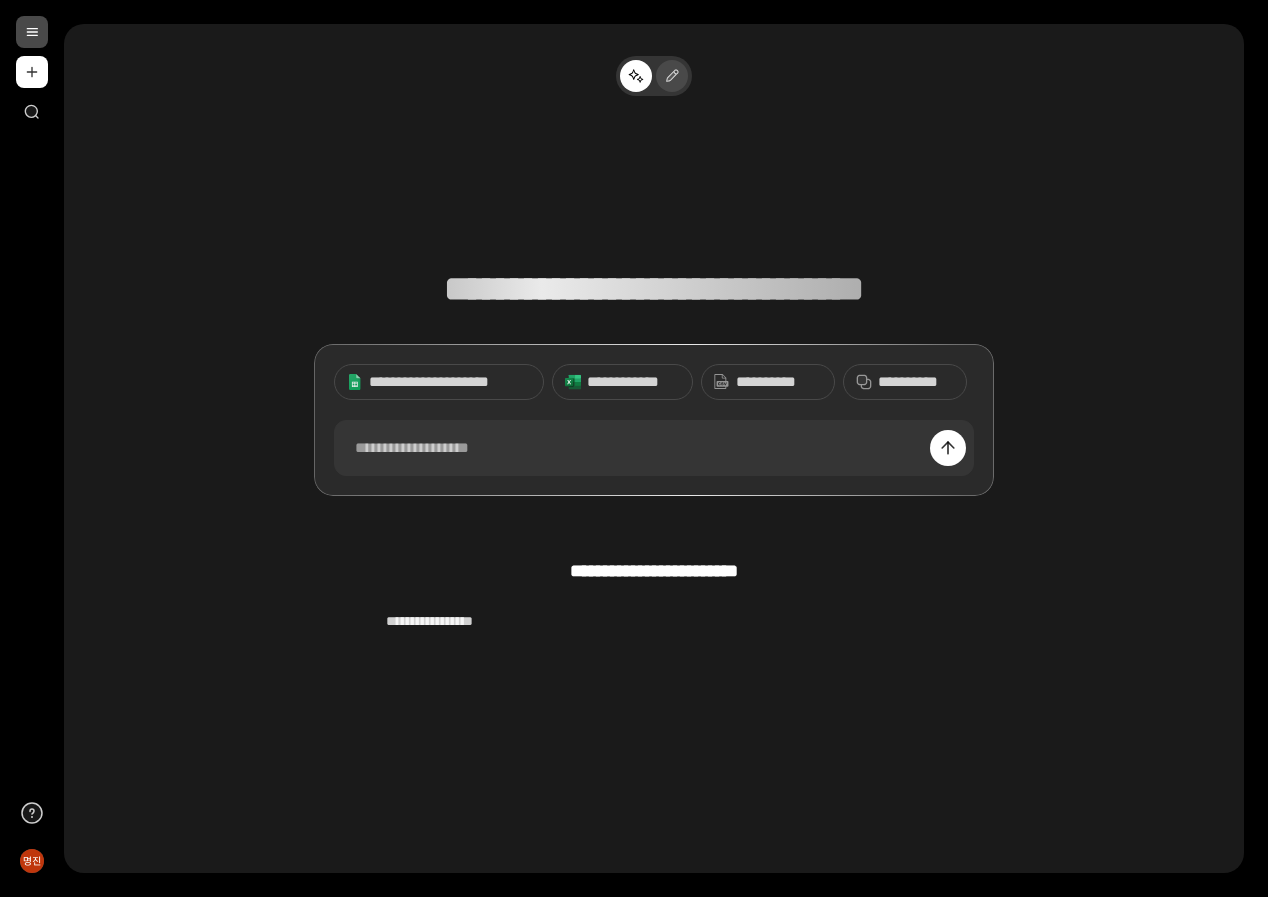click 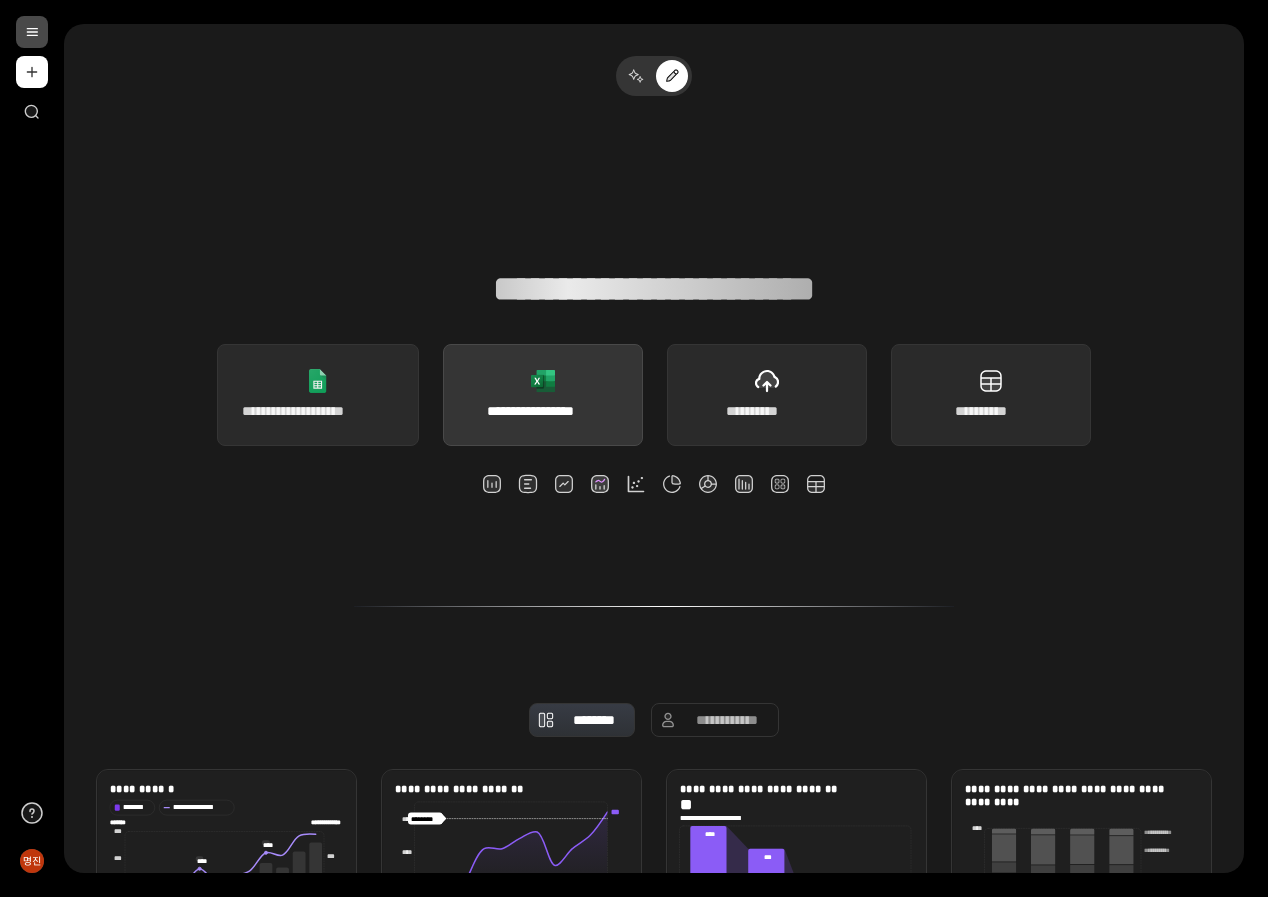 click on "**********" at bounding box center (543, 395) 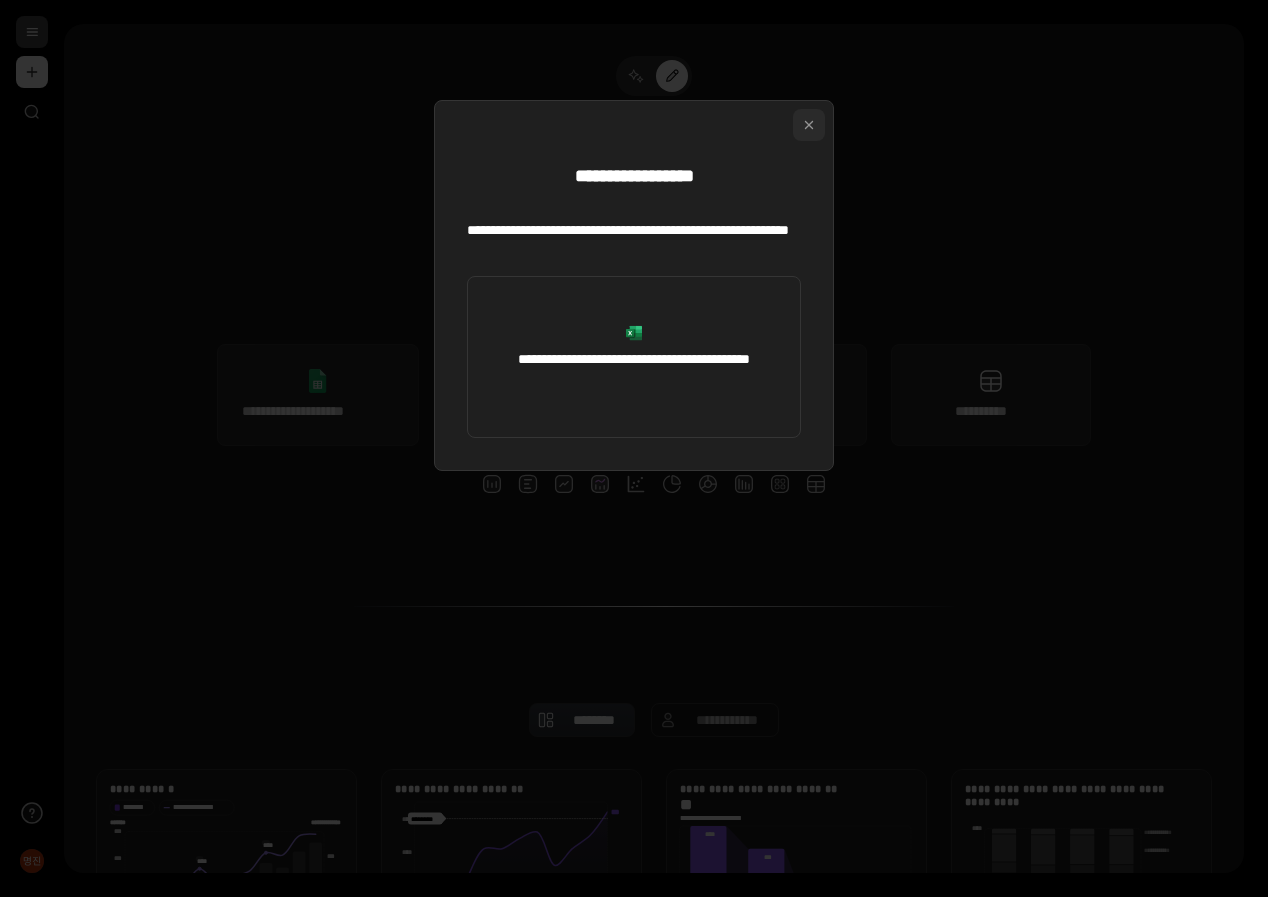 click at bounding box center [809, 125] 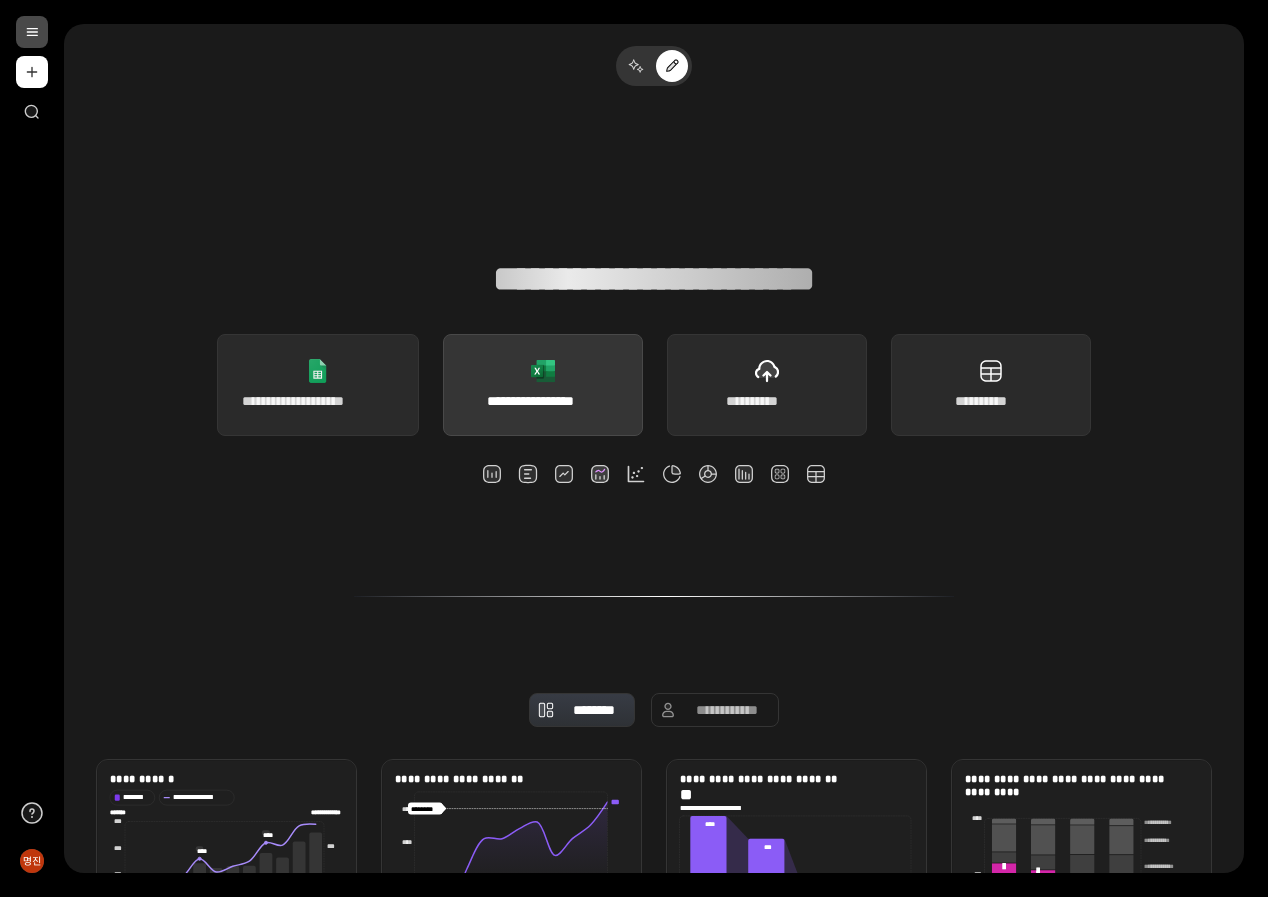 scroll, scrollTop: 0, scrollLeft: 0, axis: both 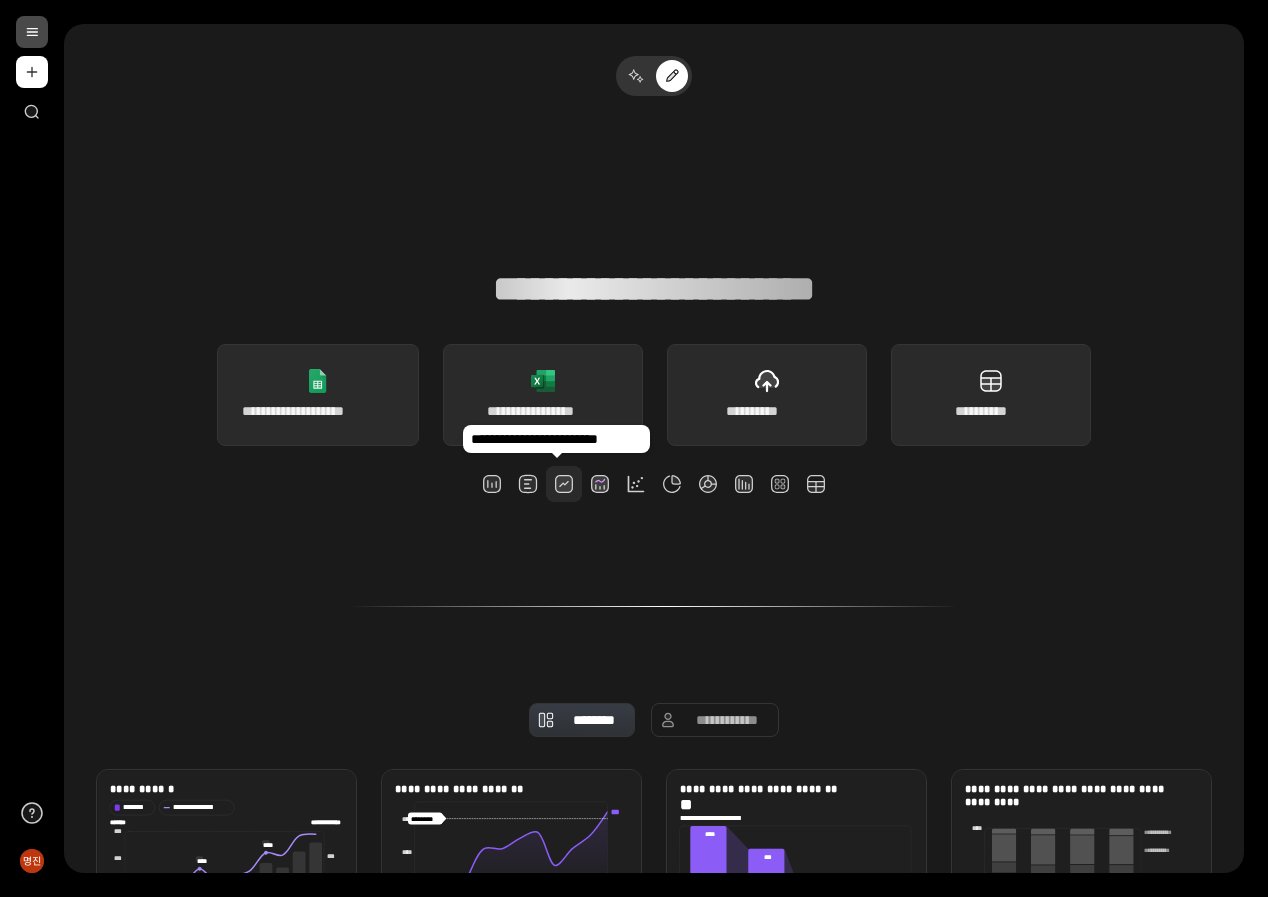 click at bounding box center (564, 484) 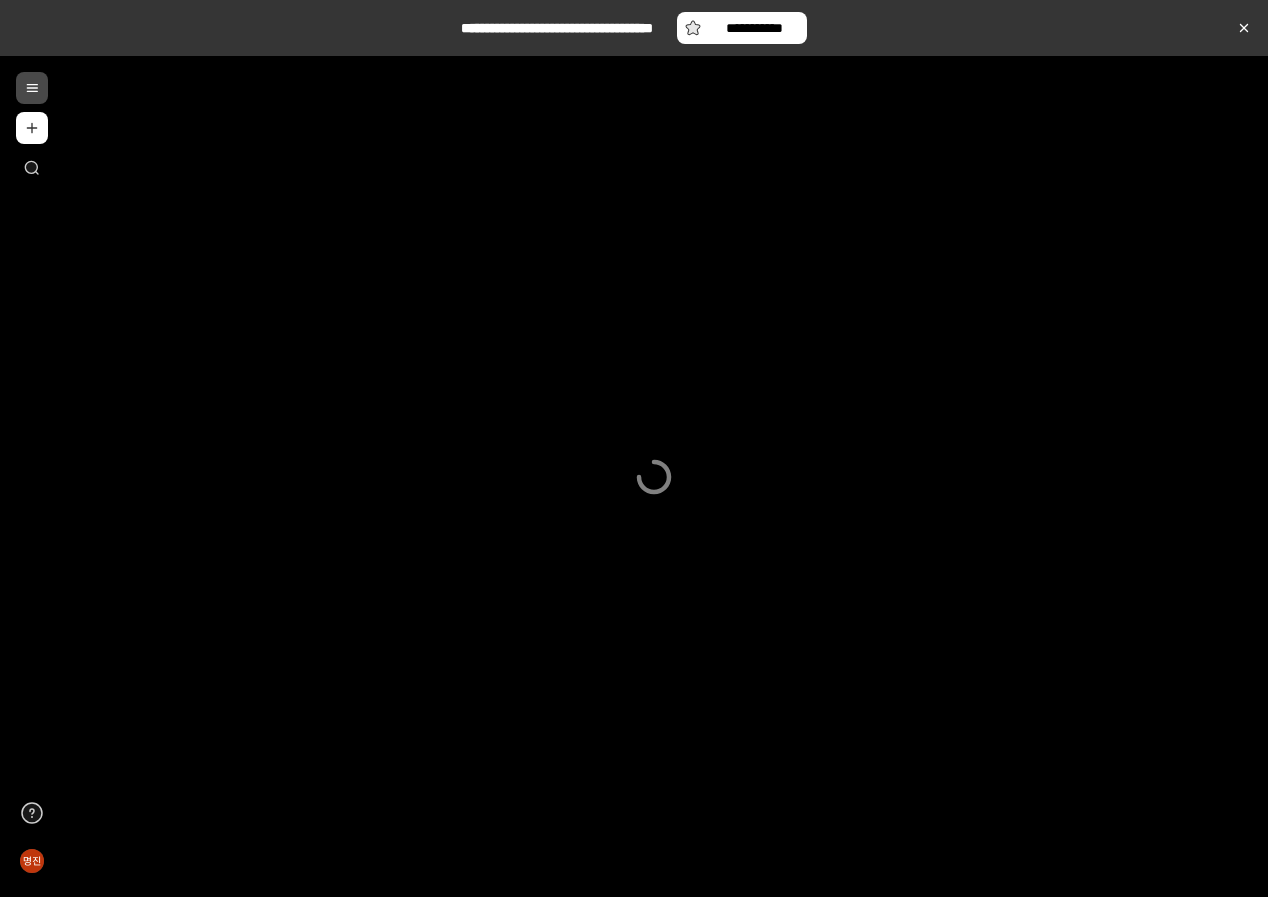 click at bounding box center (654, 476) 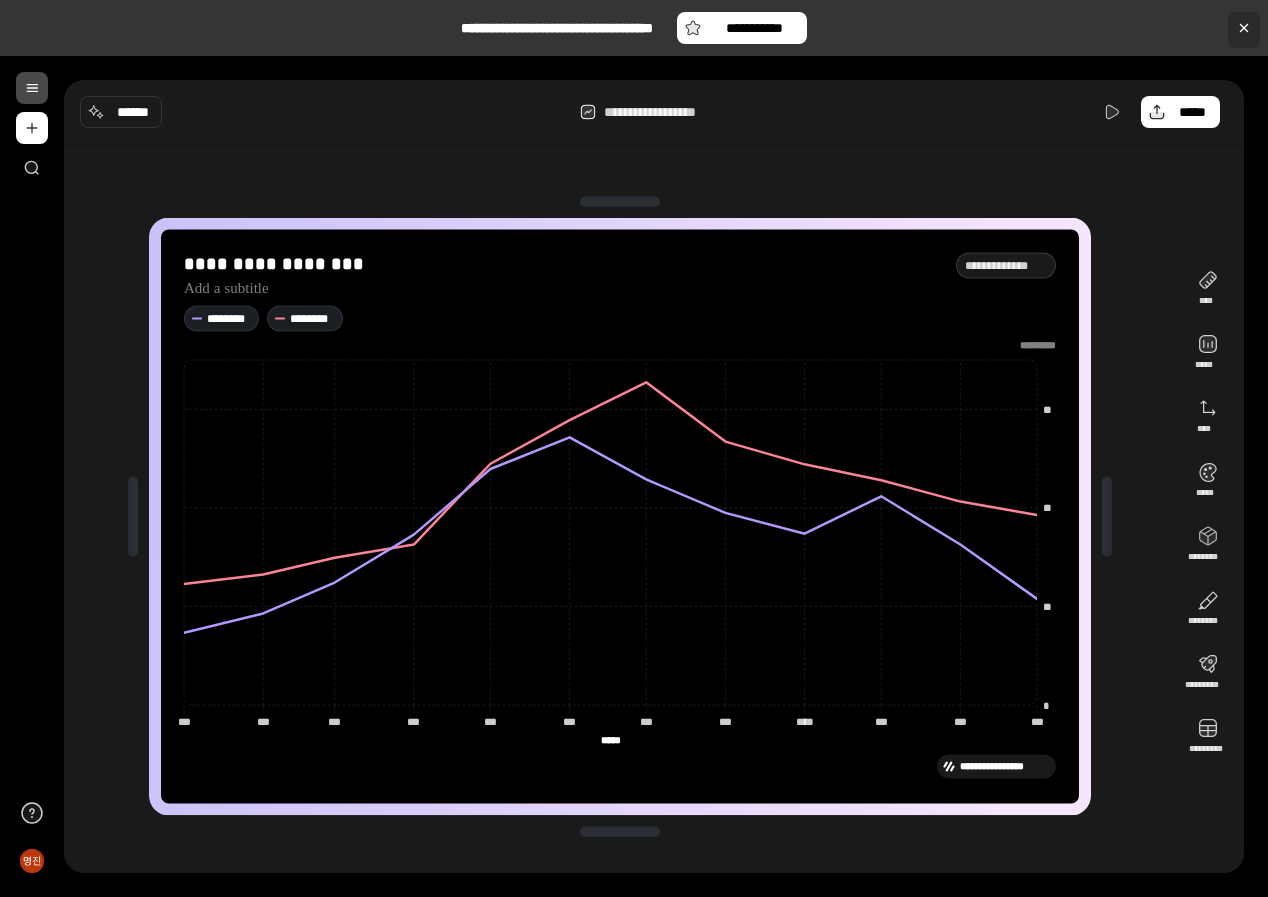click at bounding box center (1244, 30) 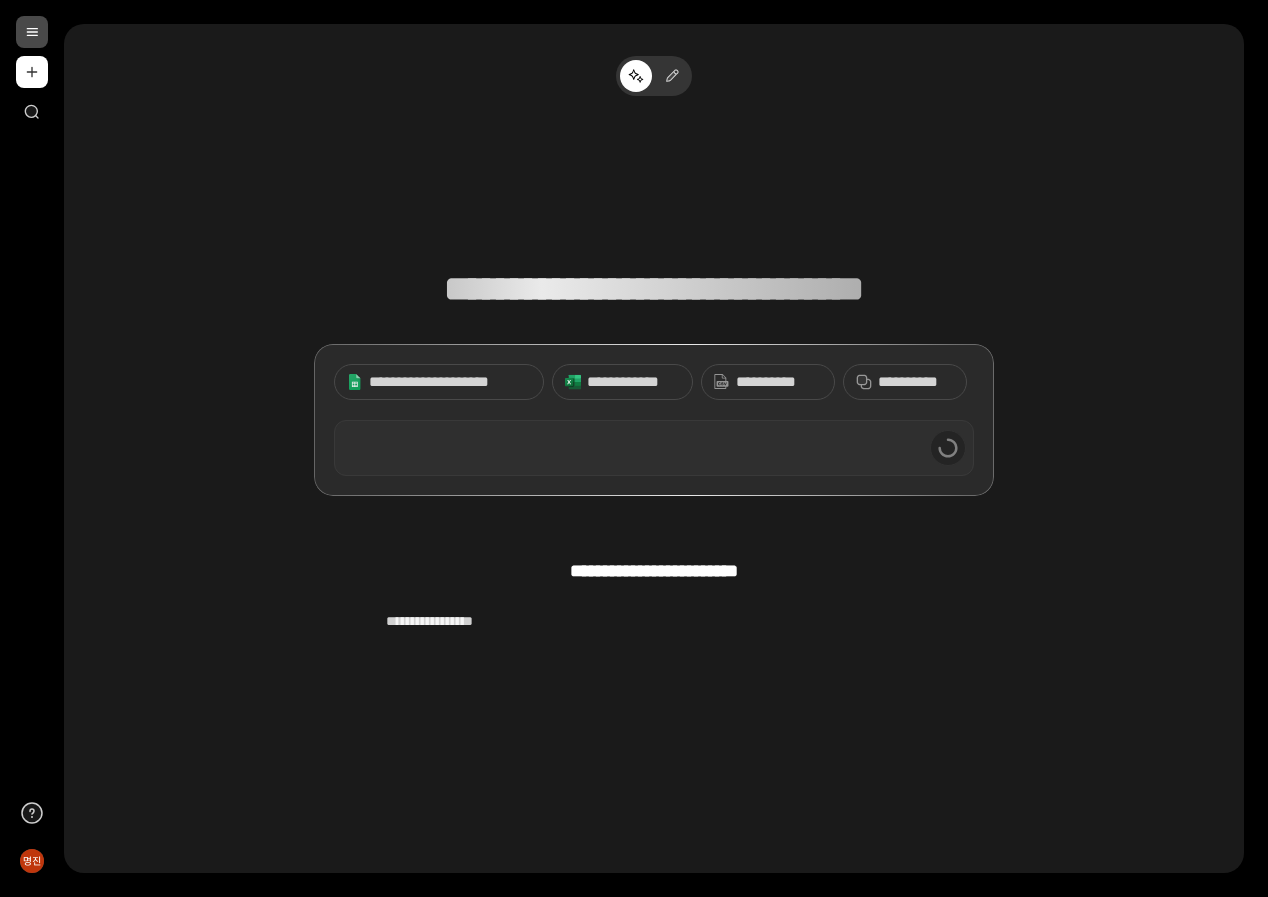 click at bounding box center (654, 448) 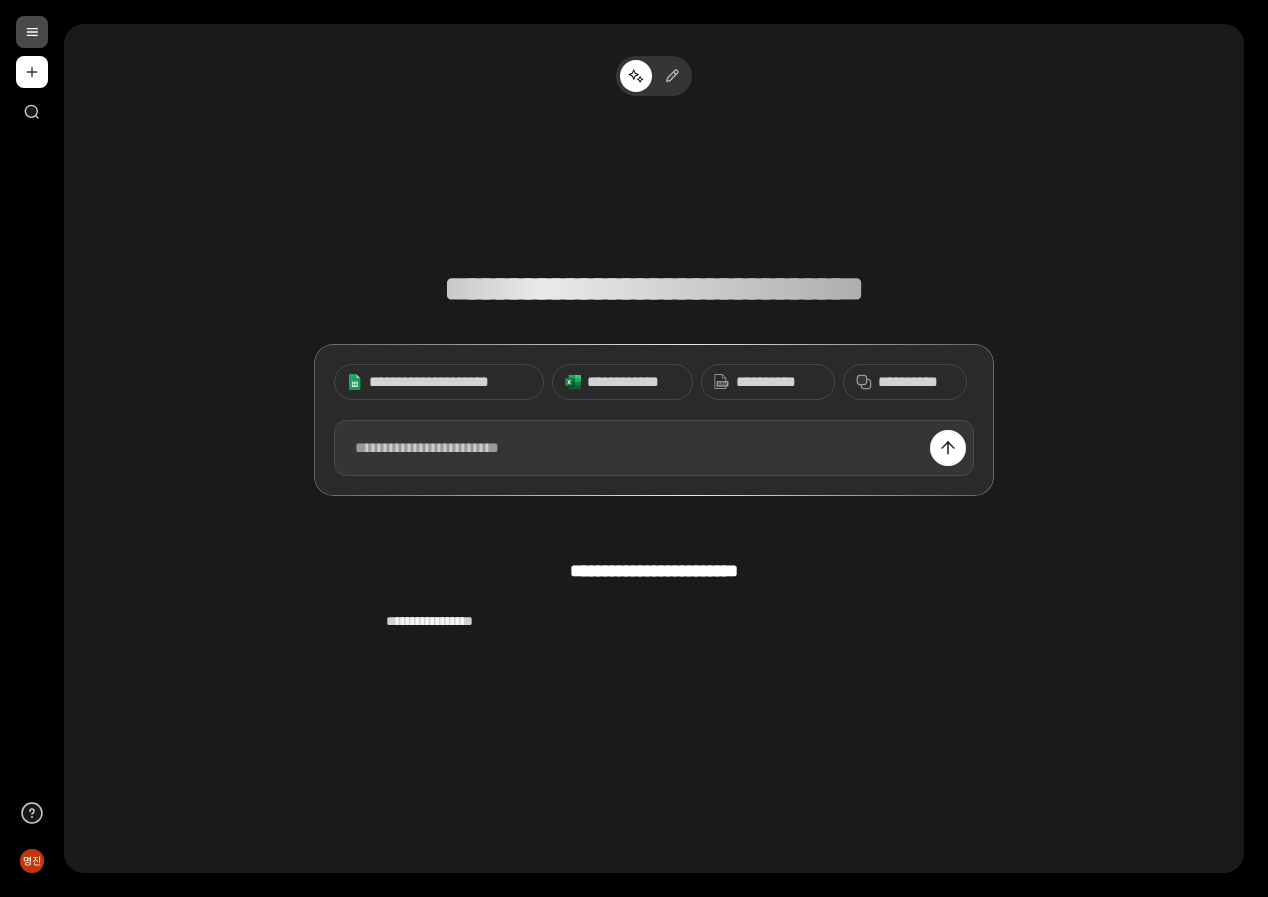 click at bounding box center [654, 448] 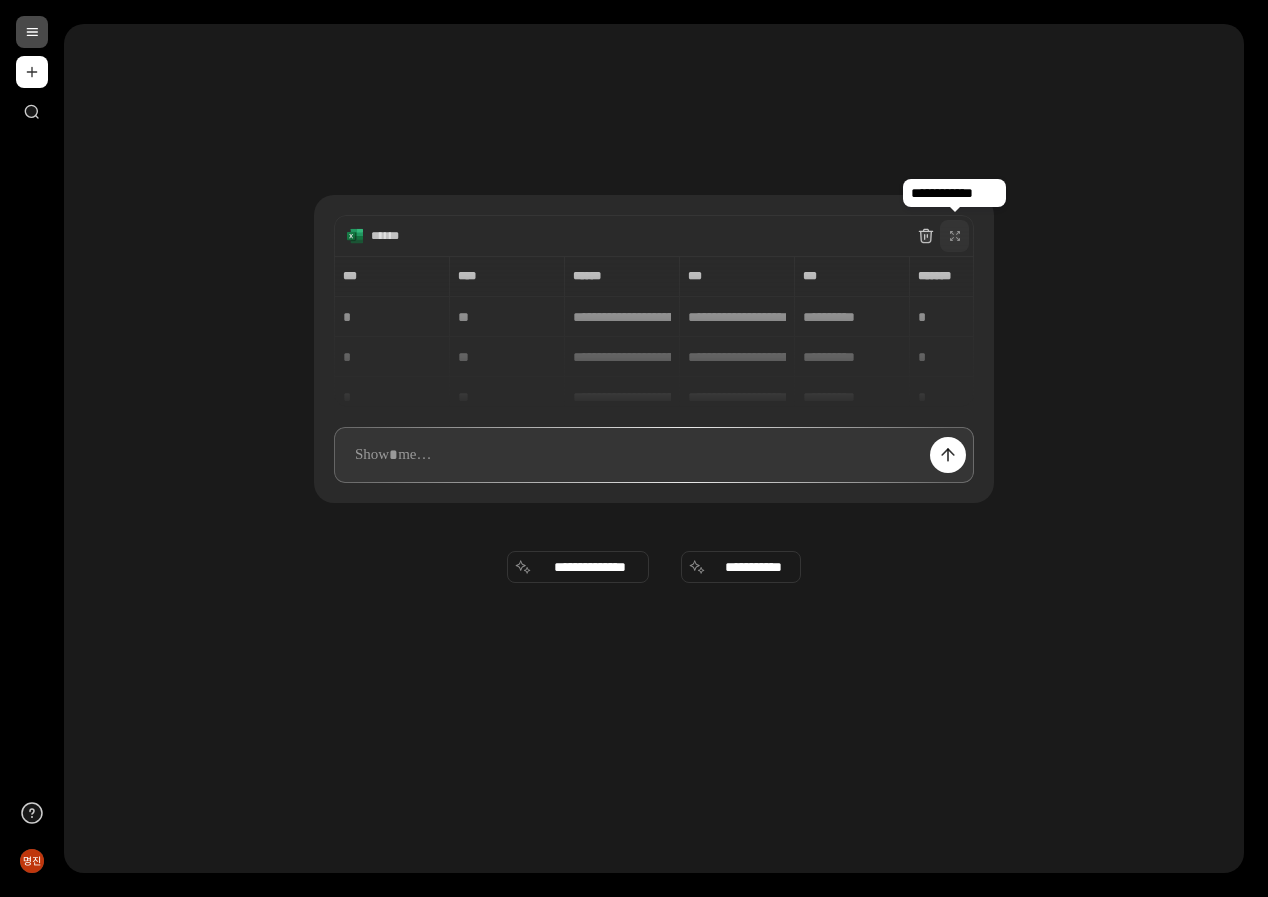 click 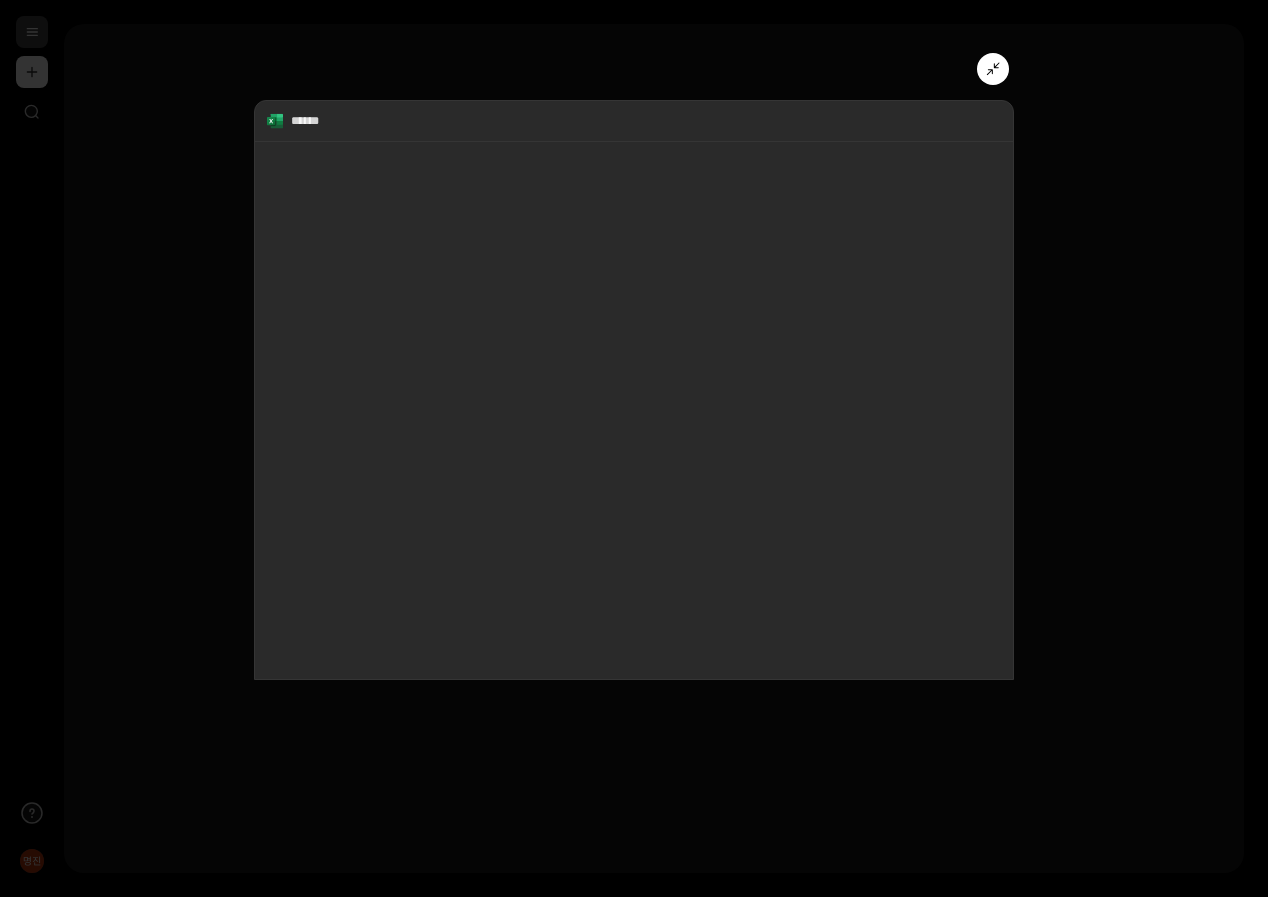 scroll, scrollTop: 0, scrollLeft: 0, axis: both 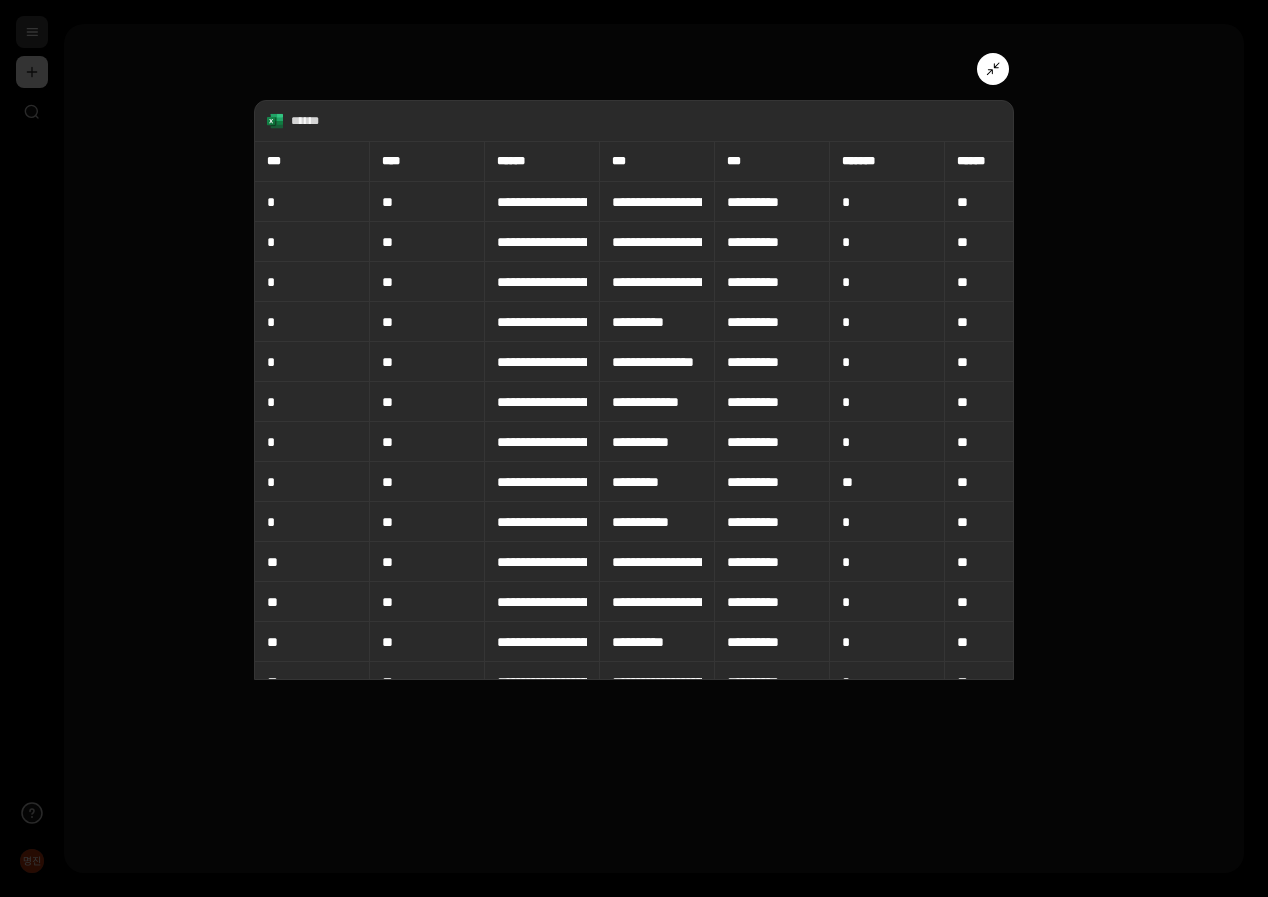 click 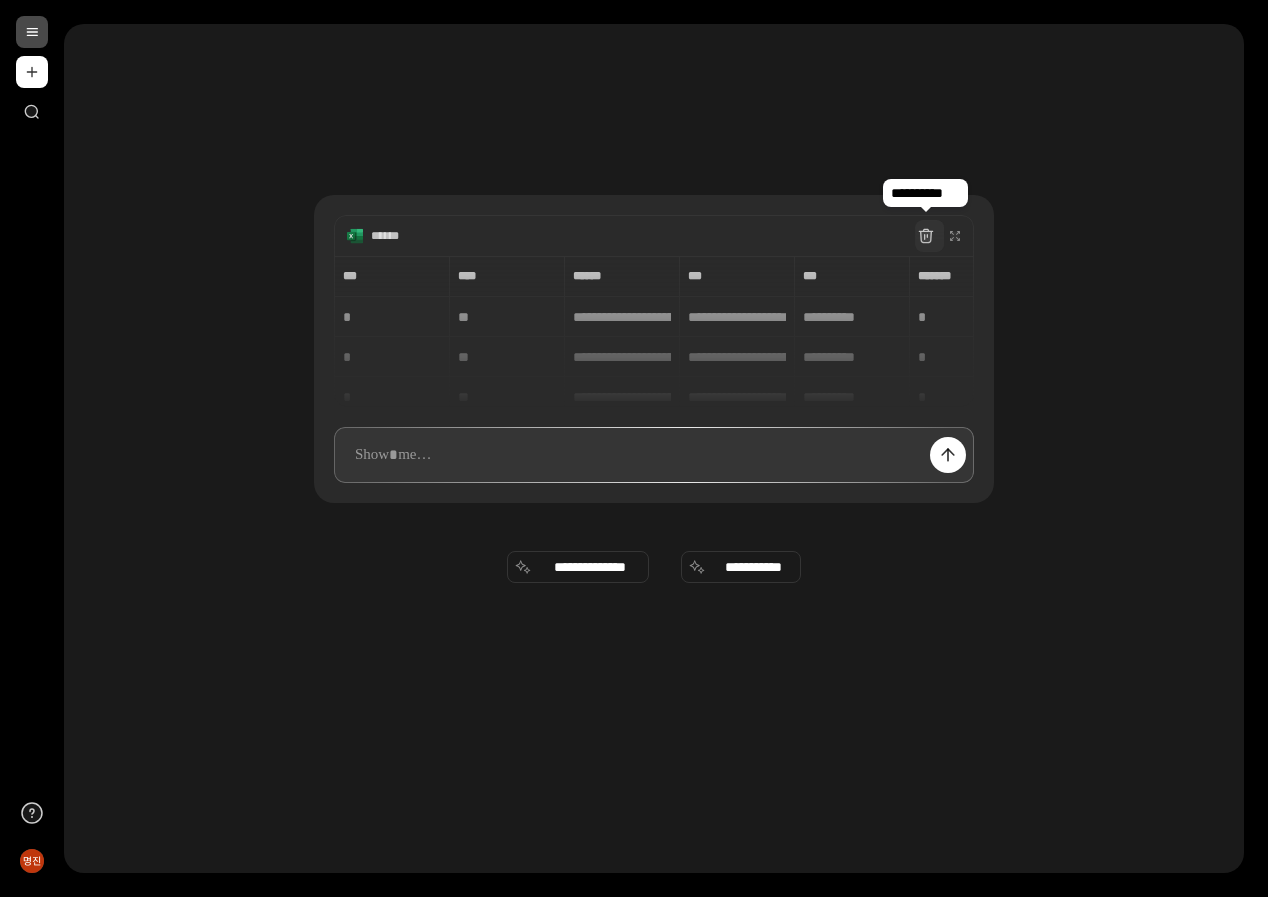 click 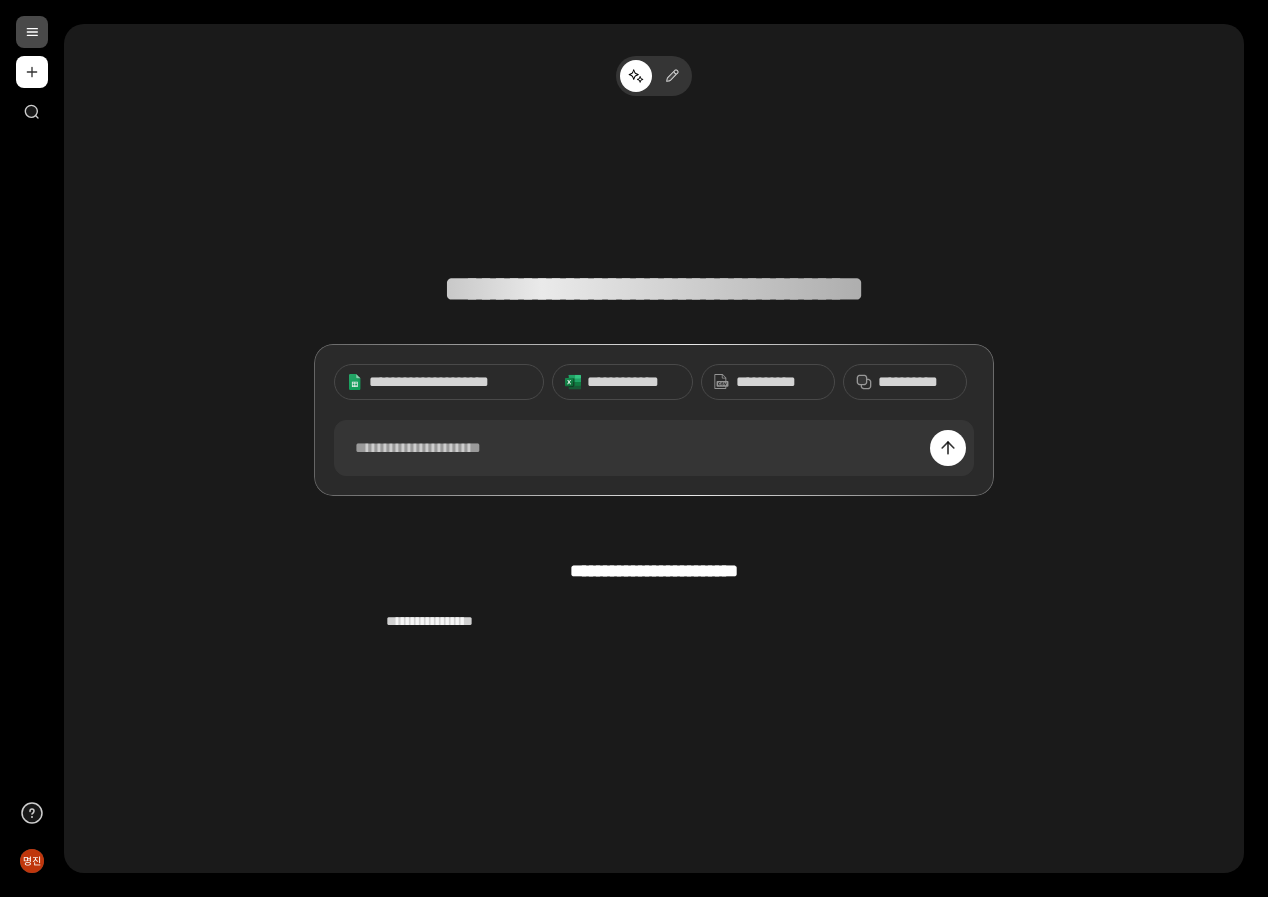click on "**********" at bounding box center (654, 289) 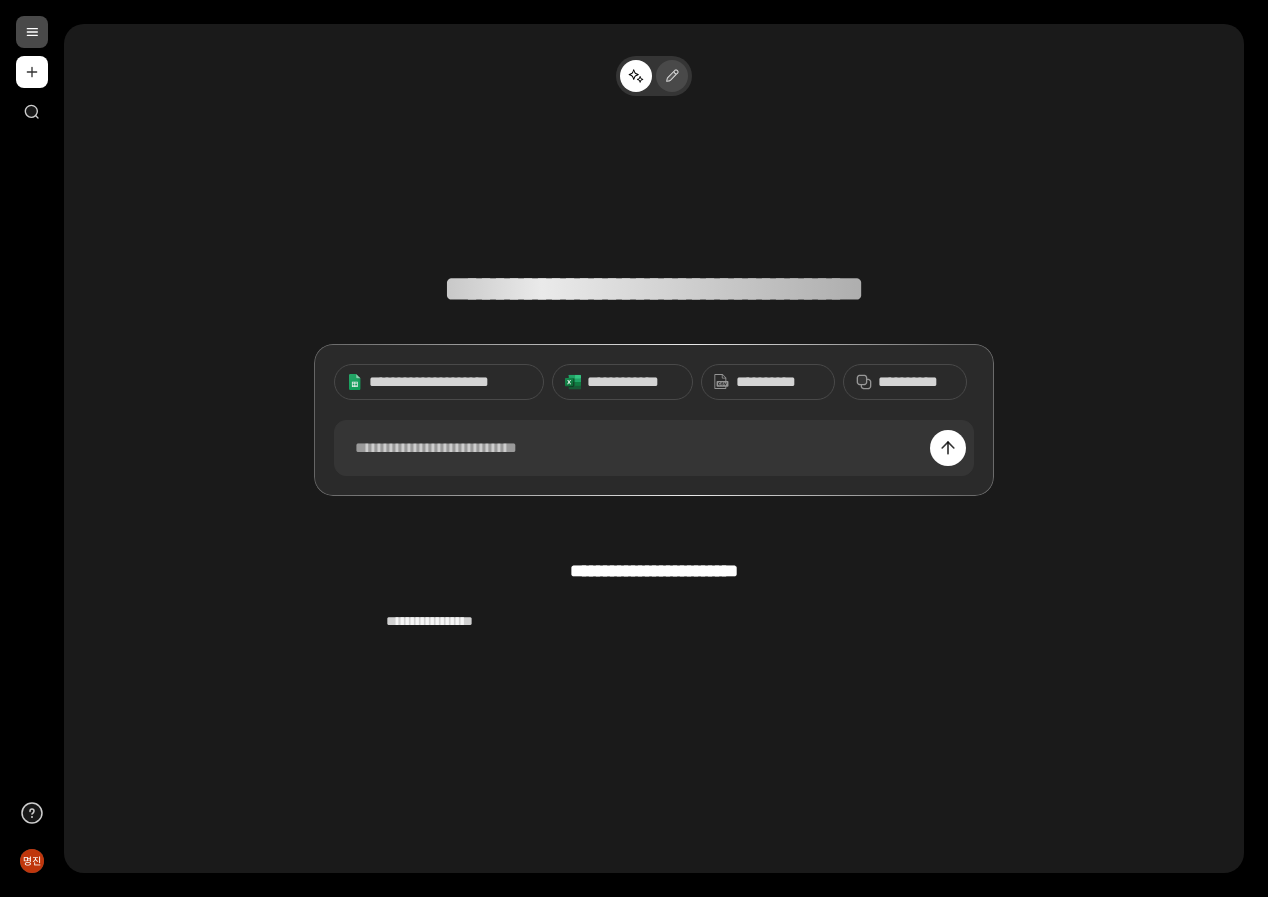 click 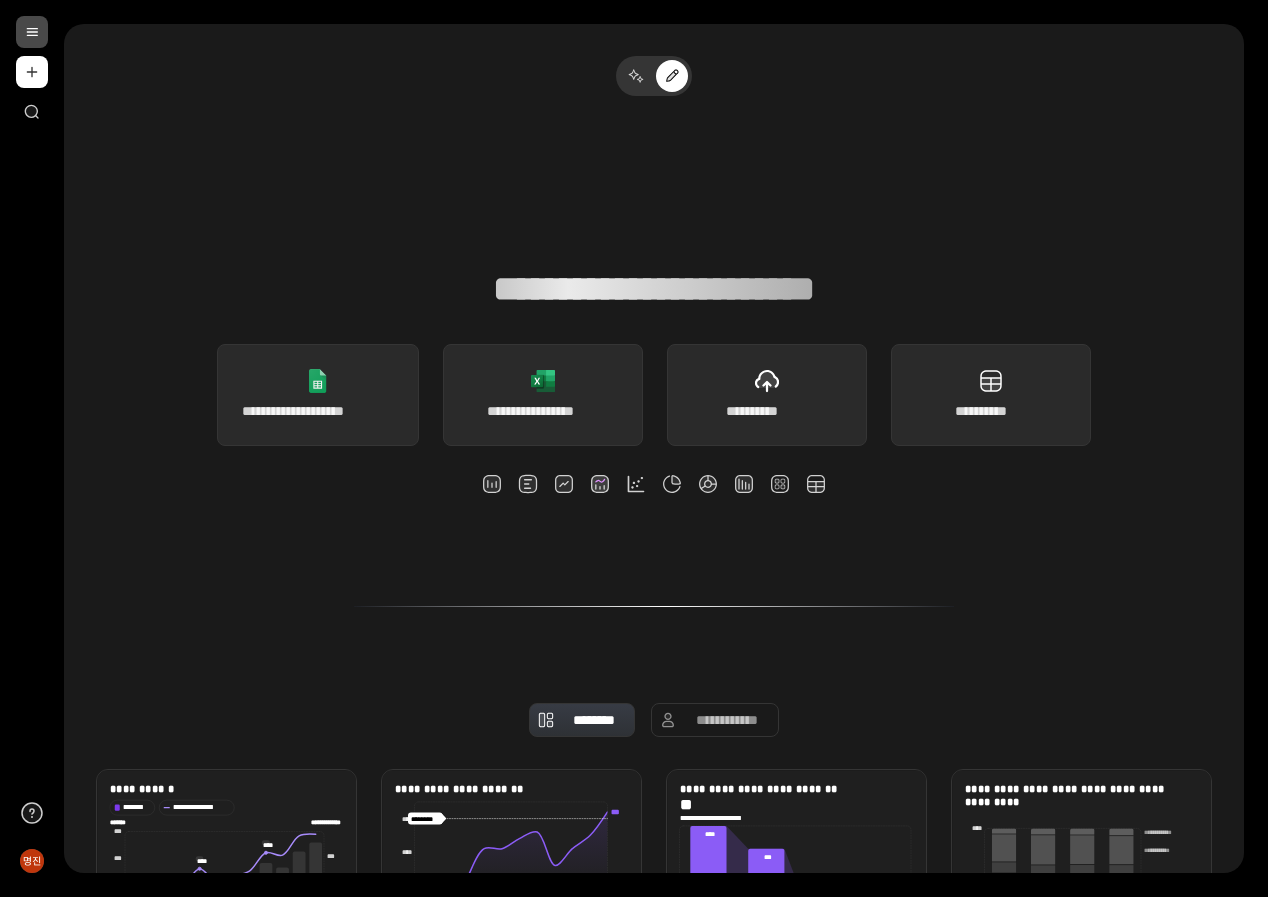 click on "**********" at bounding box center (654, 323) 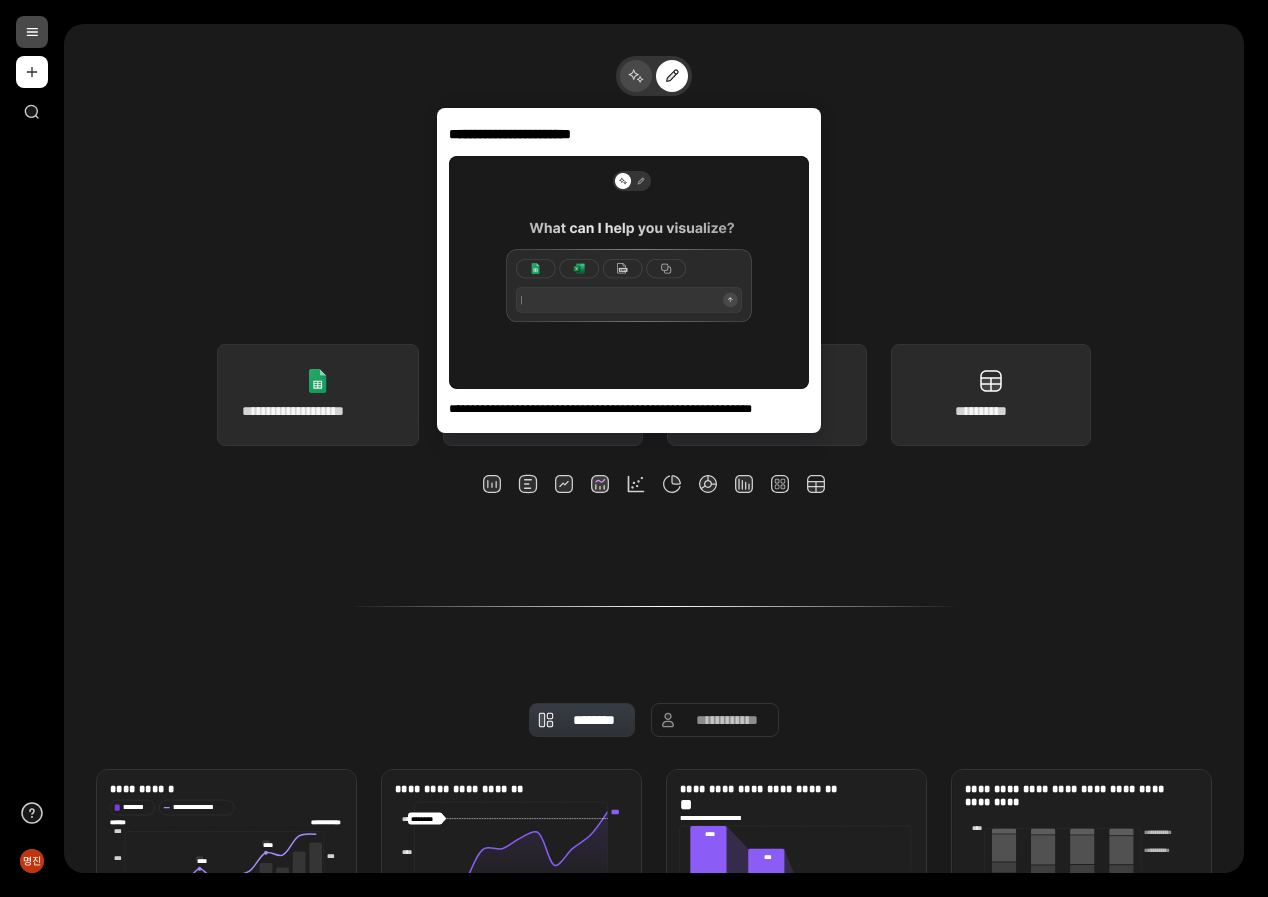 click 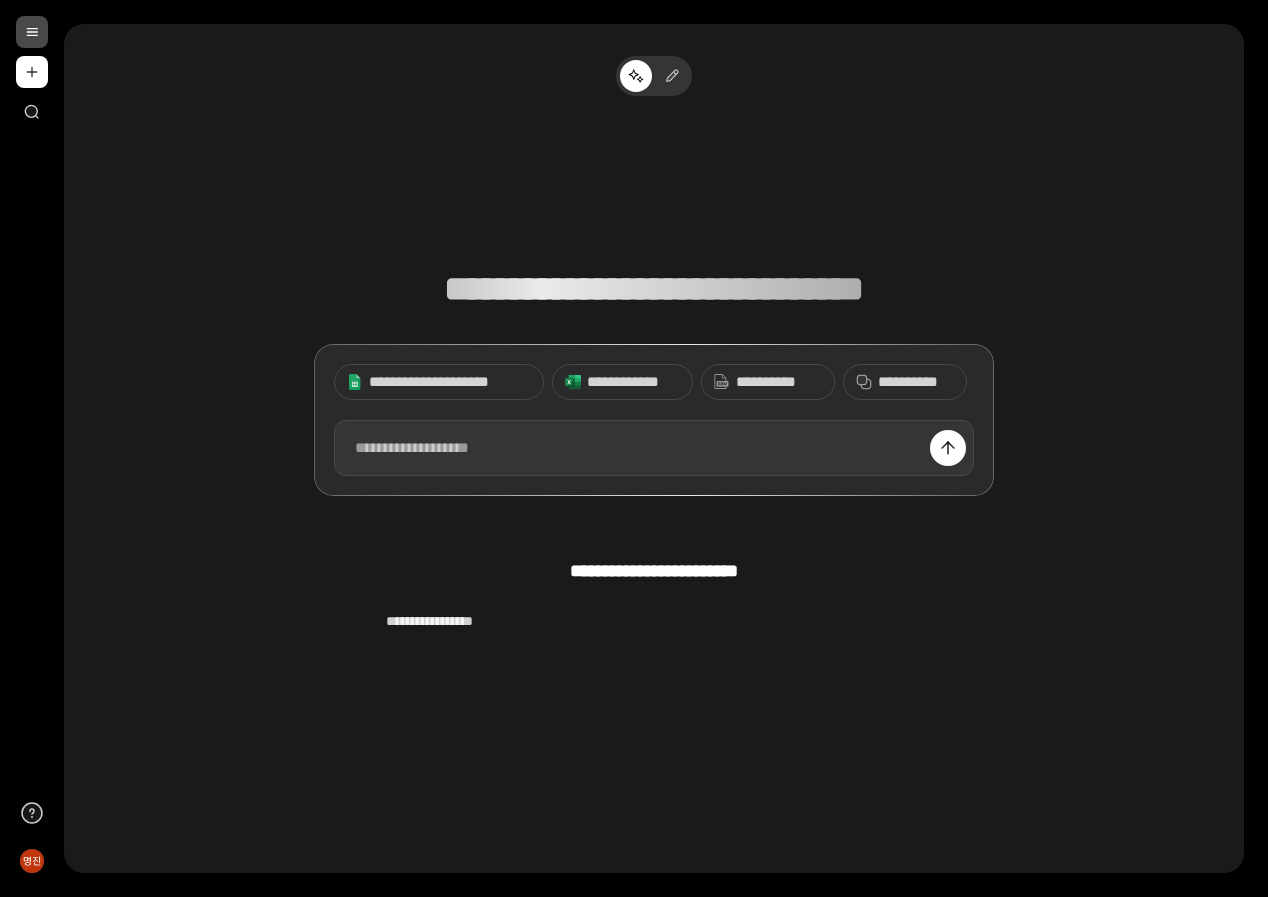 click at bounding box center [654, 448] 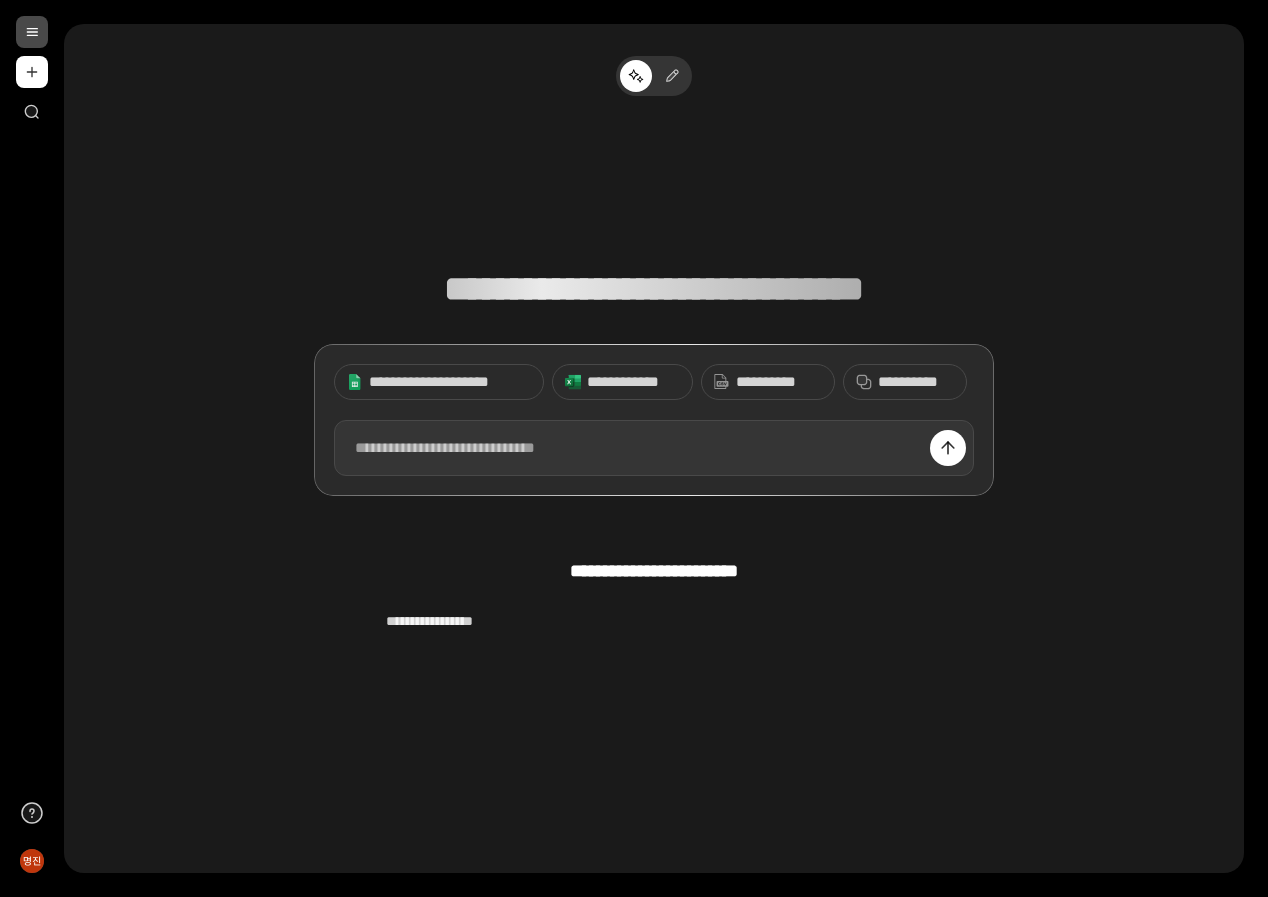 paste 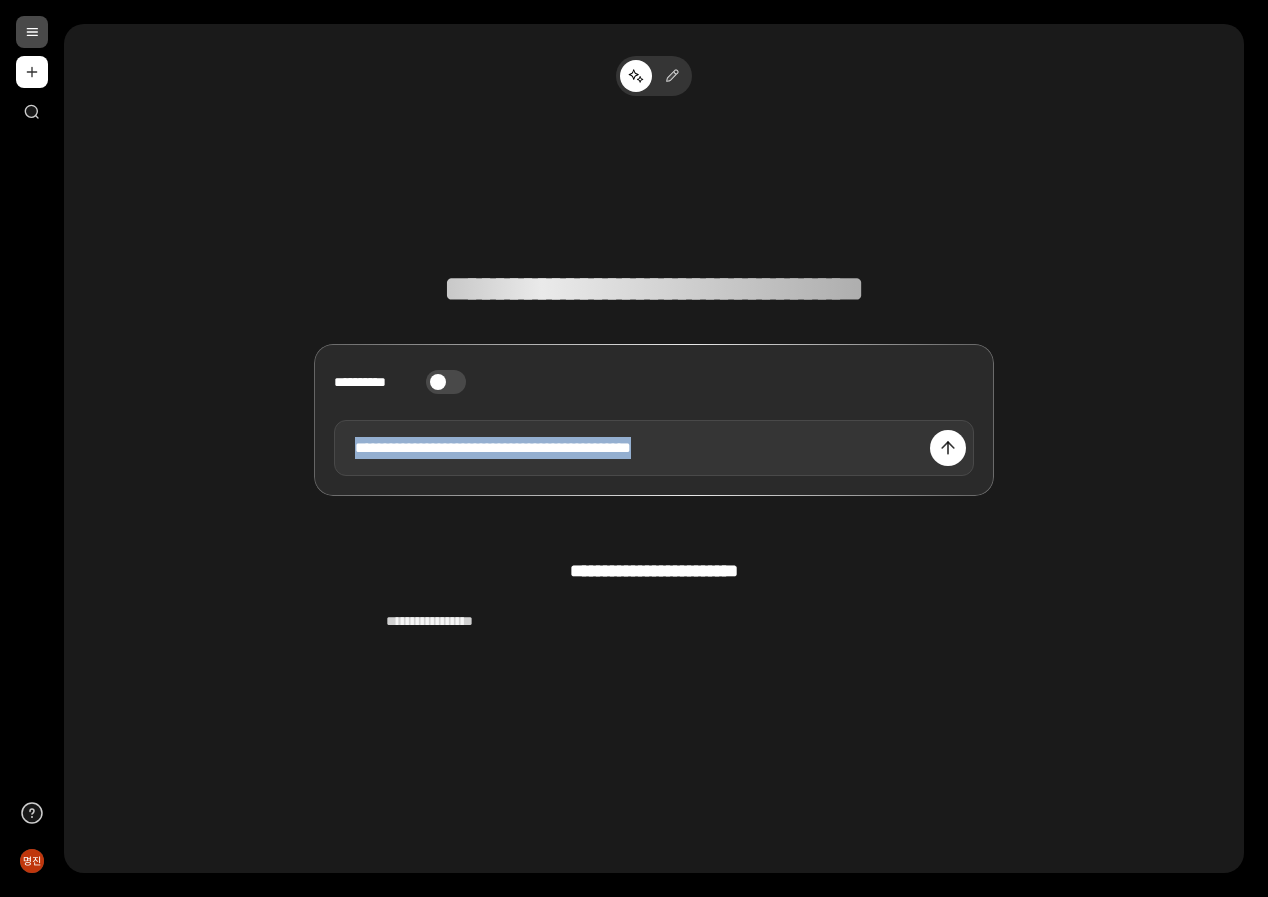 drag, startPoint x: 678, startPoint y: 443, endPoint x: 233, endPoint y: 441, distance: 445.0045 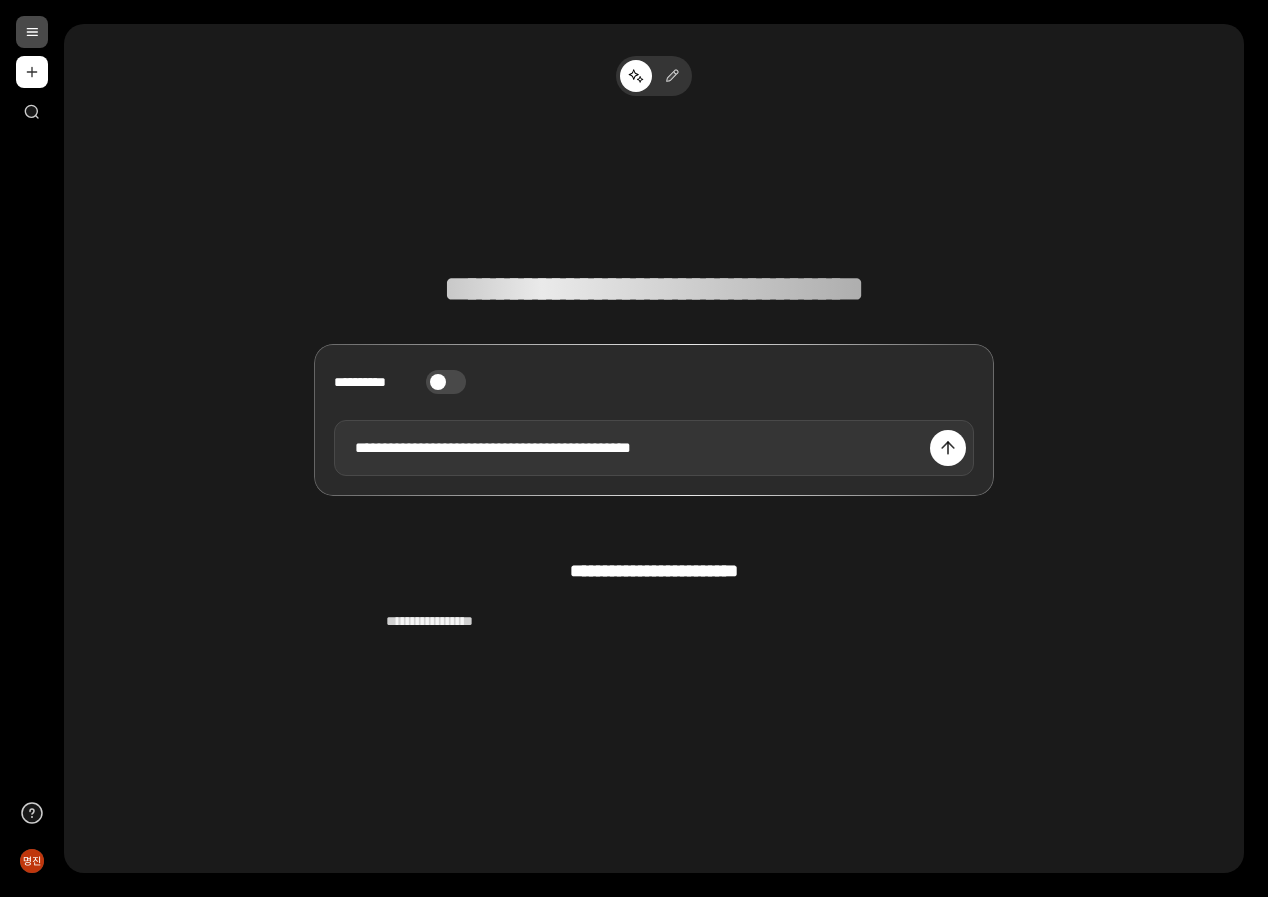 click on "**********" at bounding box center (654, 448) 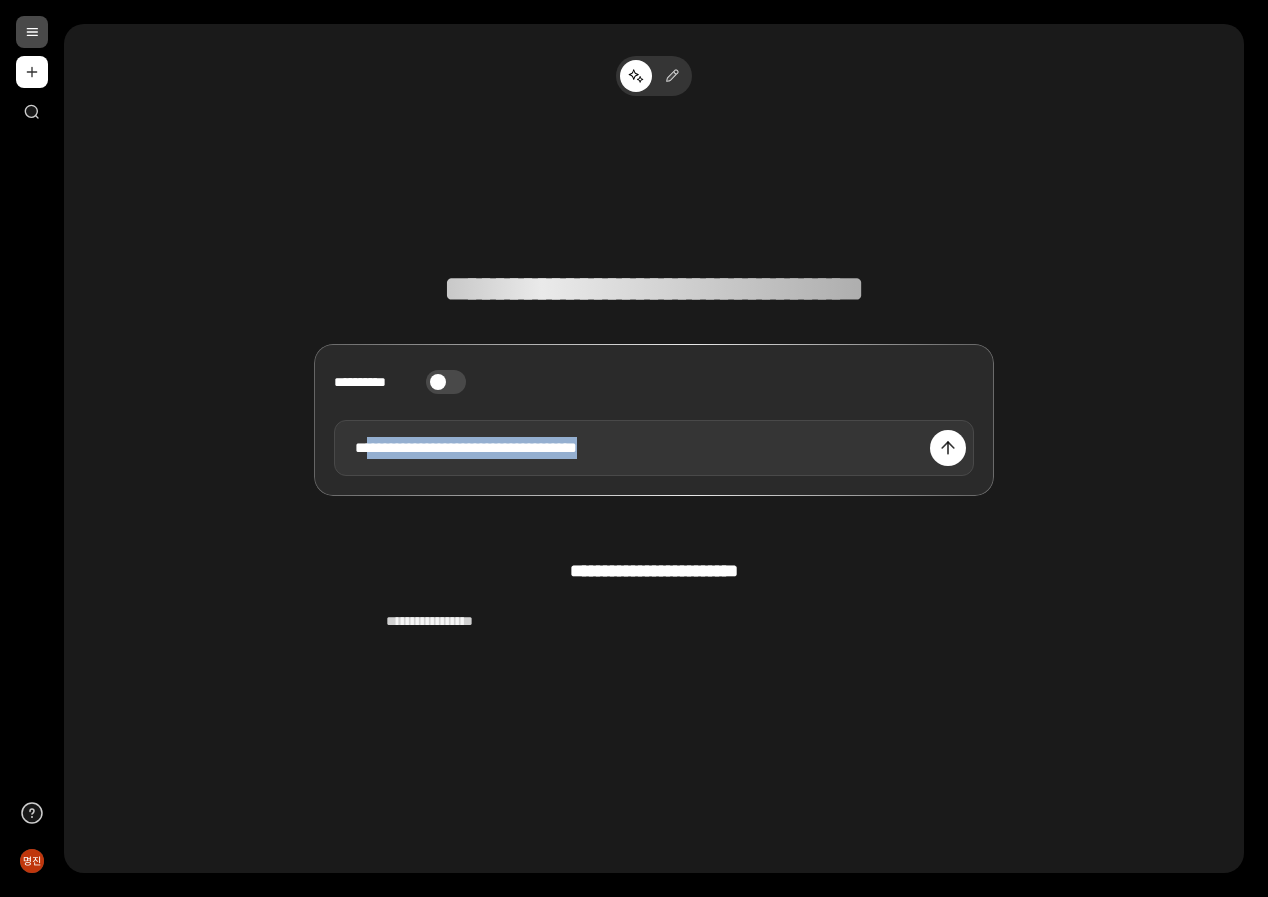 drag, startPoint x: 596, startPoint y: 448, endPoint x: 370, endPoint y: 455, distance: 226.10838 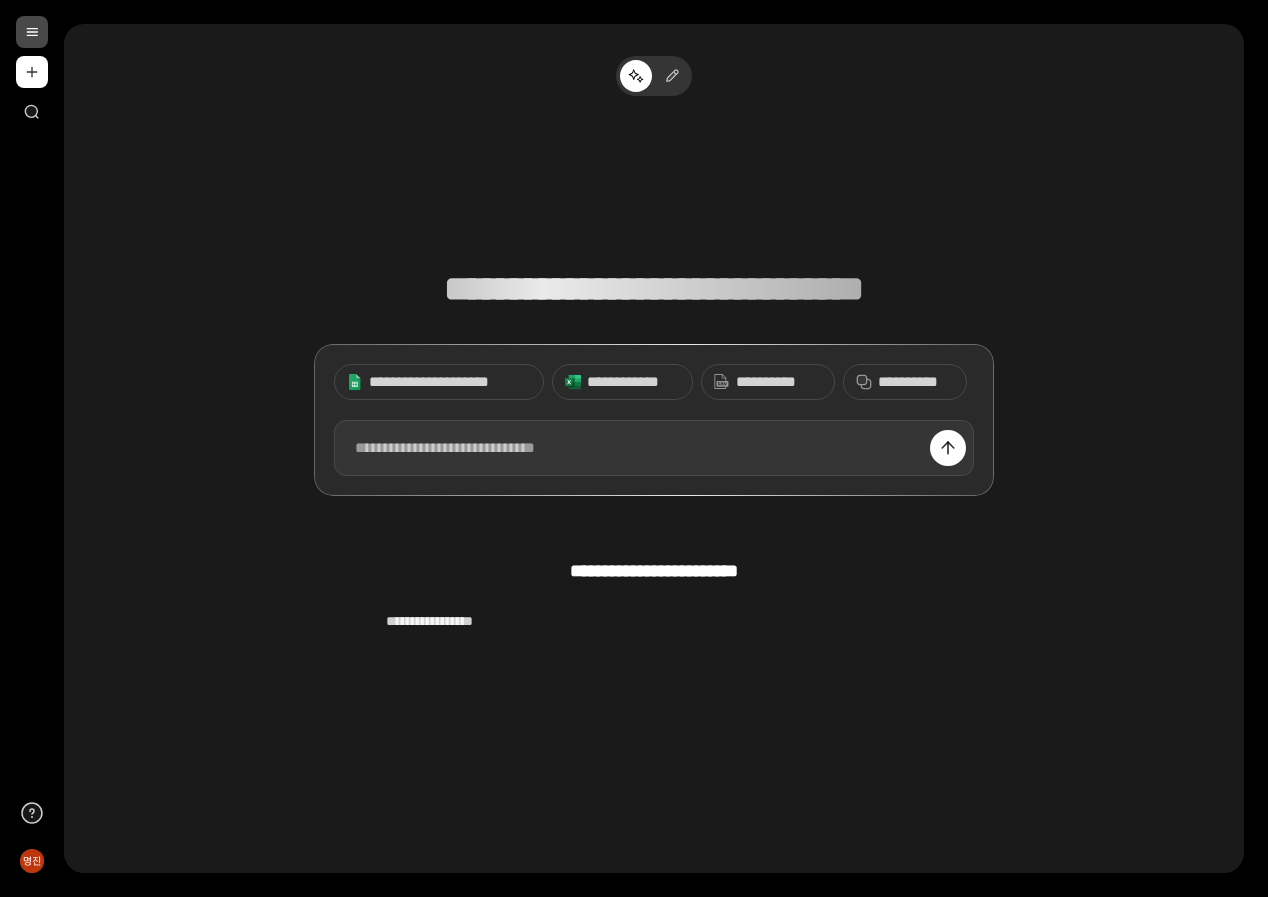 click at bounding box center (654, 448) 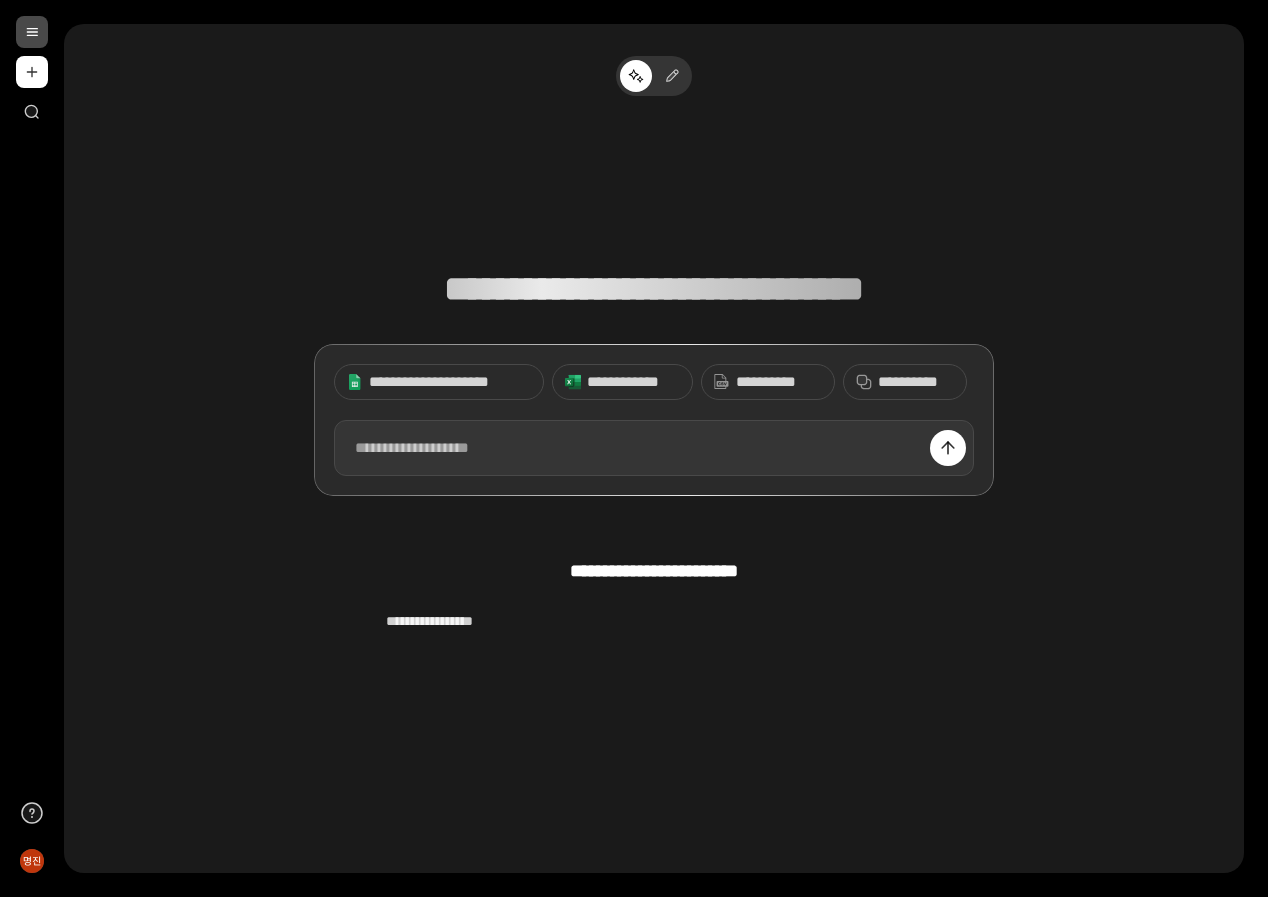 click at bounding box center [654, 448] 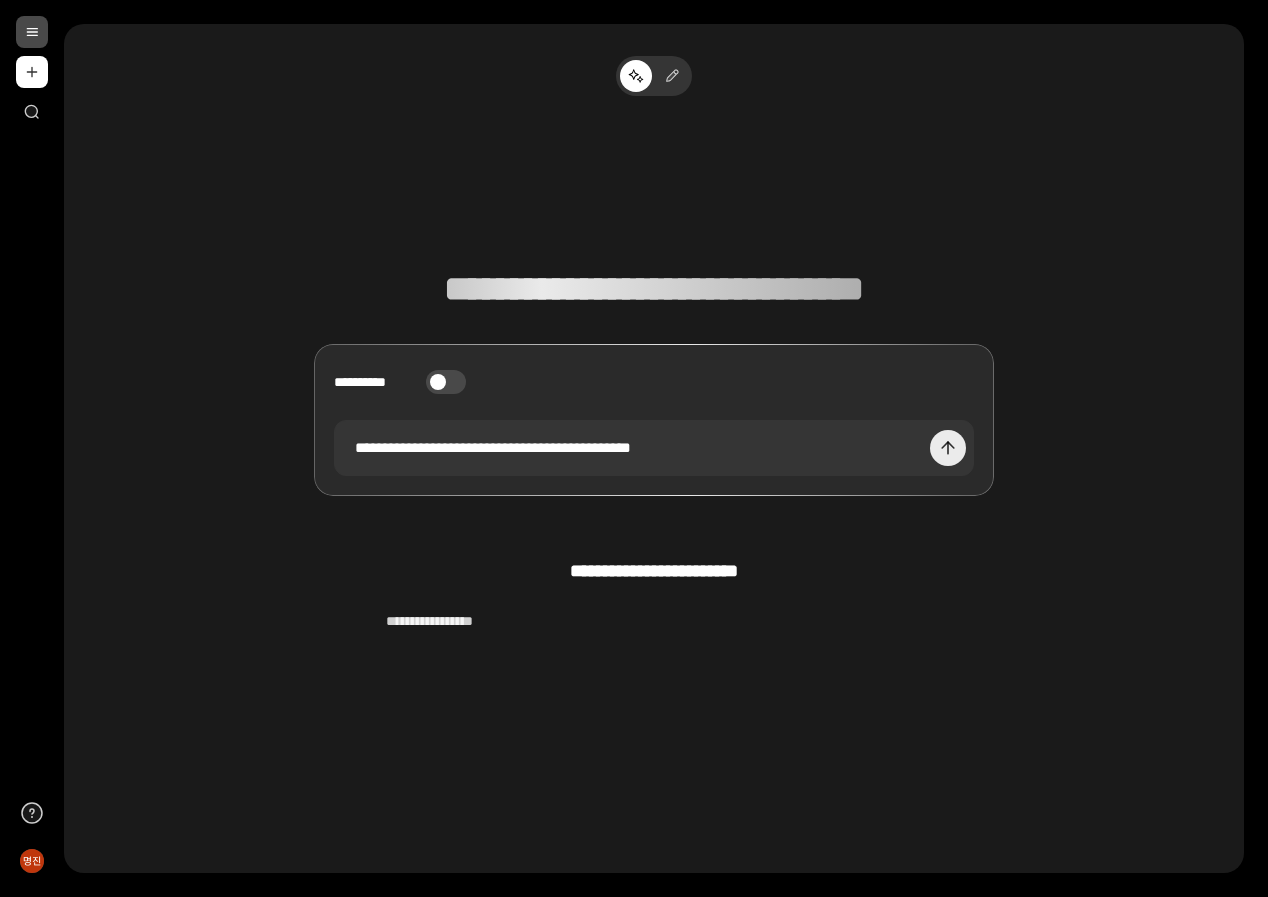 click at bounding box center (948, 448) 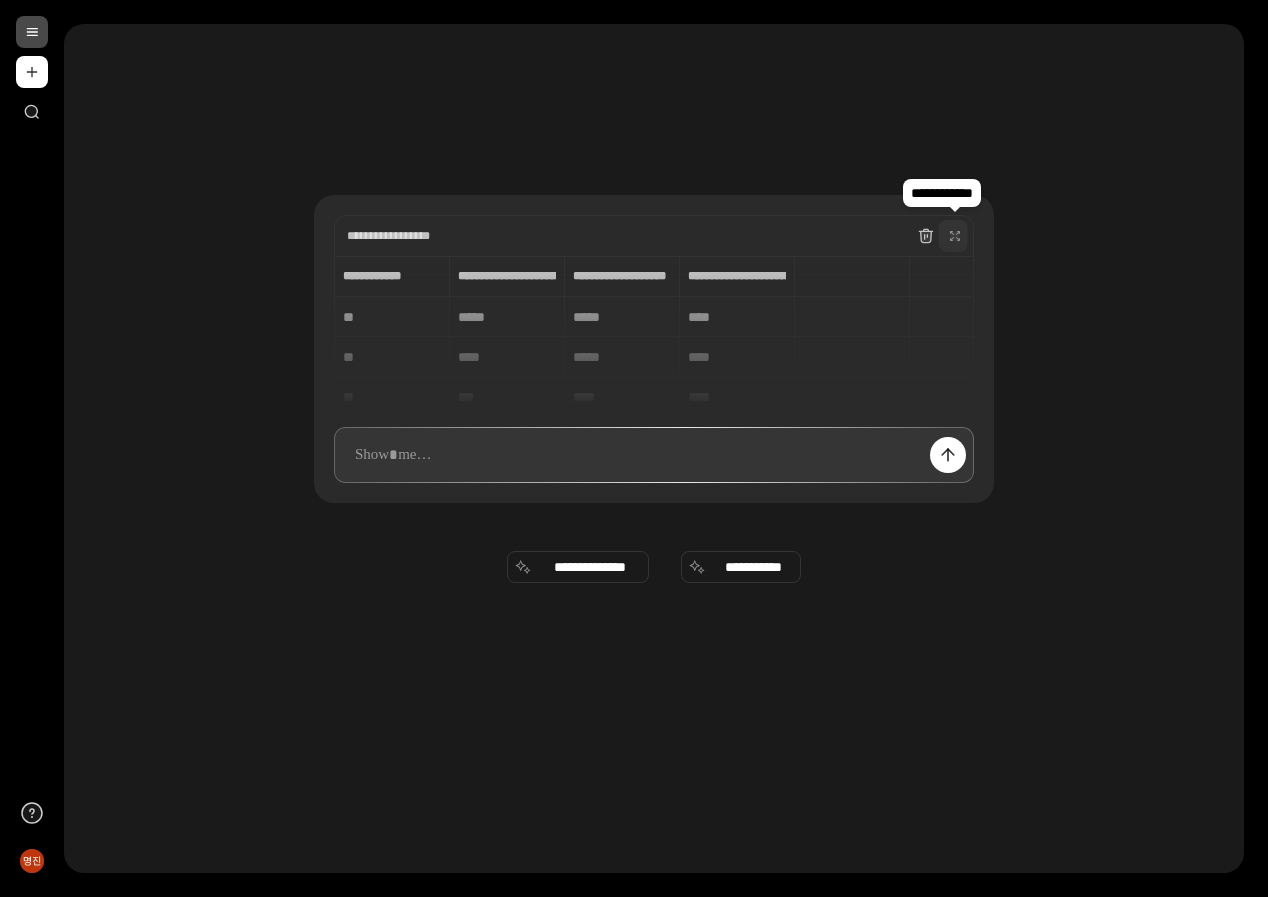click 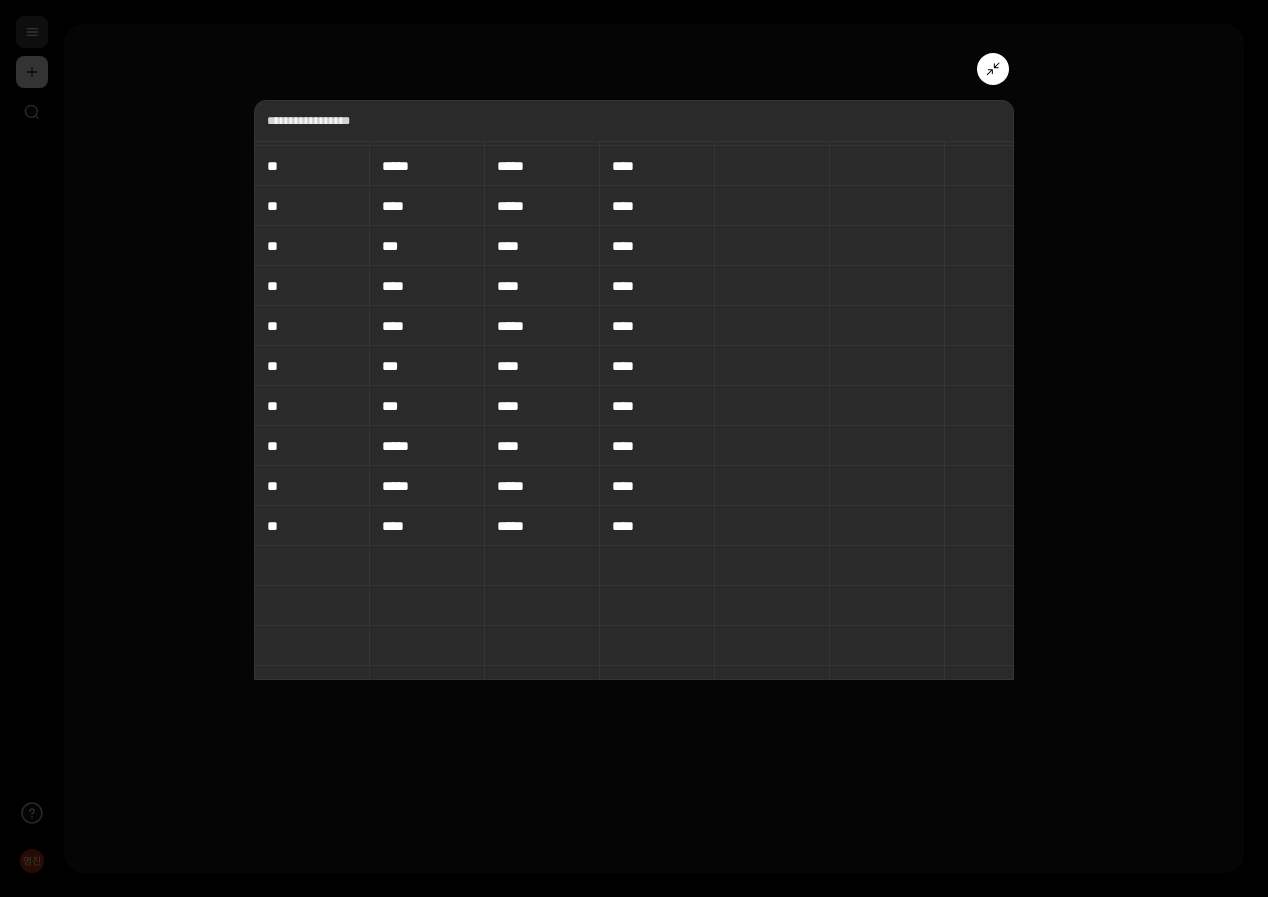 scroll, scrollTop: 0, scrollLeft: 0, axis: both 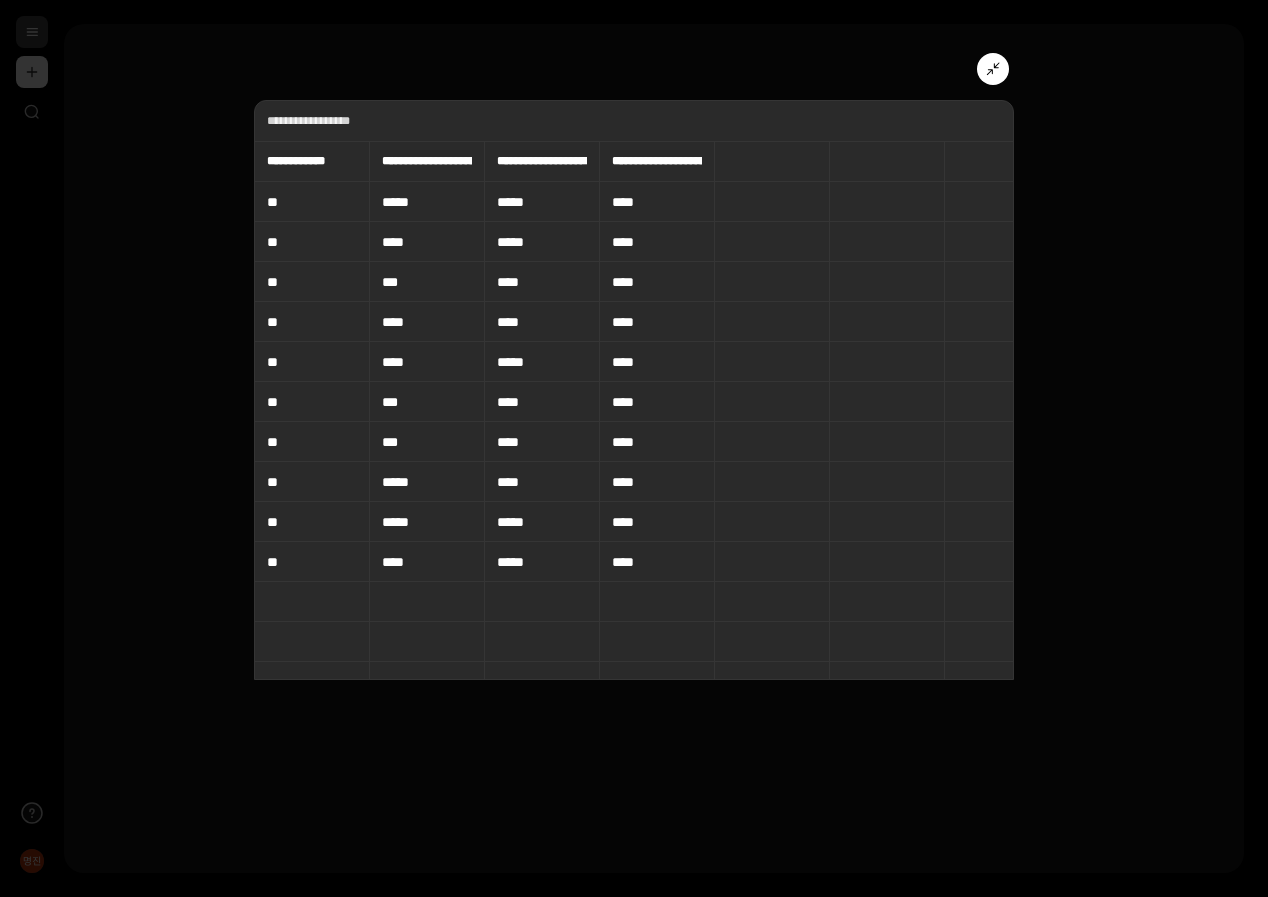click at bounding box center (993, 69) 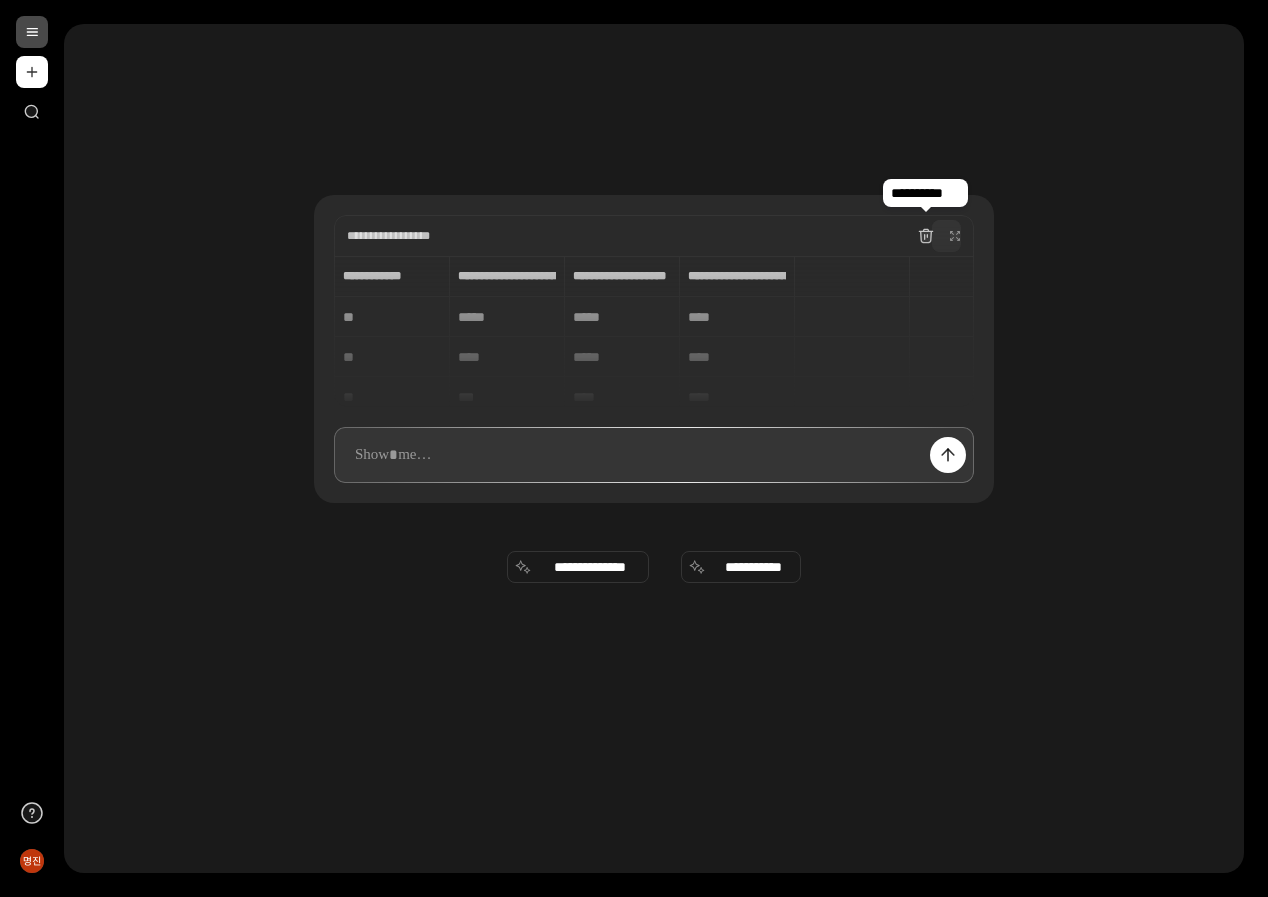 click at bounding box center [926, 236] 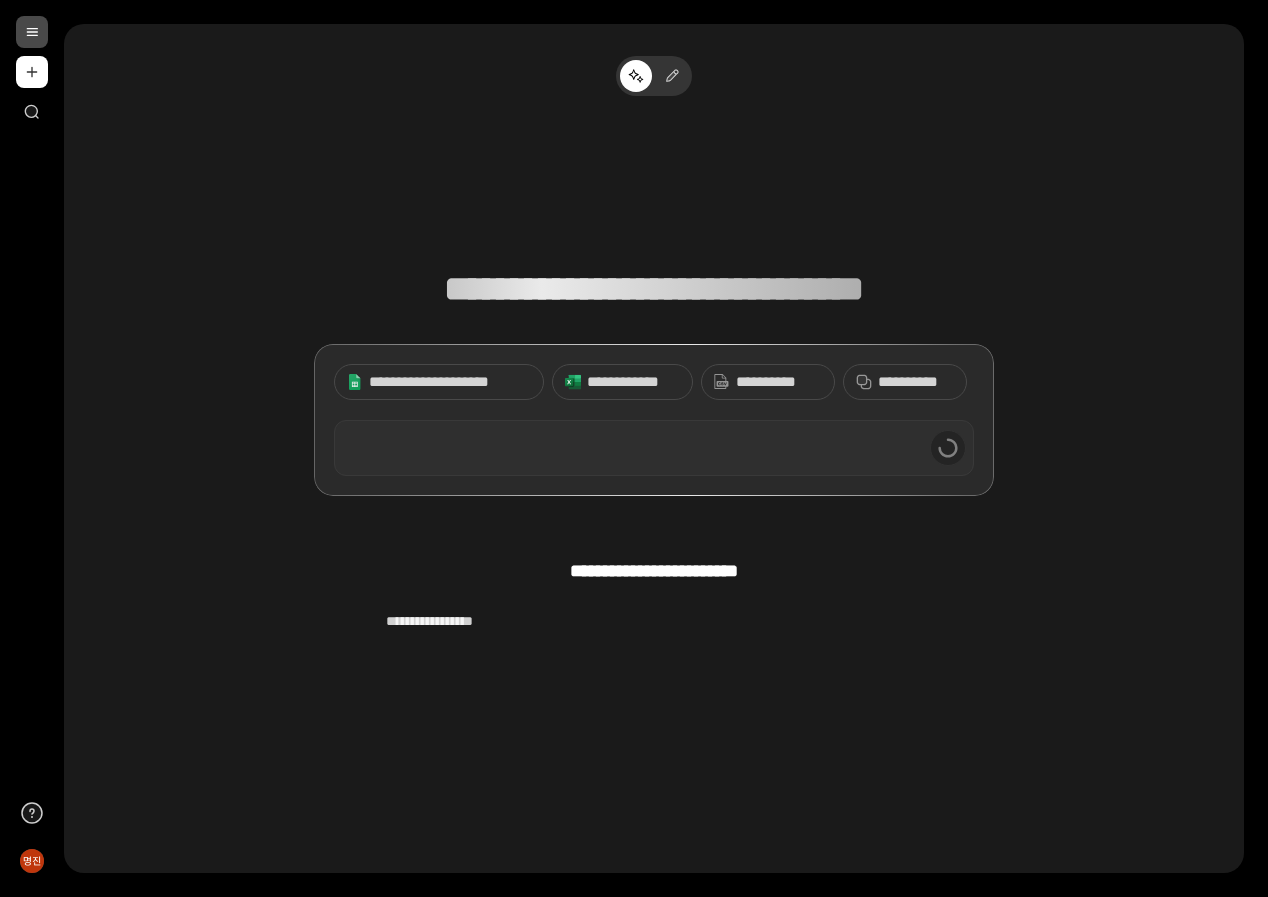 click at bounding box center [654, 448] 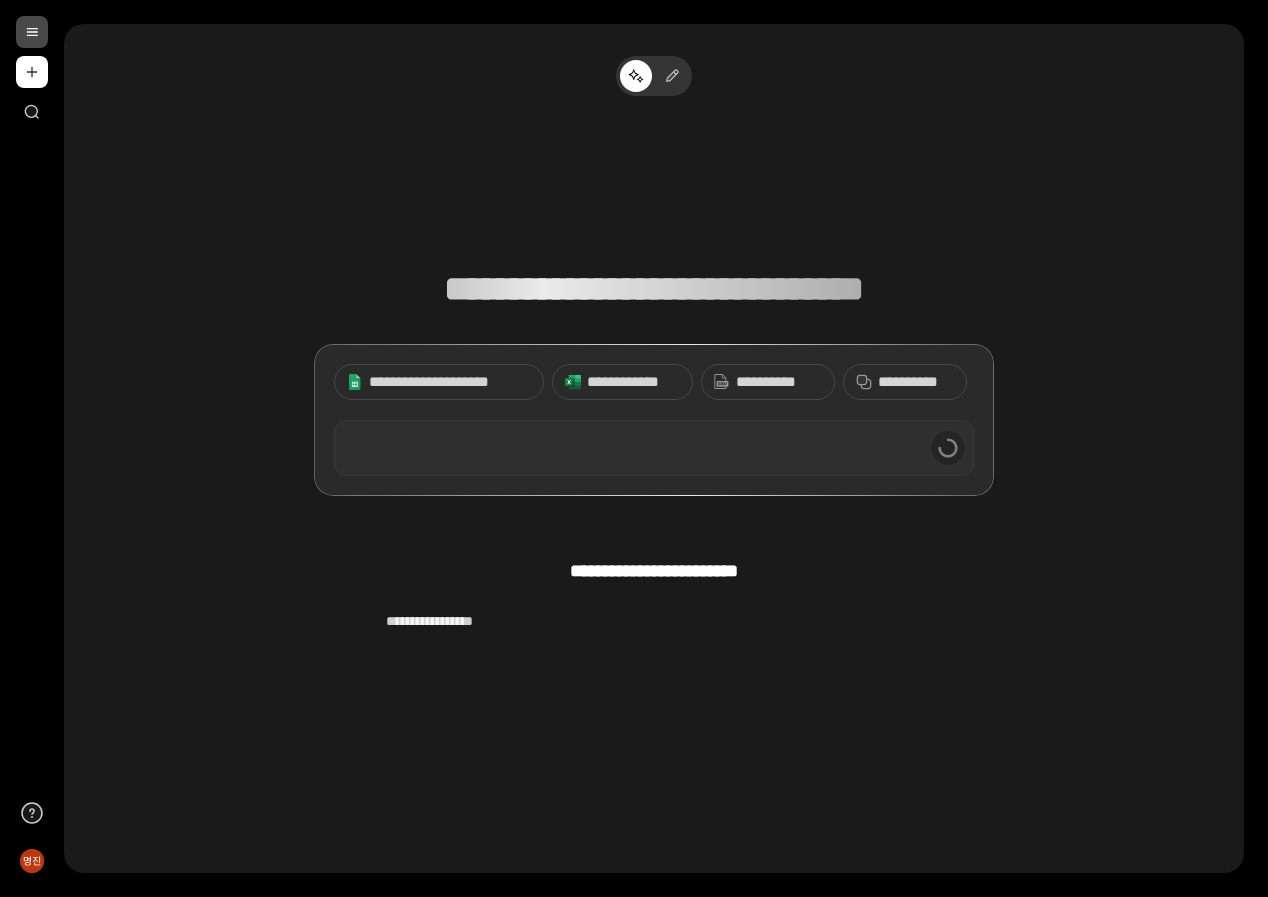 type 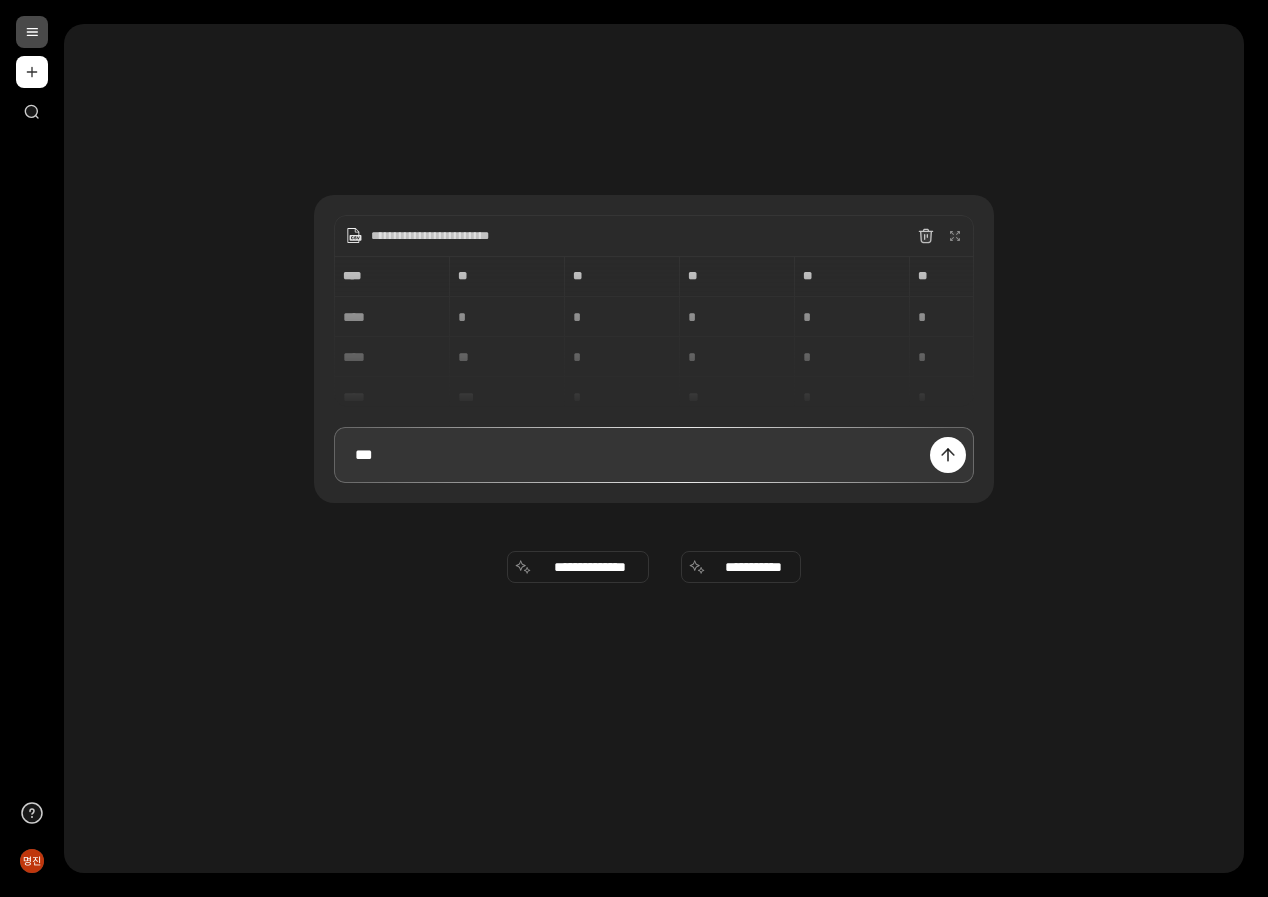 type 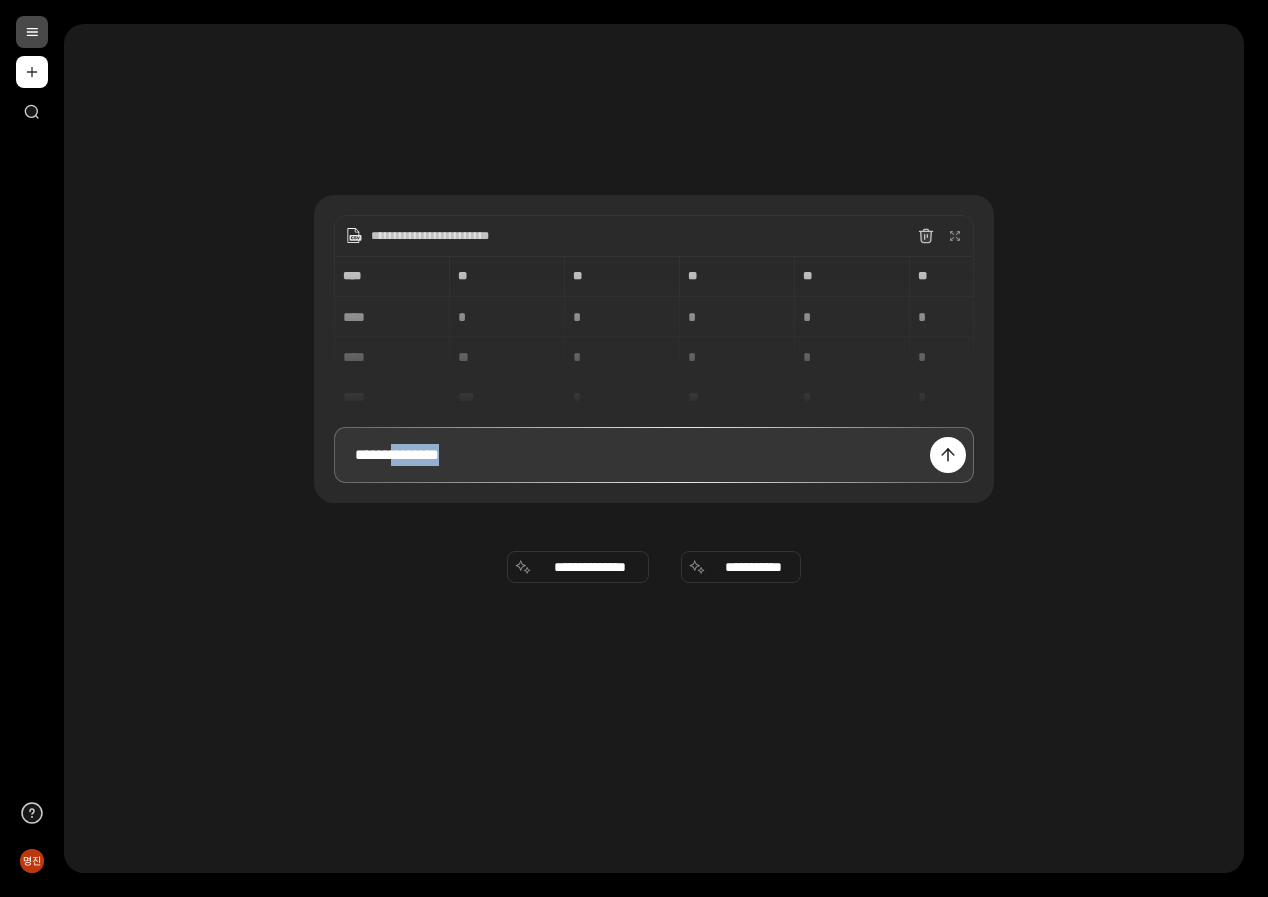 drag, startPoint x: 514, startPoint y: 456, endPoint x: 422, endPoint y: 458, distance: 92.021736 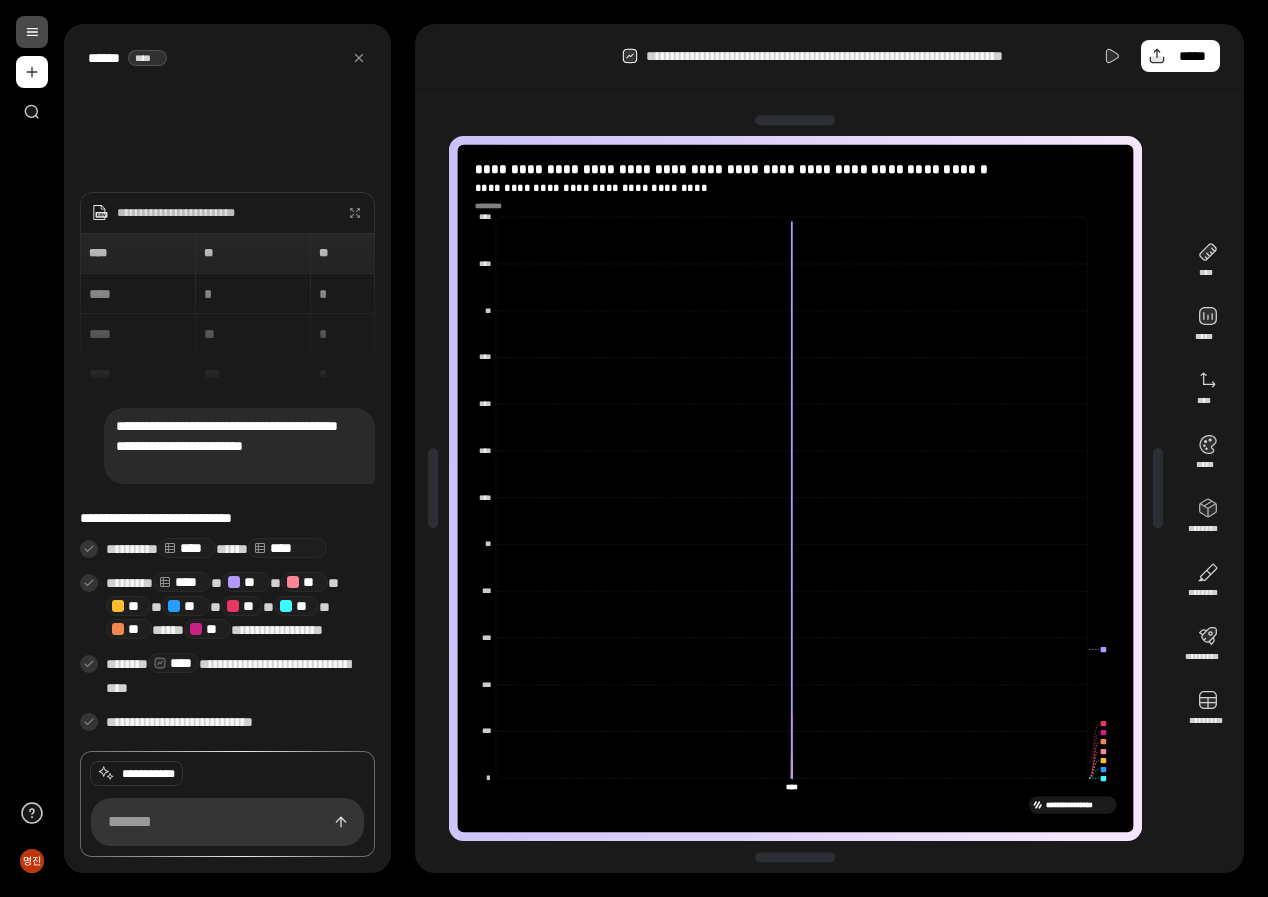 click at bounding box center [795, 120] 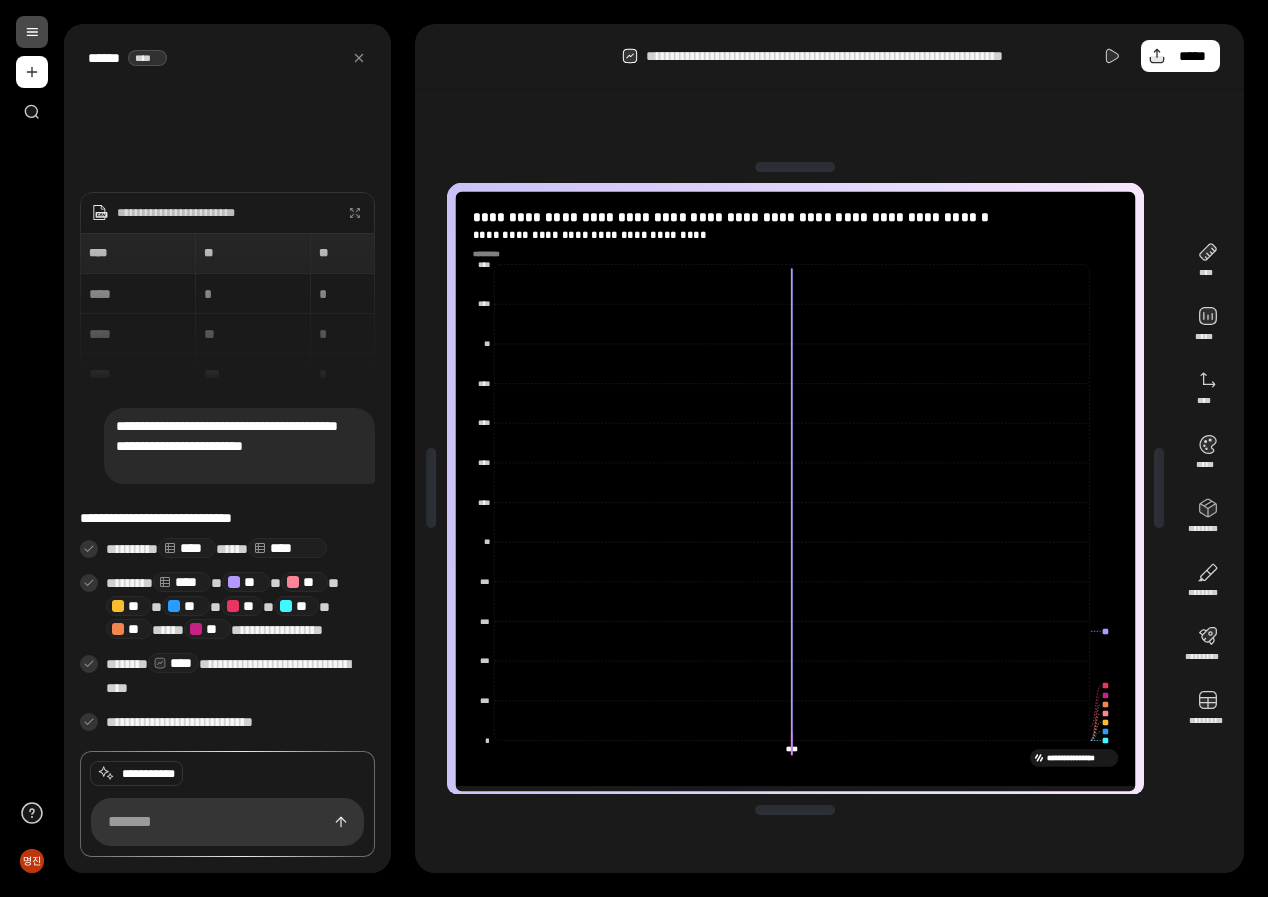 click at bounding box center (795, 167) 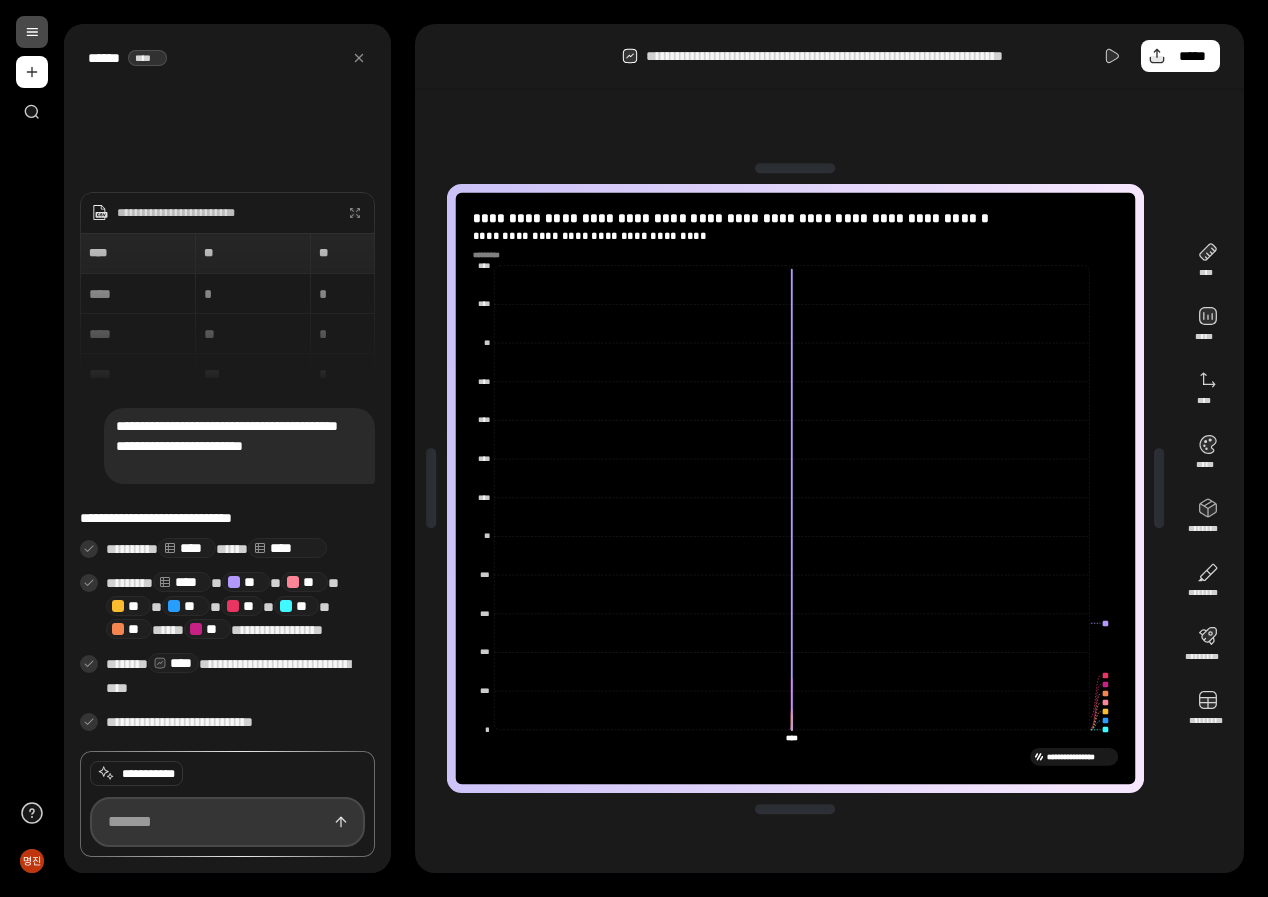click at bounding box center (227, 822) 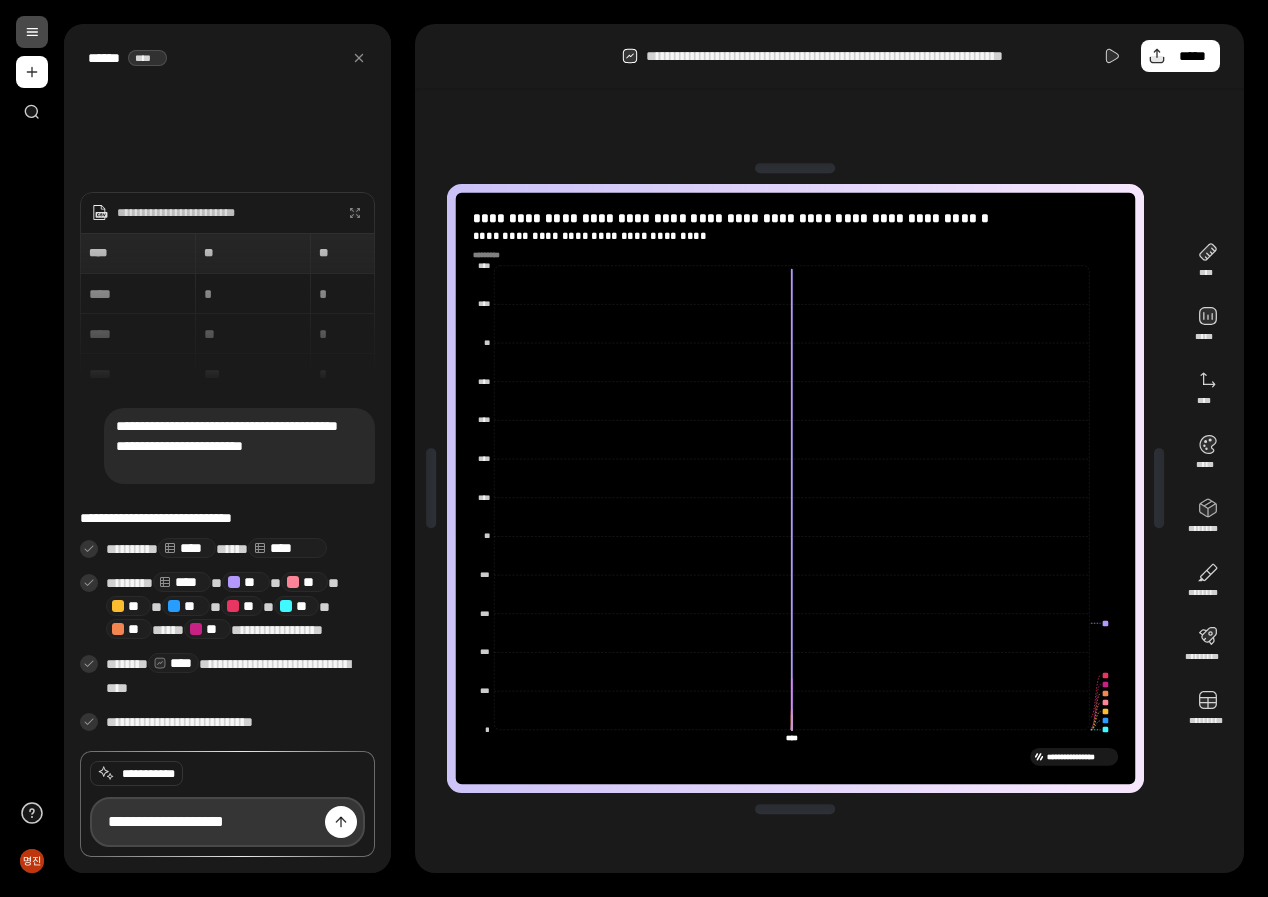 scroll, scrollTop: 0, scrollLeft: 34, axis: horizontal 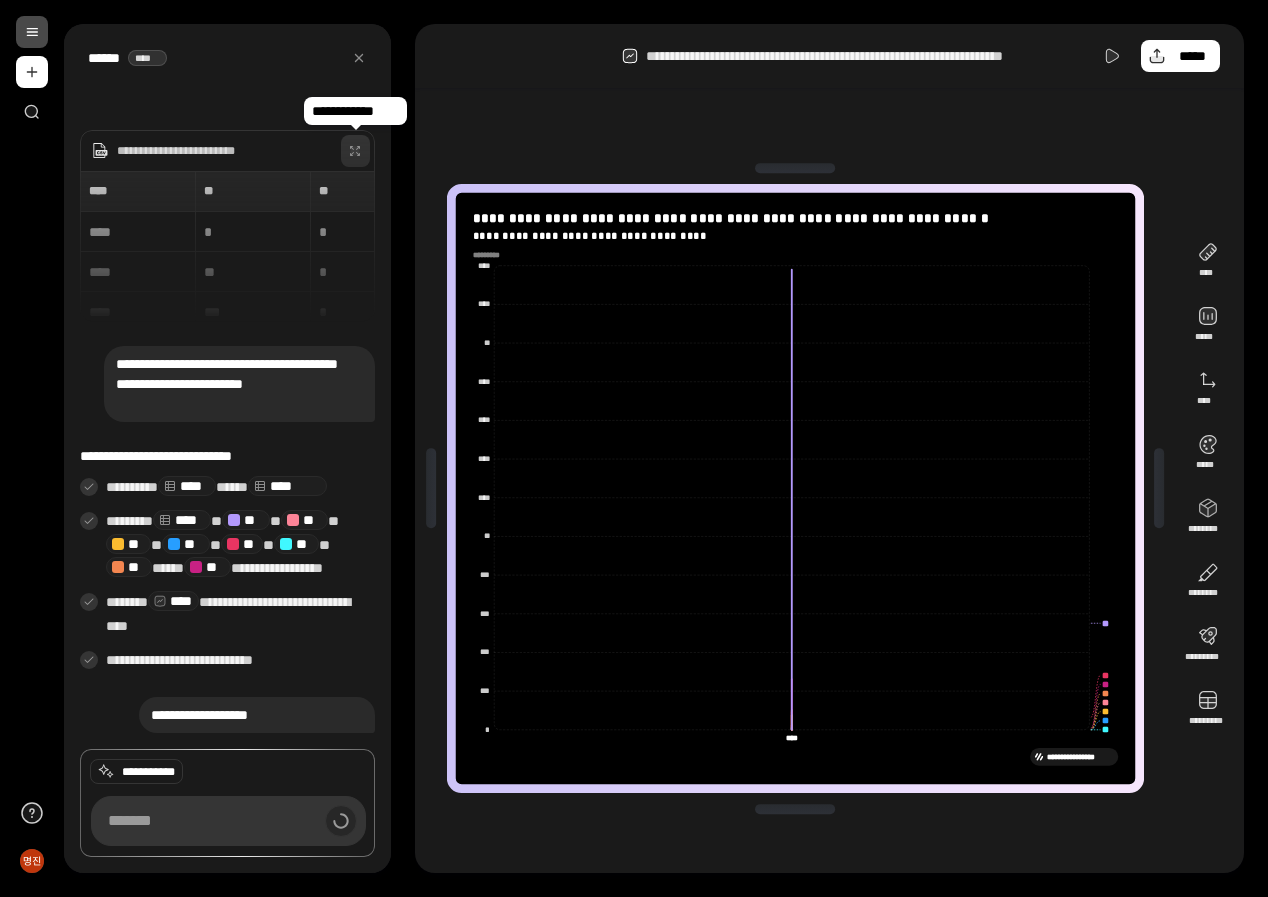 click 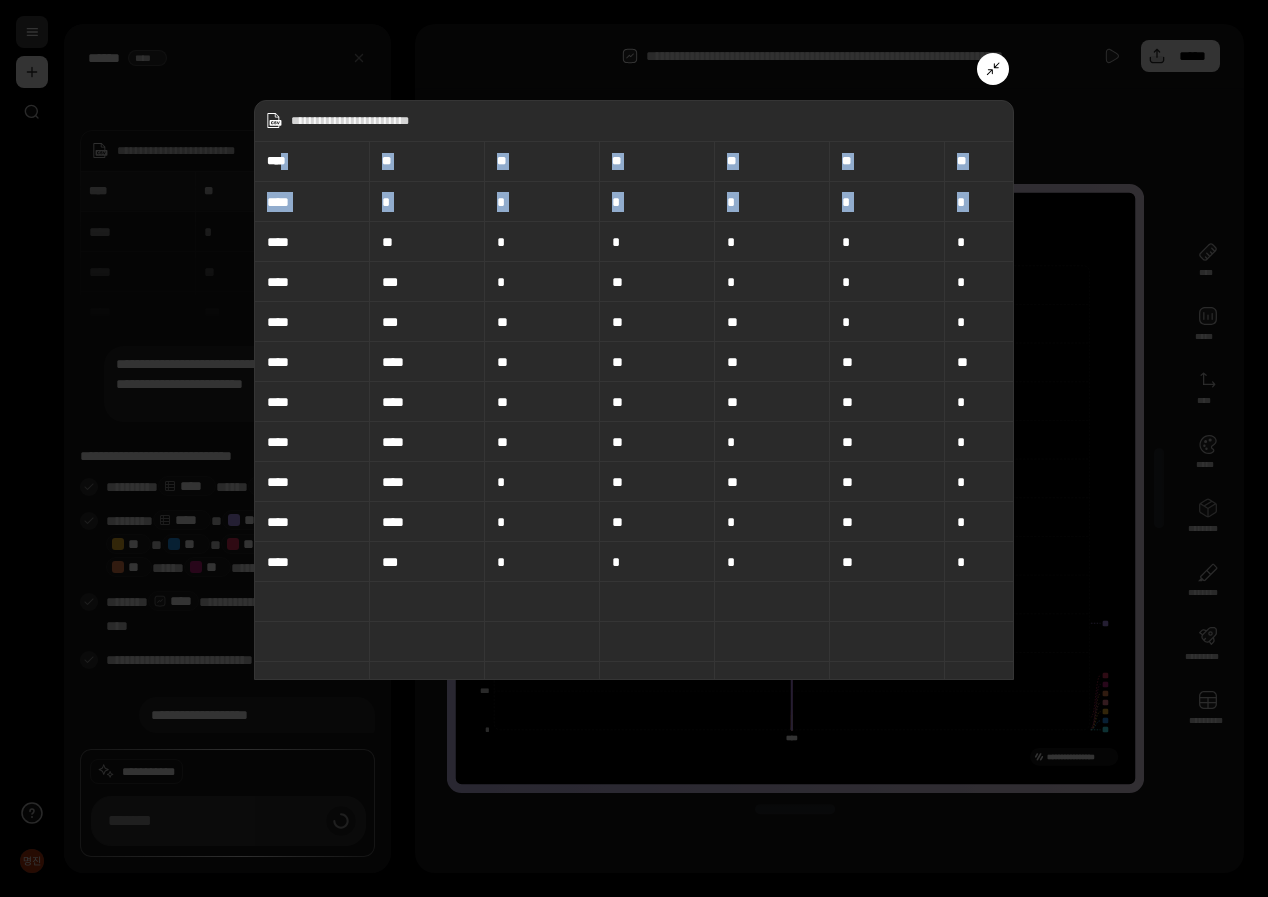 drag, startPoint x: 299, startPoint y: 161, endPoint x: 306, endPoint y: 206, distance: 45.54119 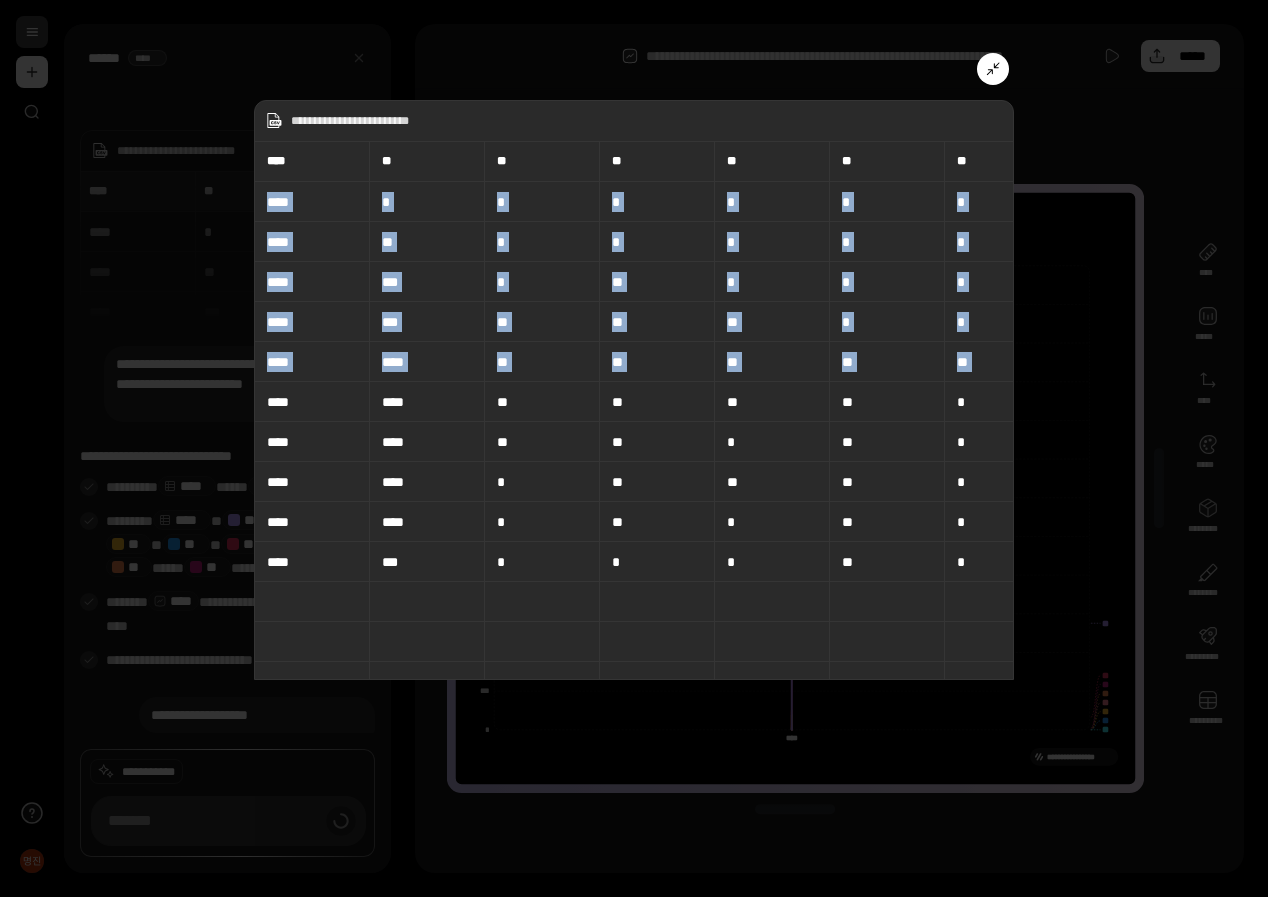 drag, startPoint x: 280, startPoint y: 230, endPoint x: 372, endPoint y: 383, distance: 178.5301 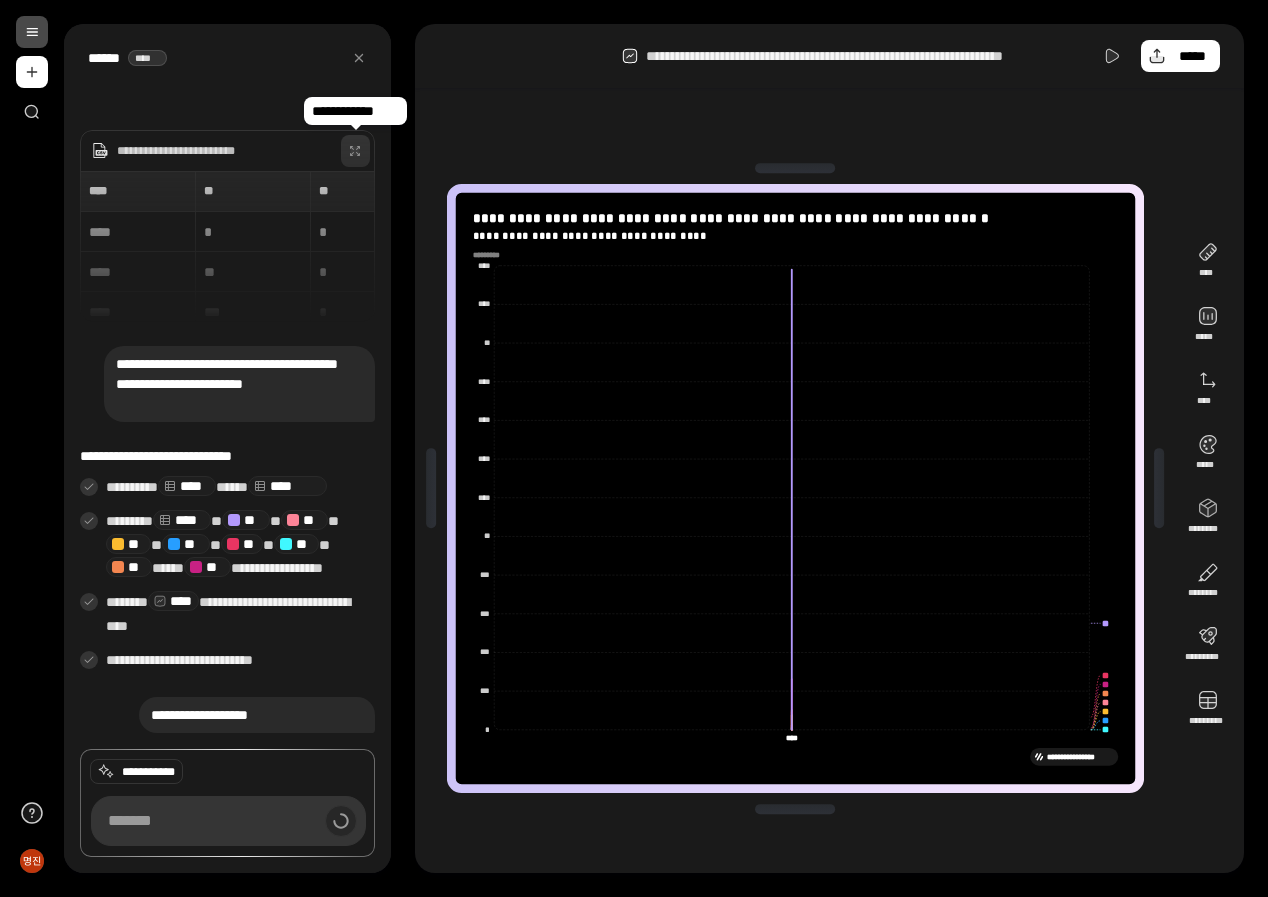 click at bounding box center (355, 151) 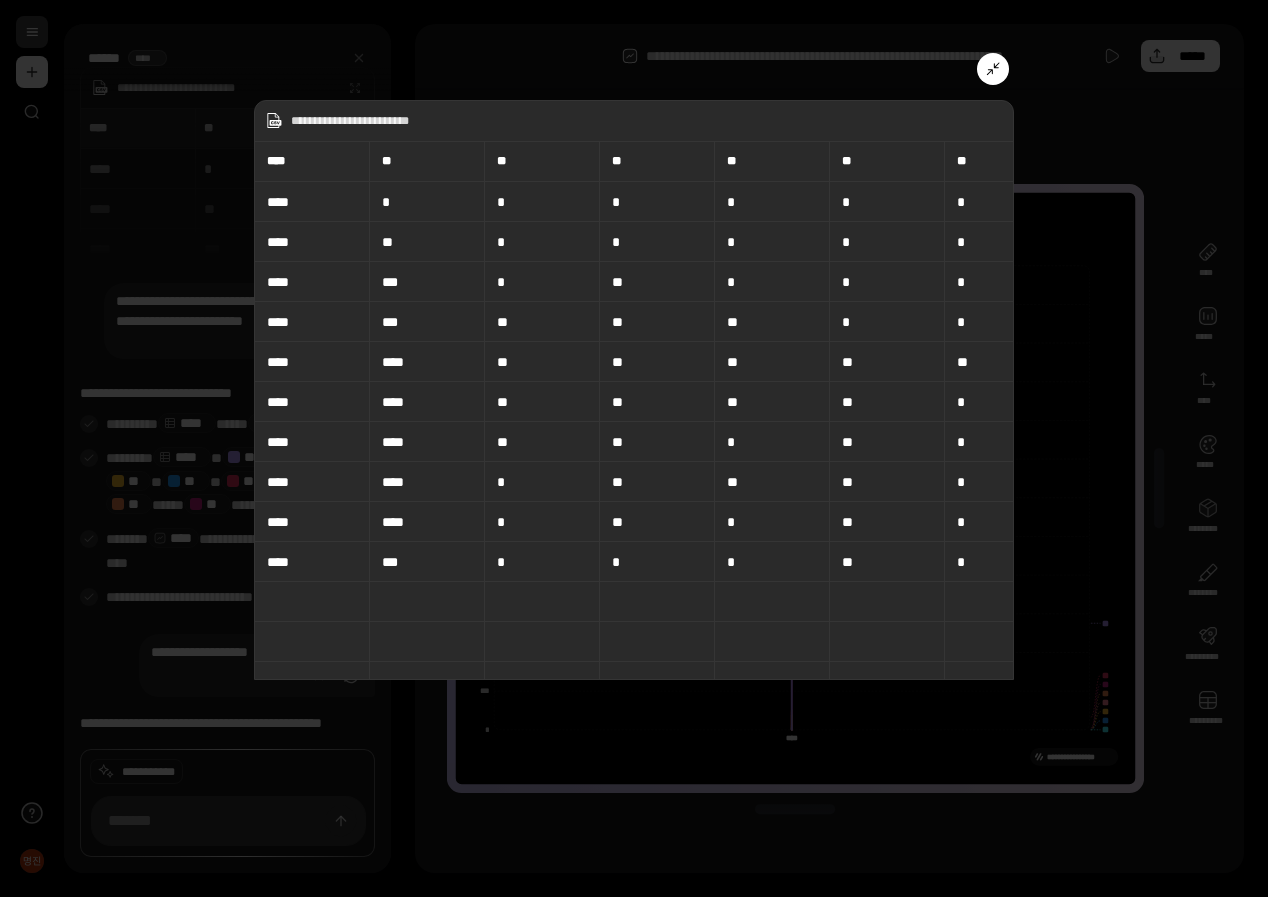click 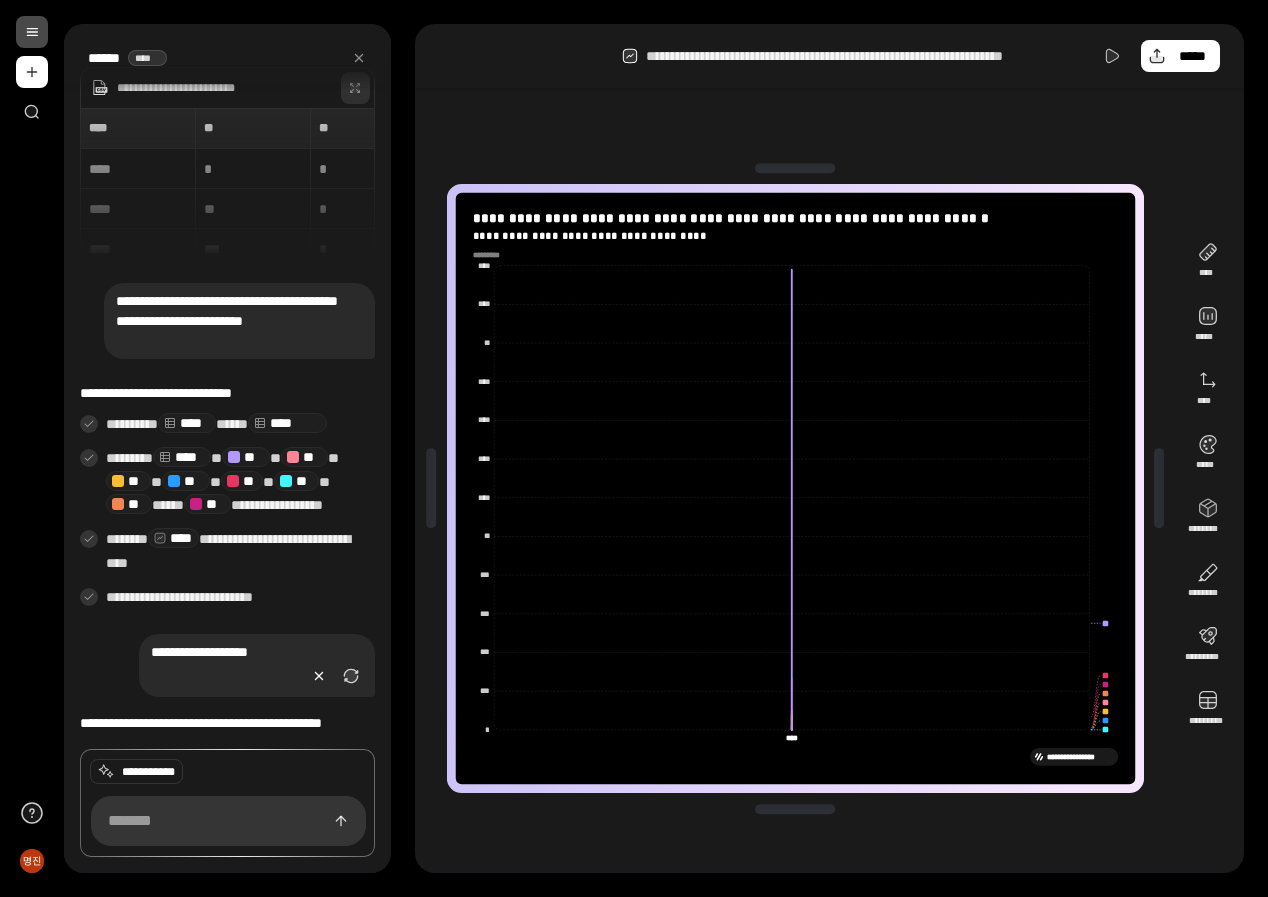 click at bounding box center [319, 676] 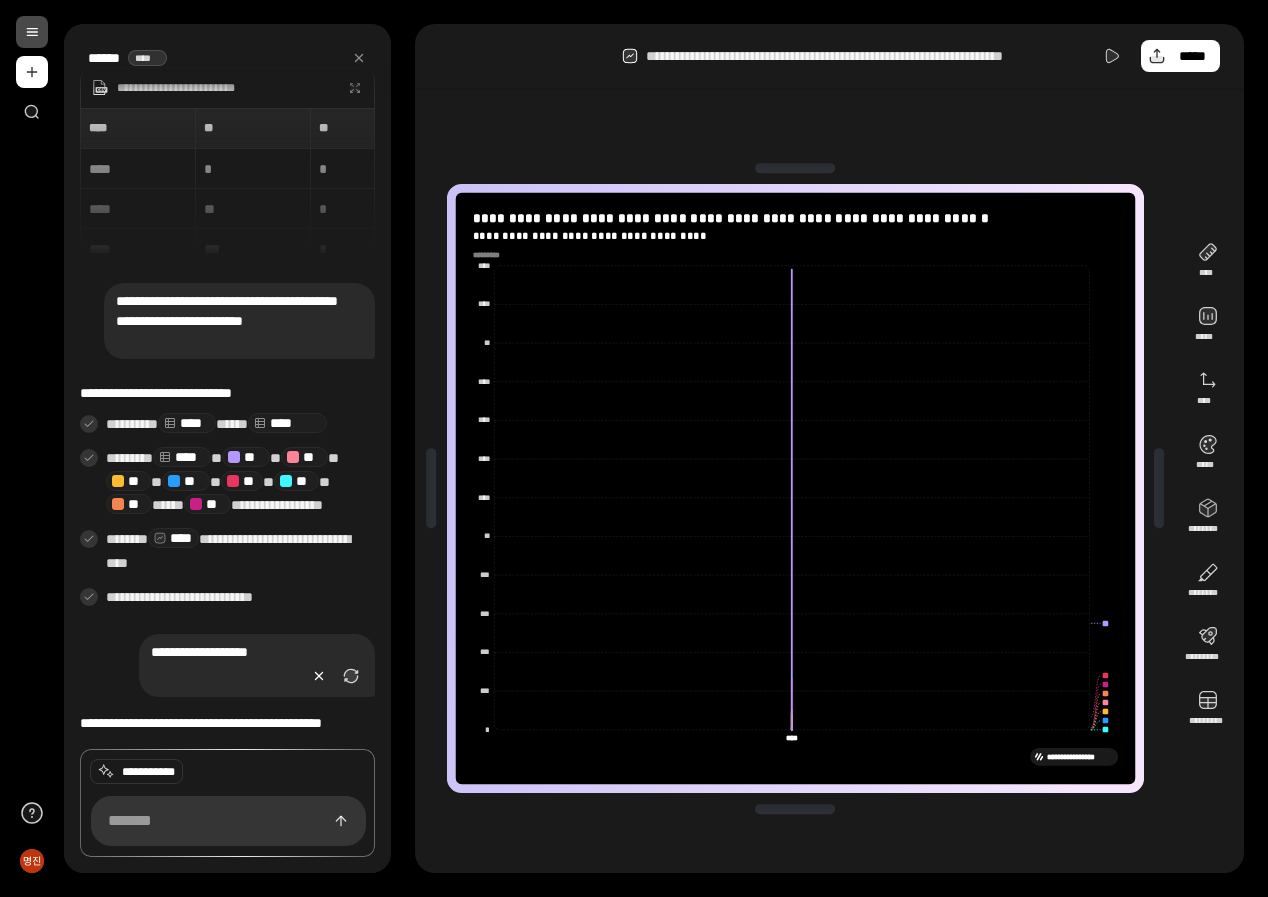 click at bounding box center (319, 676) 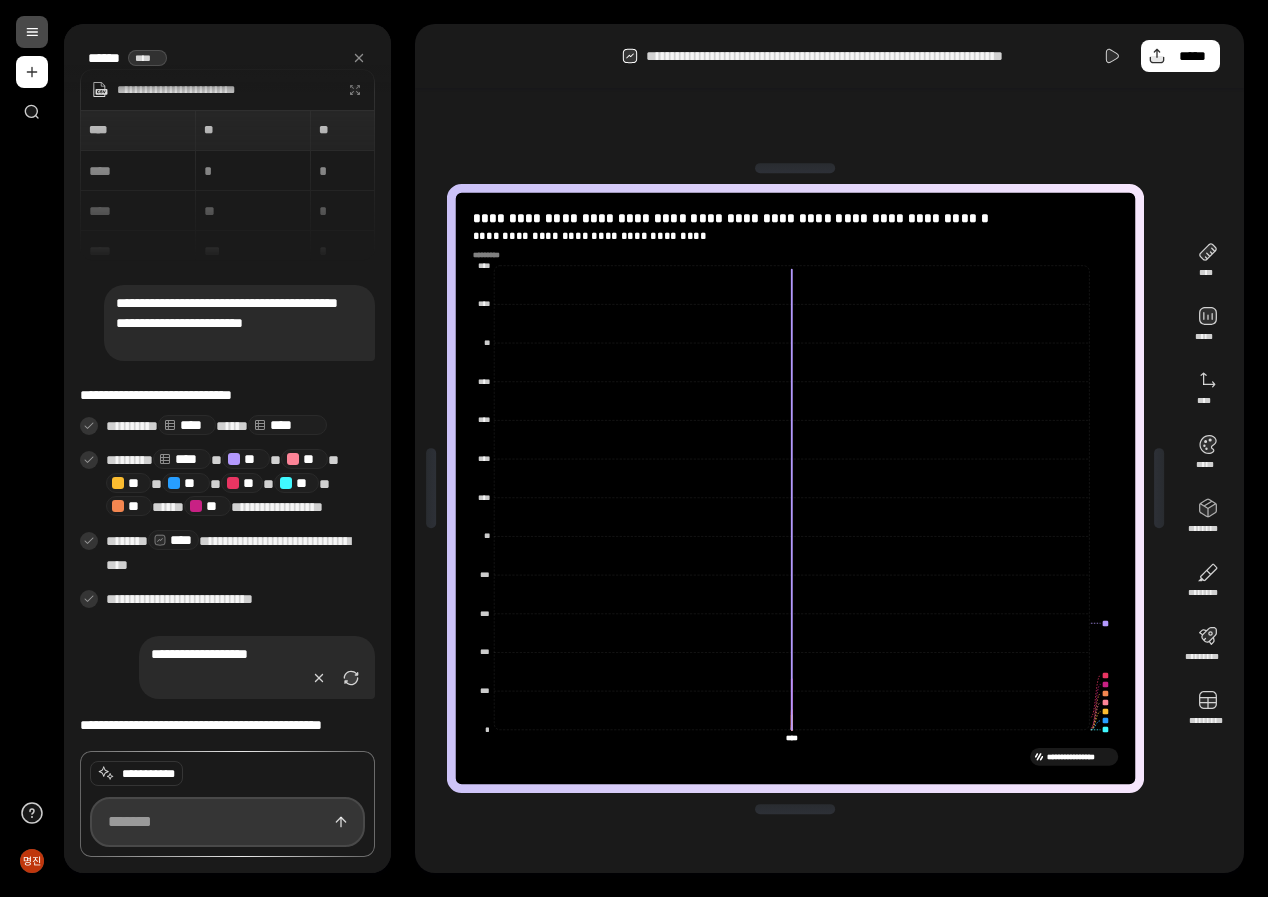 click at bounding box center (227, 822) 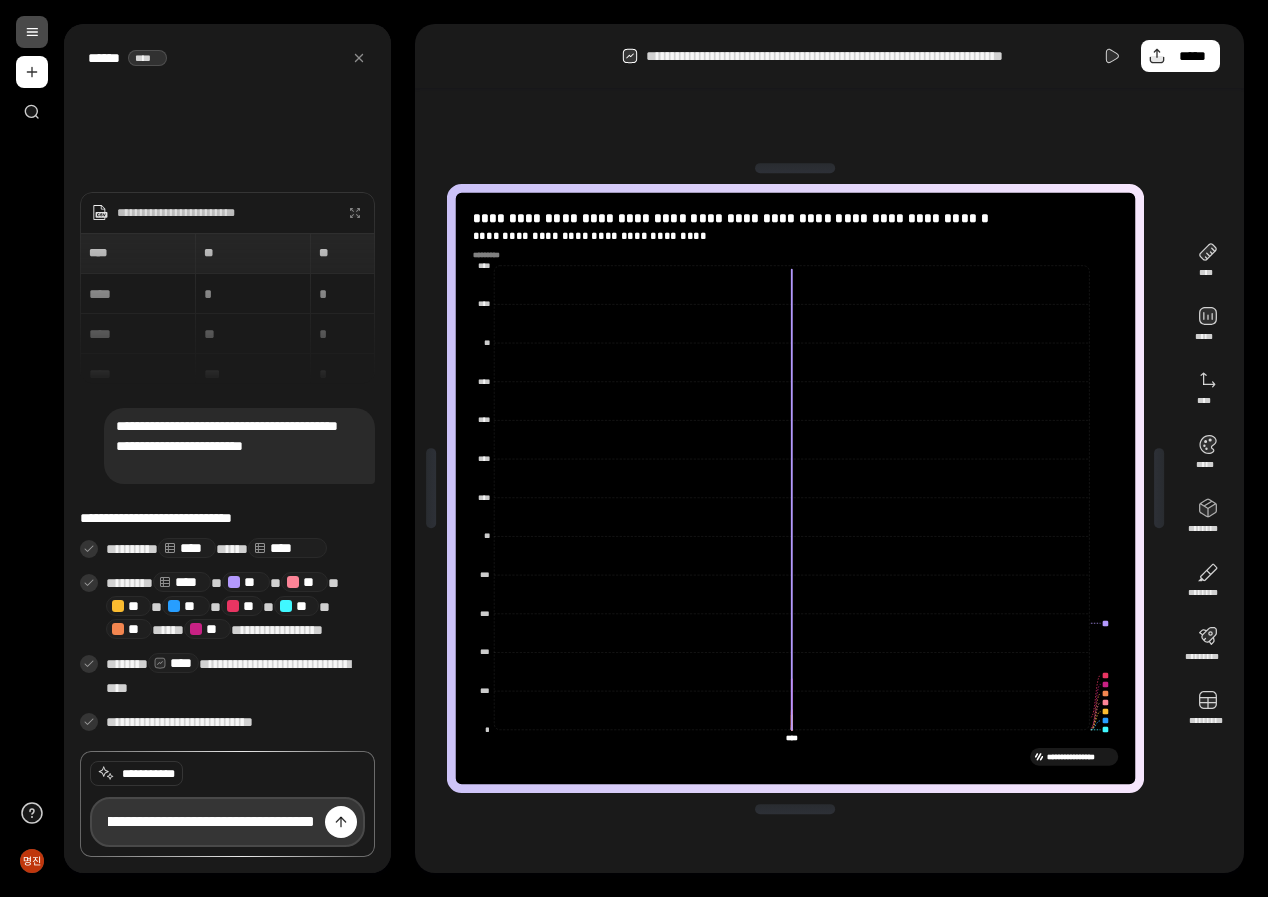 scroll, scrollTop: 0, scrollLeft: 428, axis: horizontal 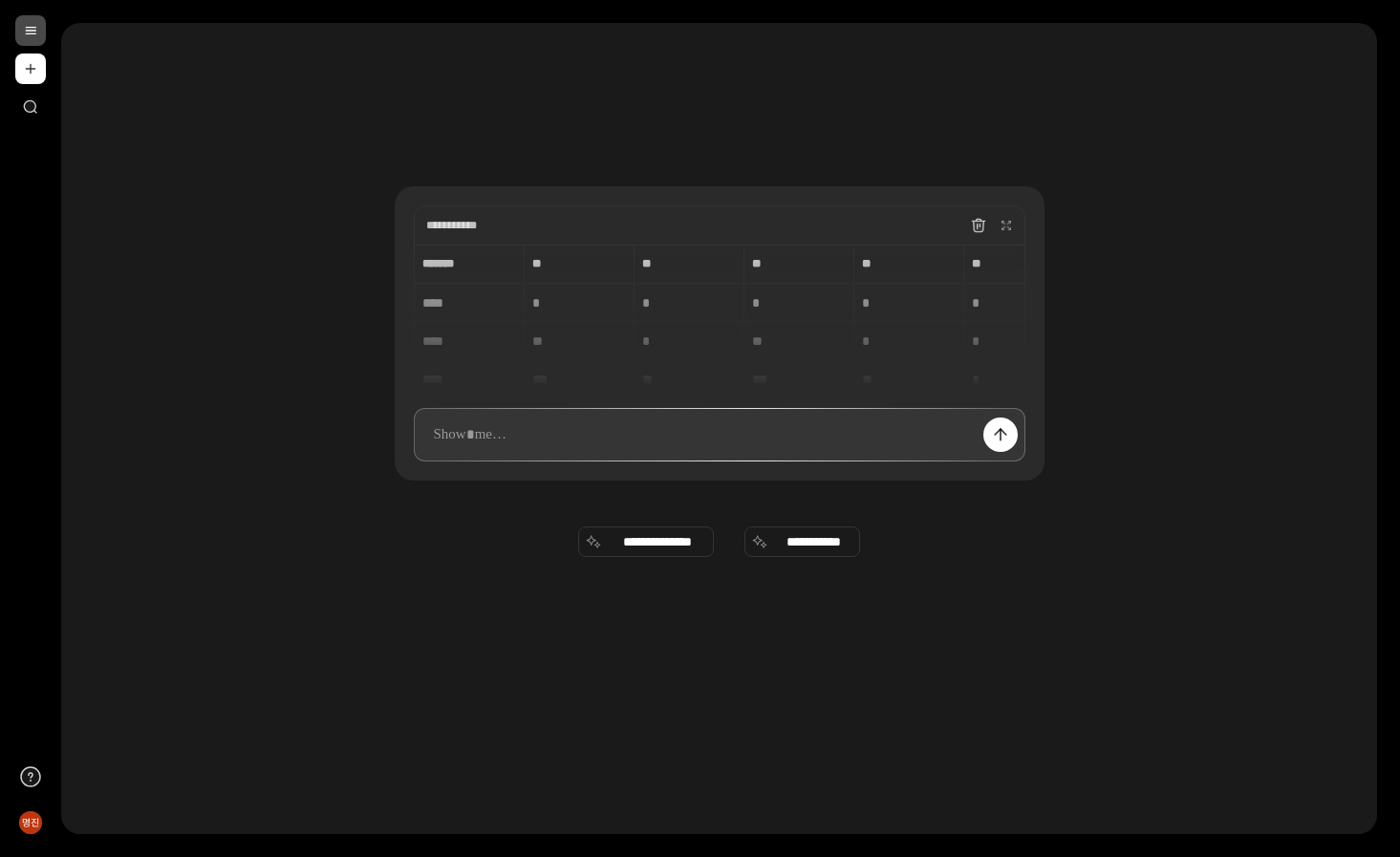 click at bounding box center (720, 435) 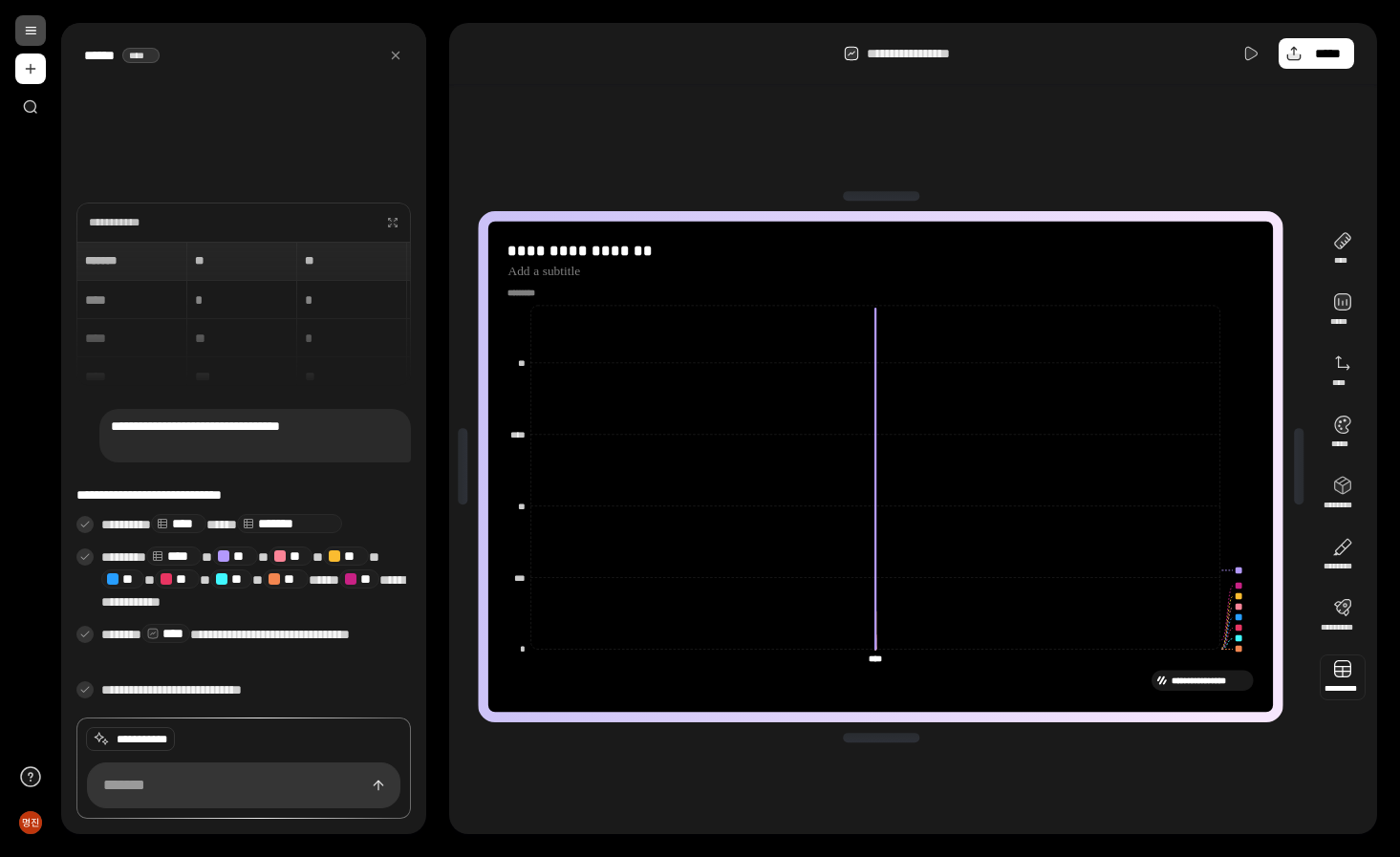 click at bounding box center [1343, 677] 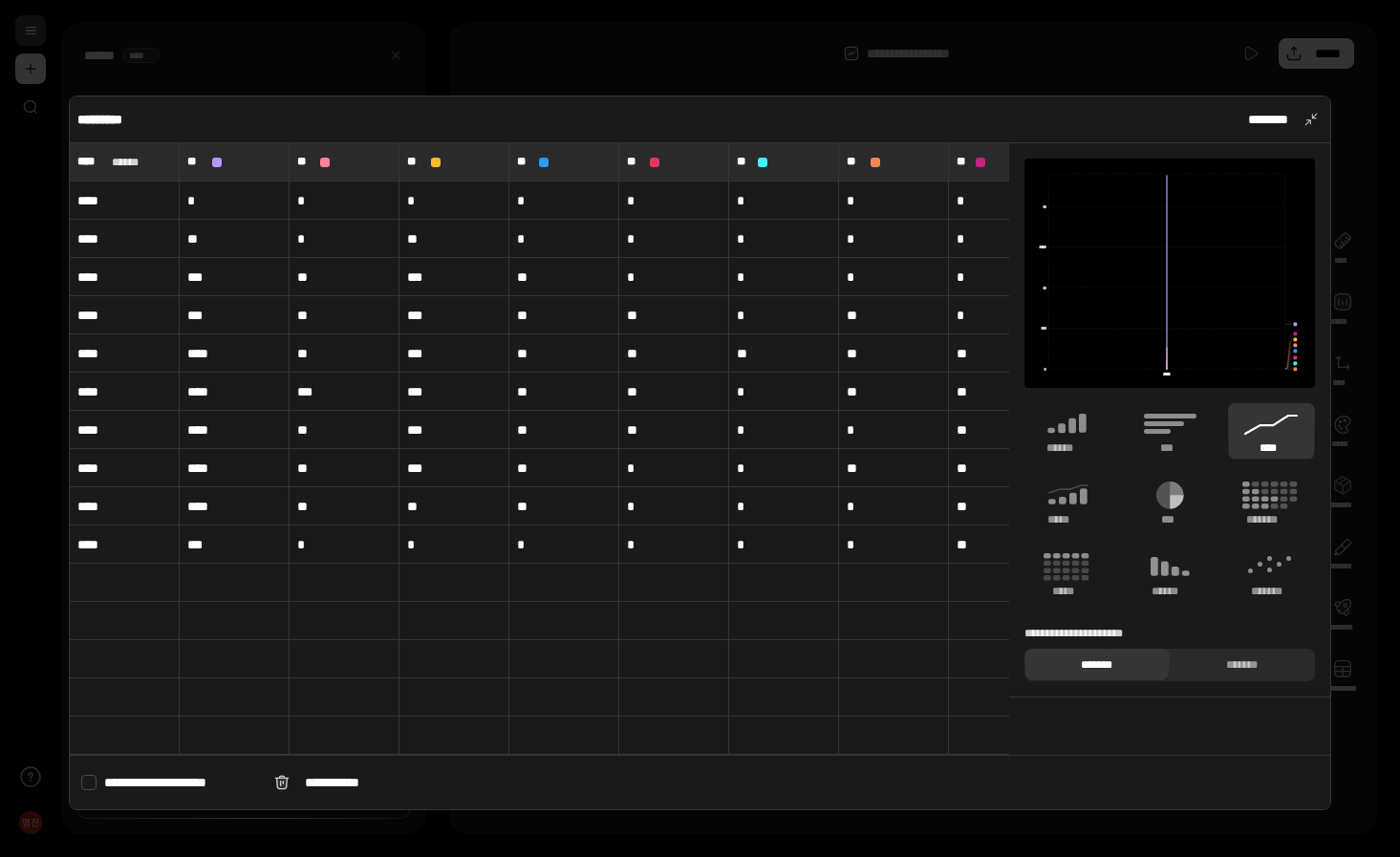 click on "****" at bounding box center [124, 201] 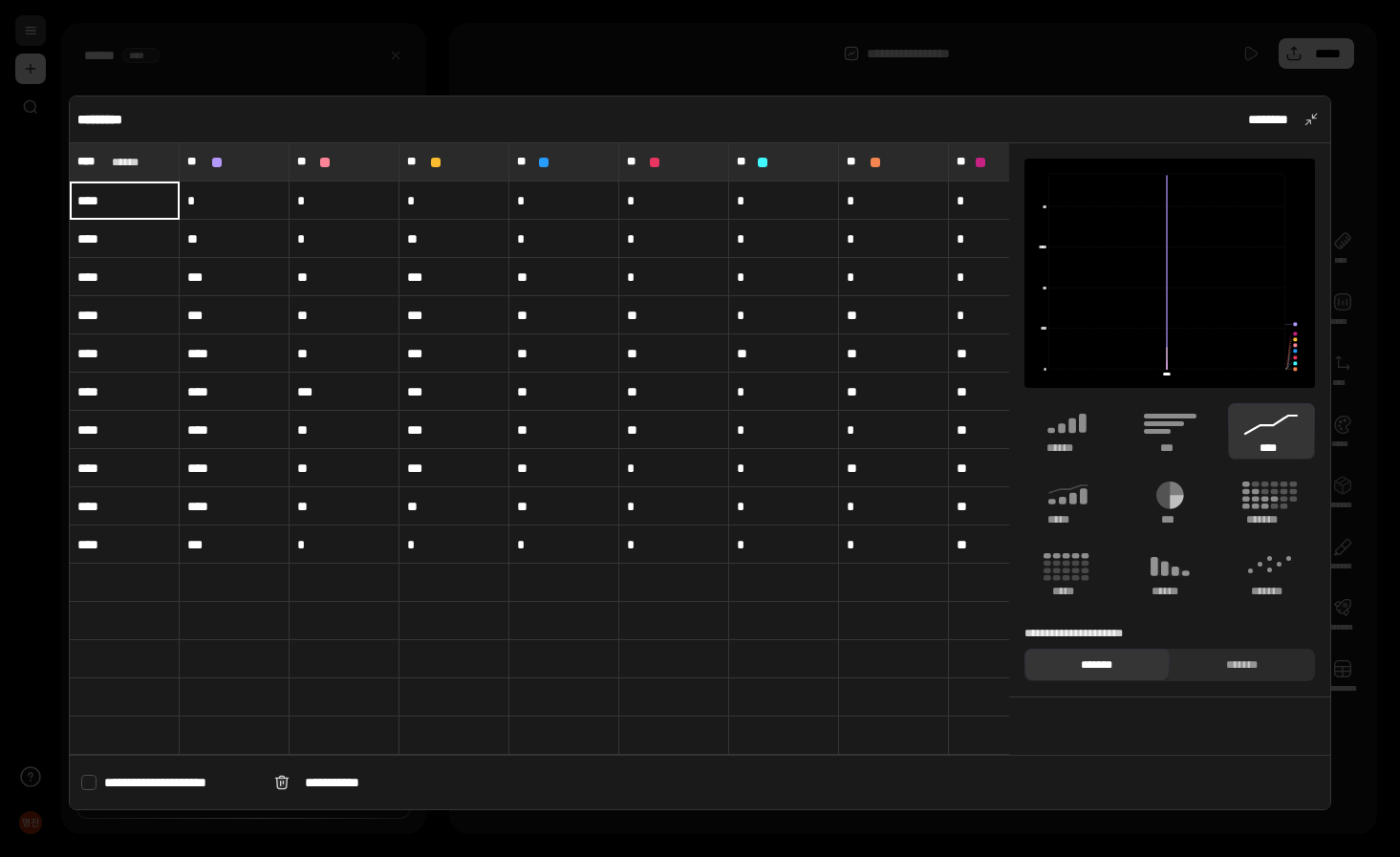 click on "****" at bounding box center (124, 201) 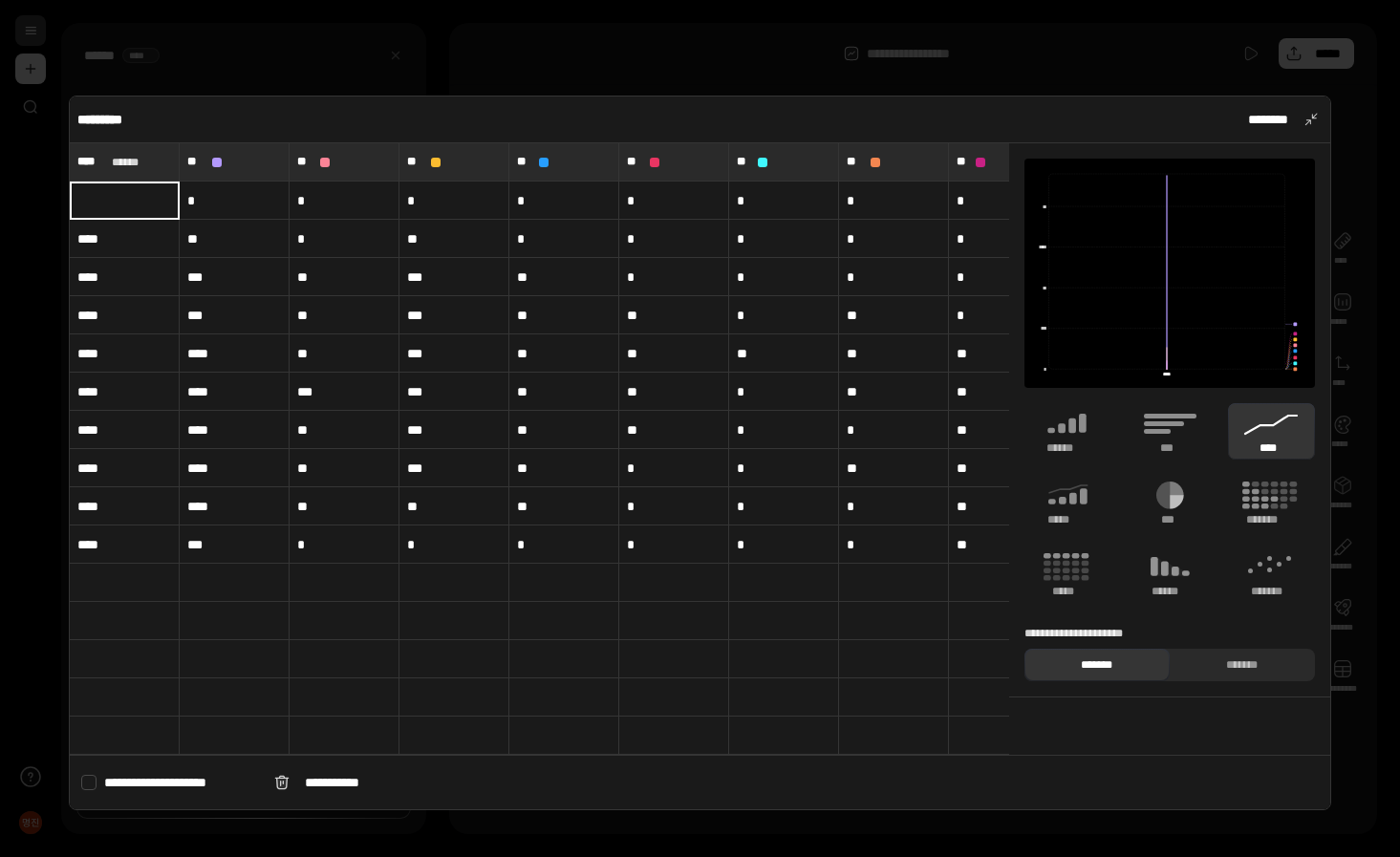 type 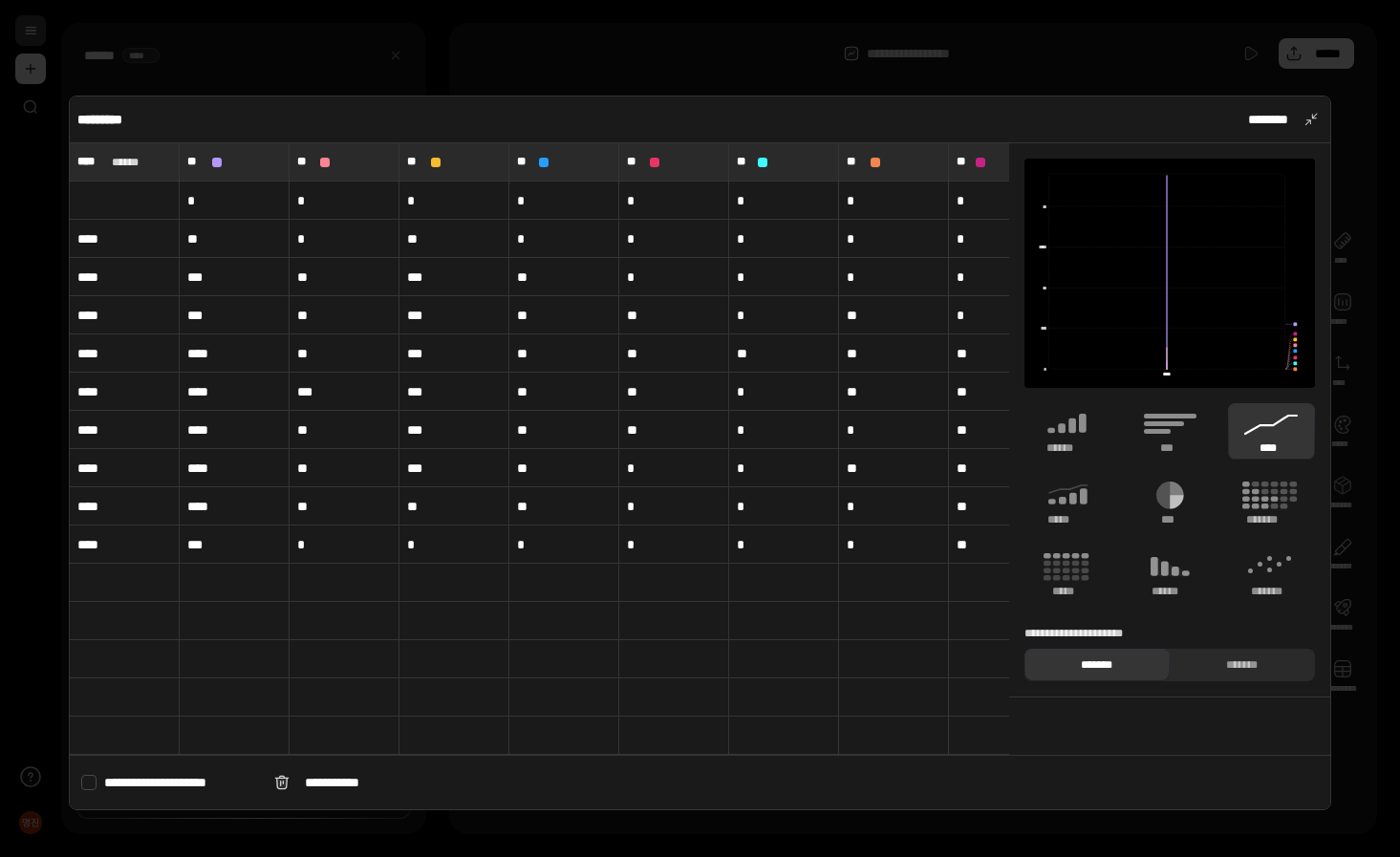 drag, startPoint x: 1006, startPoint y: 122, endPoint x: 1031, endPoint y: 125, distance: 25.179357 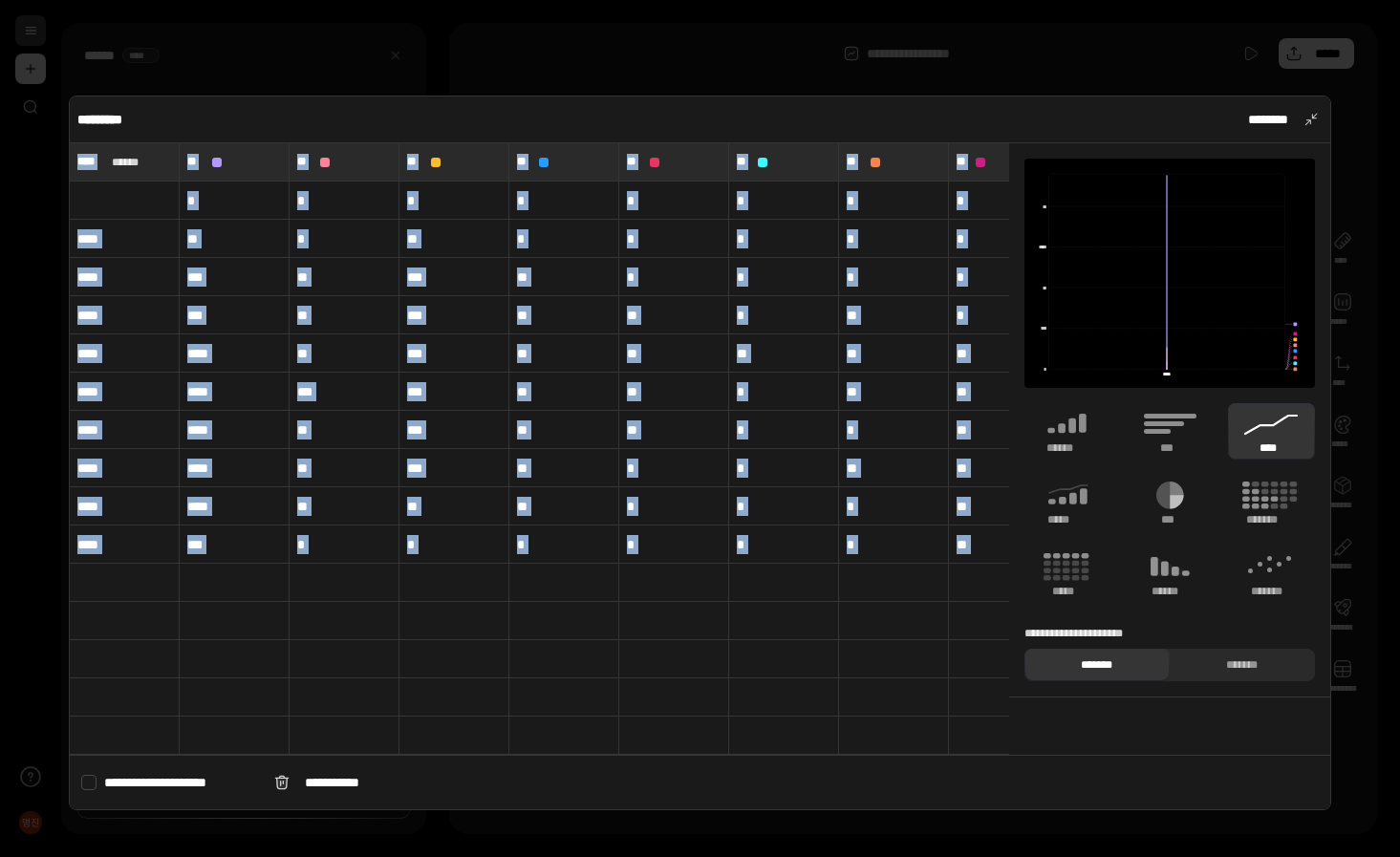 drag, startPoint x: 1015, startPoint y: 138, endPoint x: 1077, endPoint y: 161, distance: 66.128662 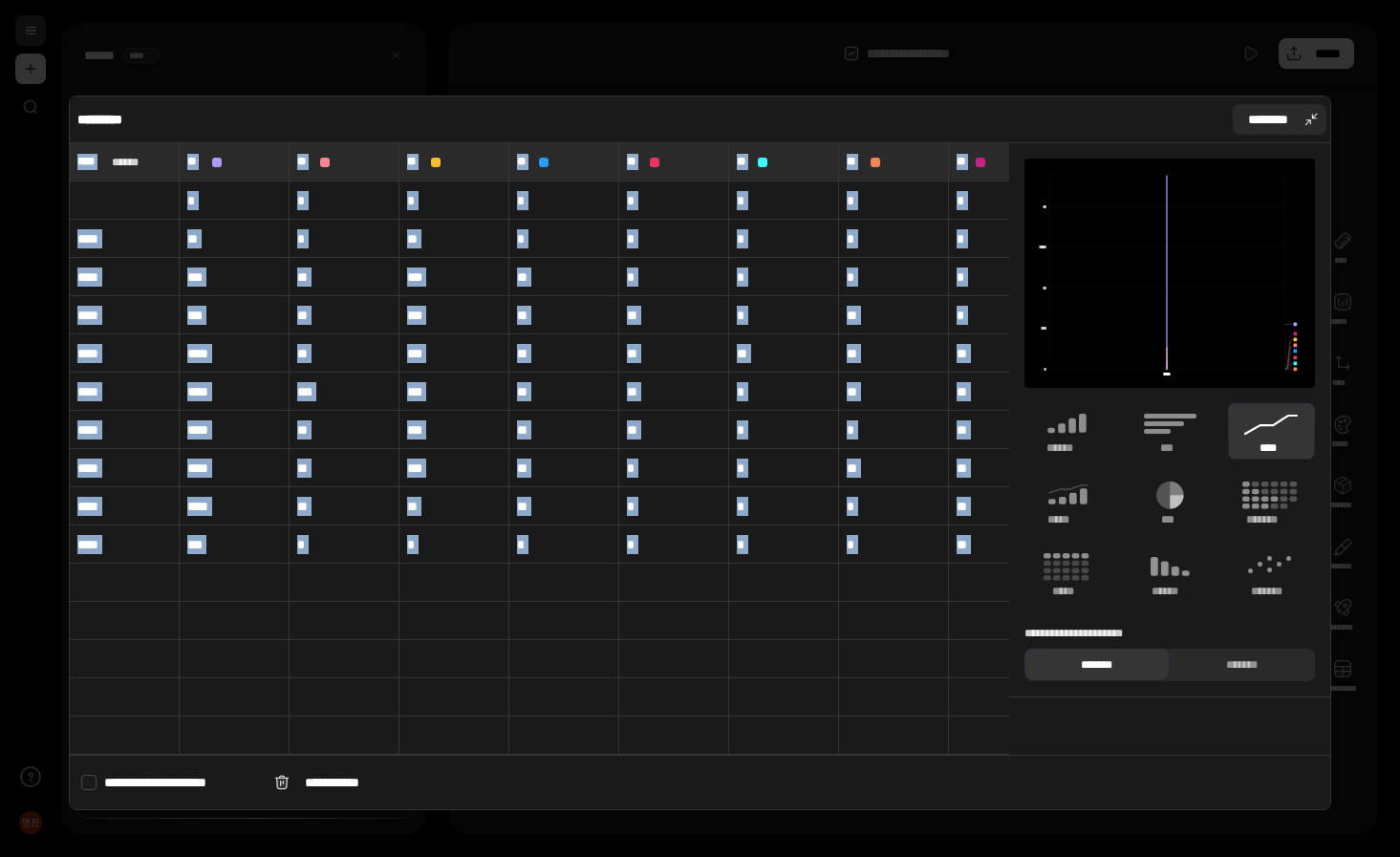 click on "********" at bounding box center [1280, 119] 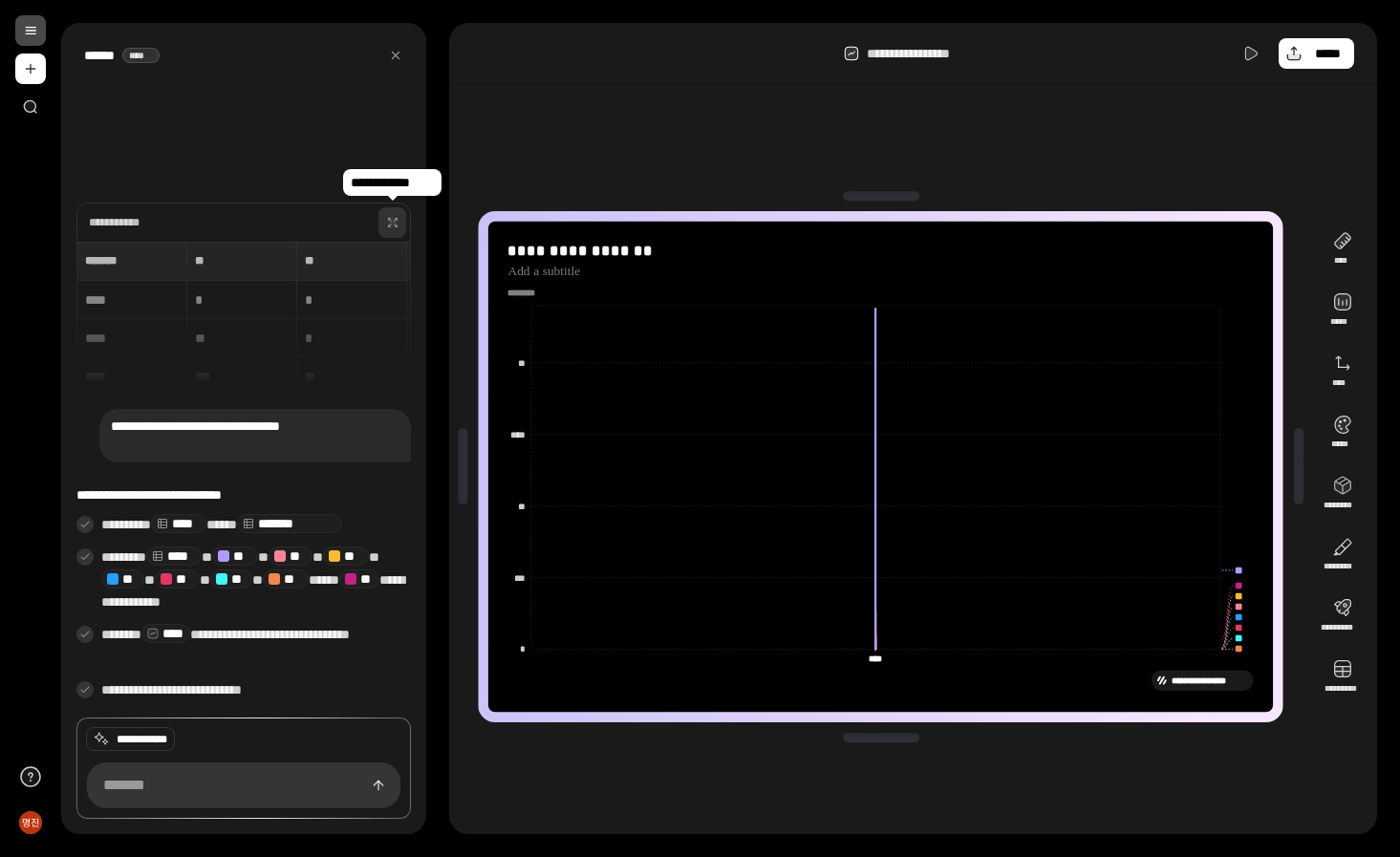 click at bounding box center [393, 223] 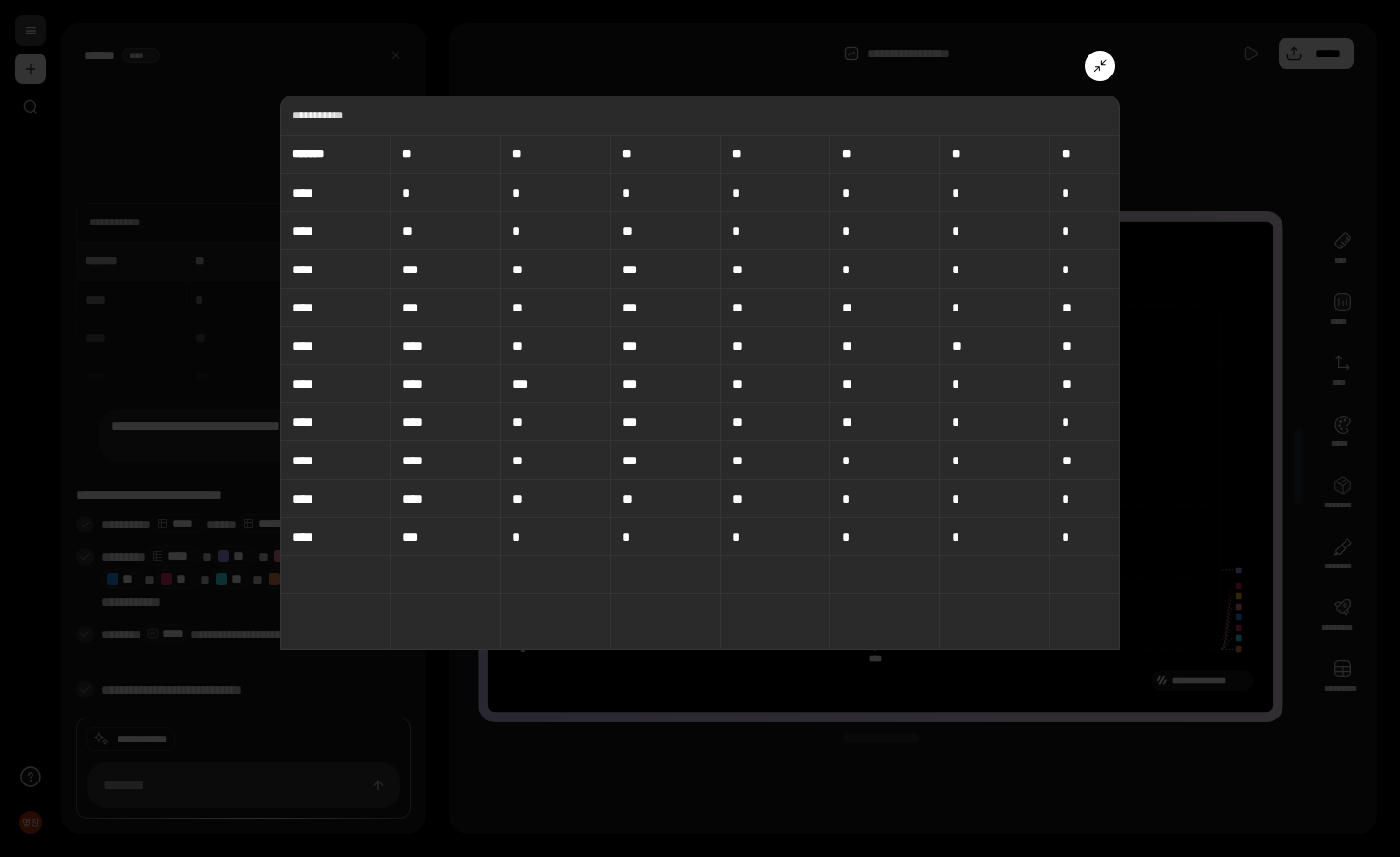 click 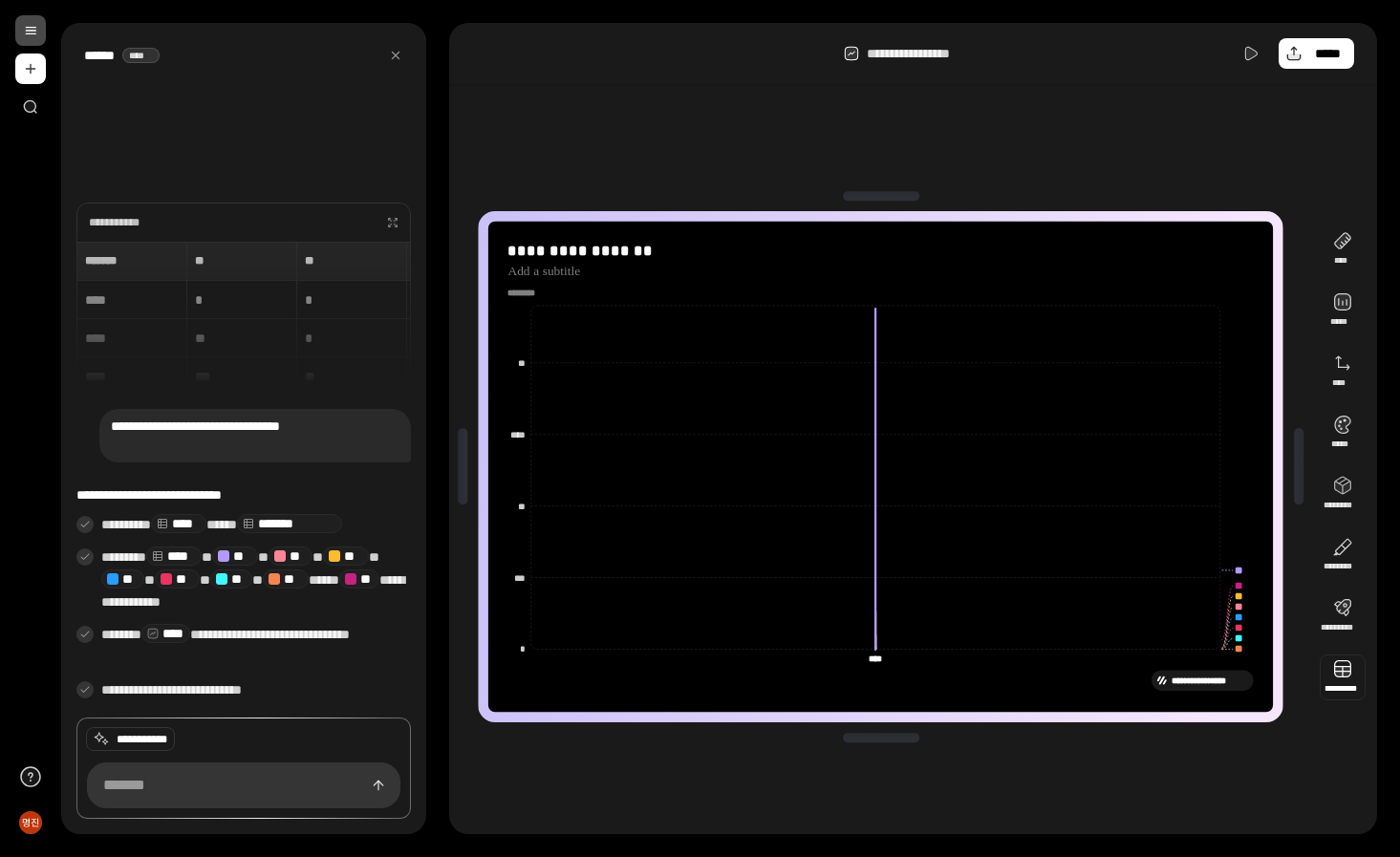 click at bounding box center [1343, 677] 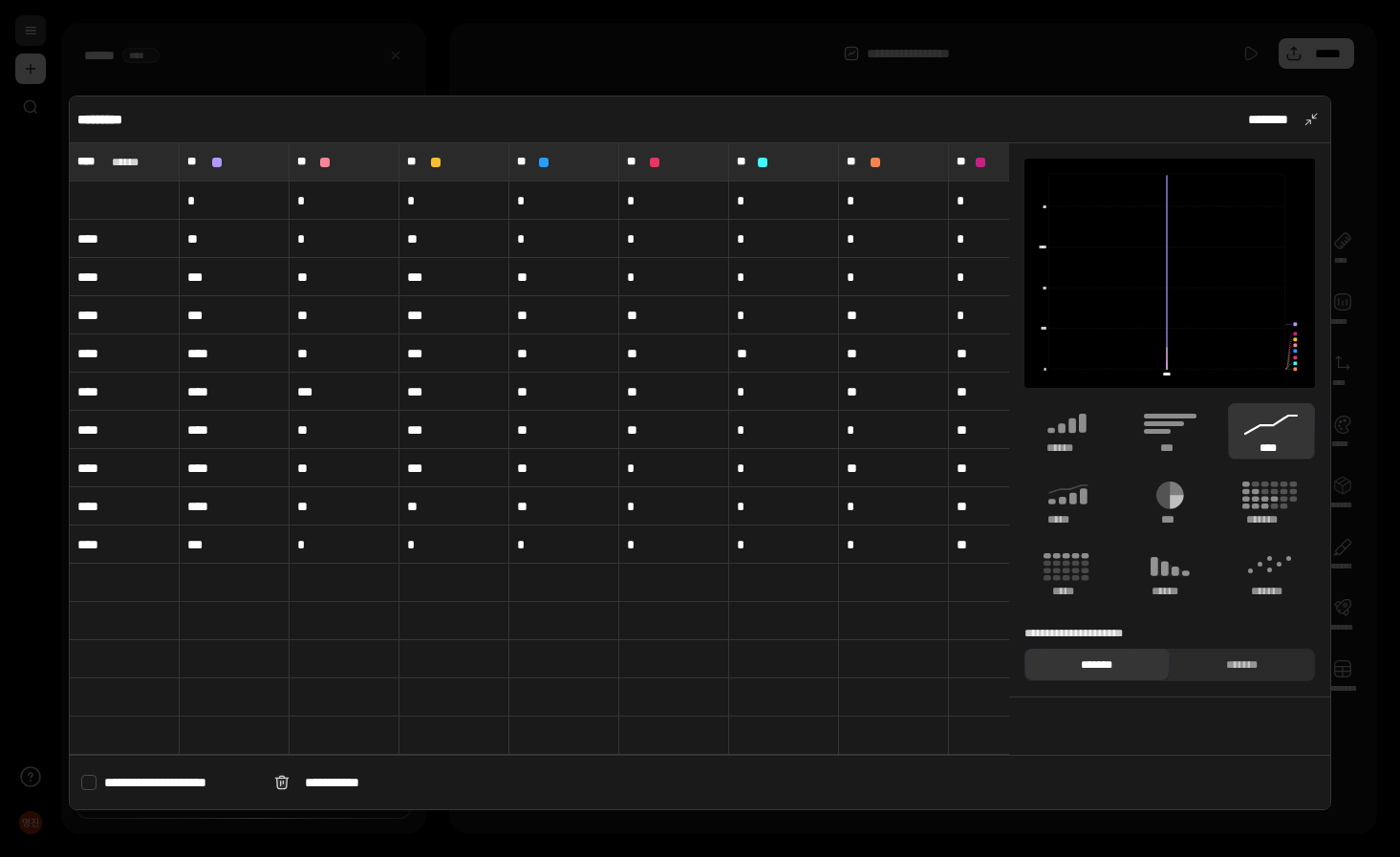 click on "****" at bounding box center [124, 239] 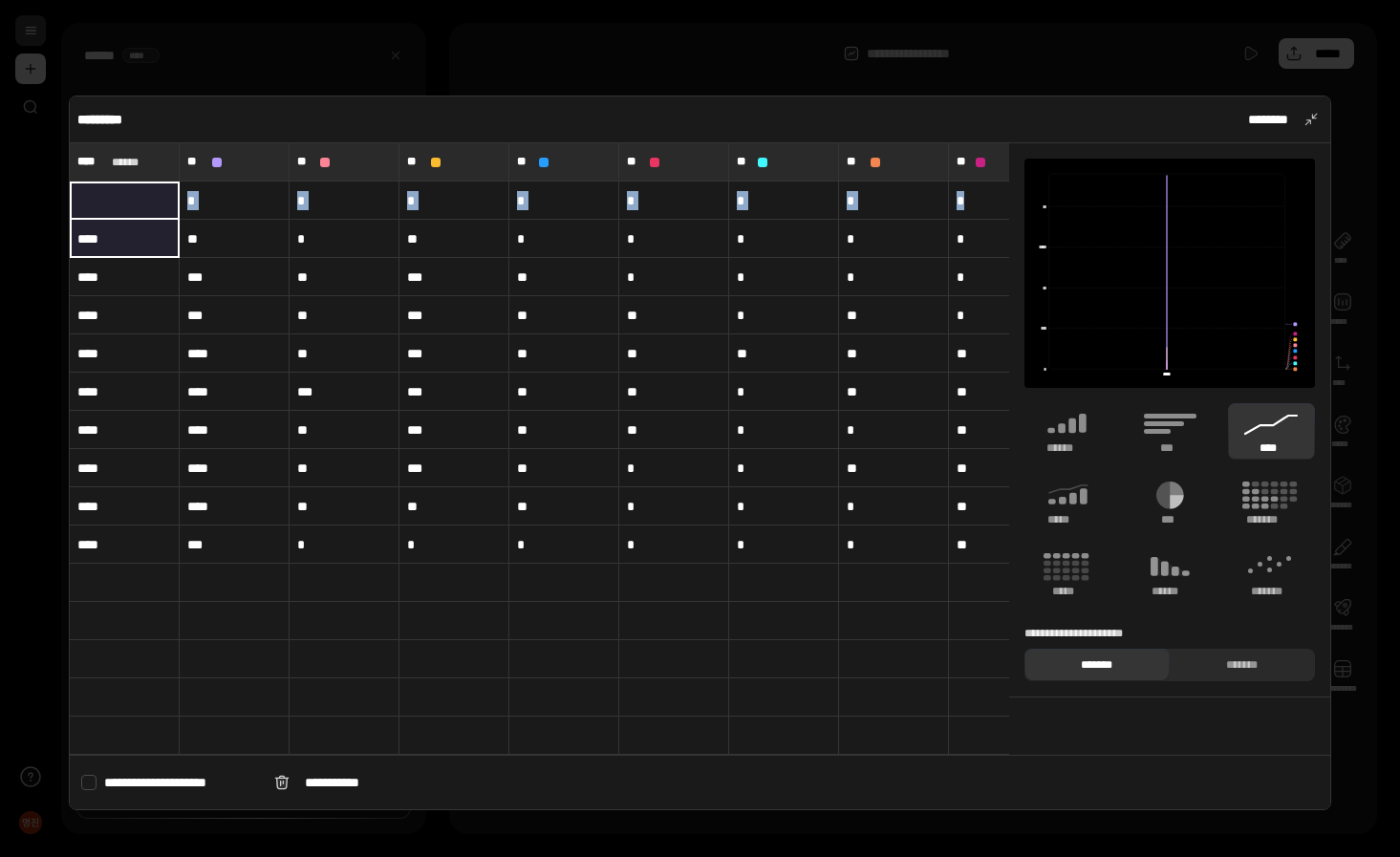 drag, startPoint x: 124, startPoint y: 198, endPoint x: 129, endPoint y: 220, distance: 22.561028 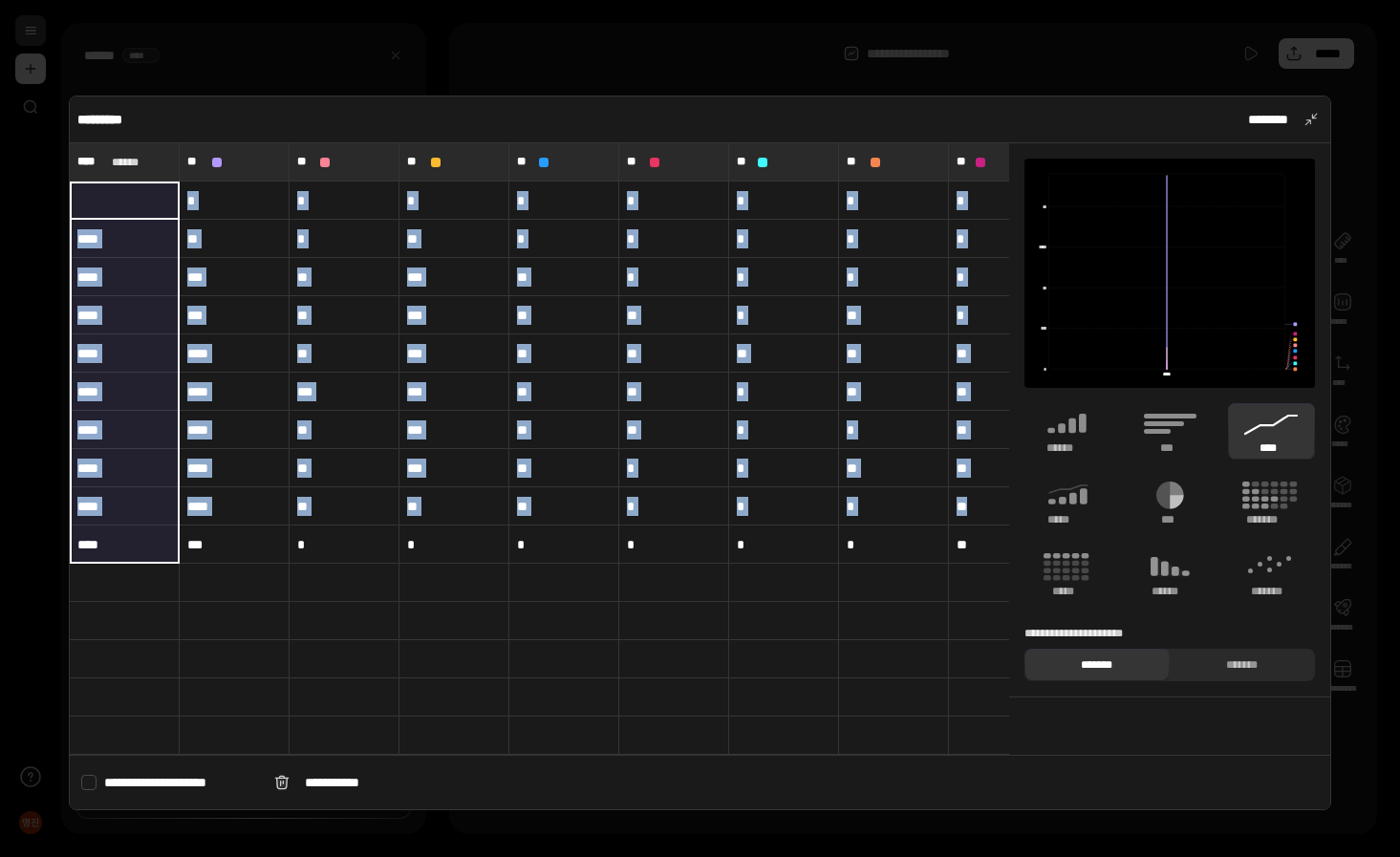 drag, startPoint x: 140, startPoint y: 206, endPoint x: 139, endPoint y: 529, distance: 323.00155 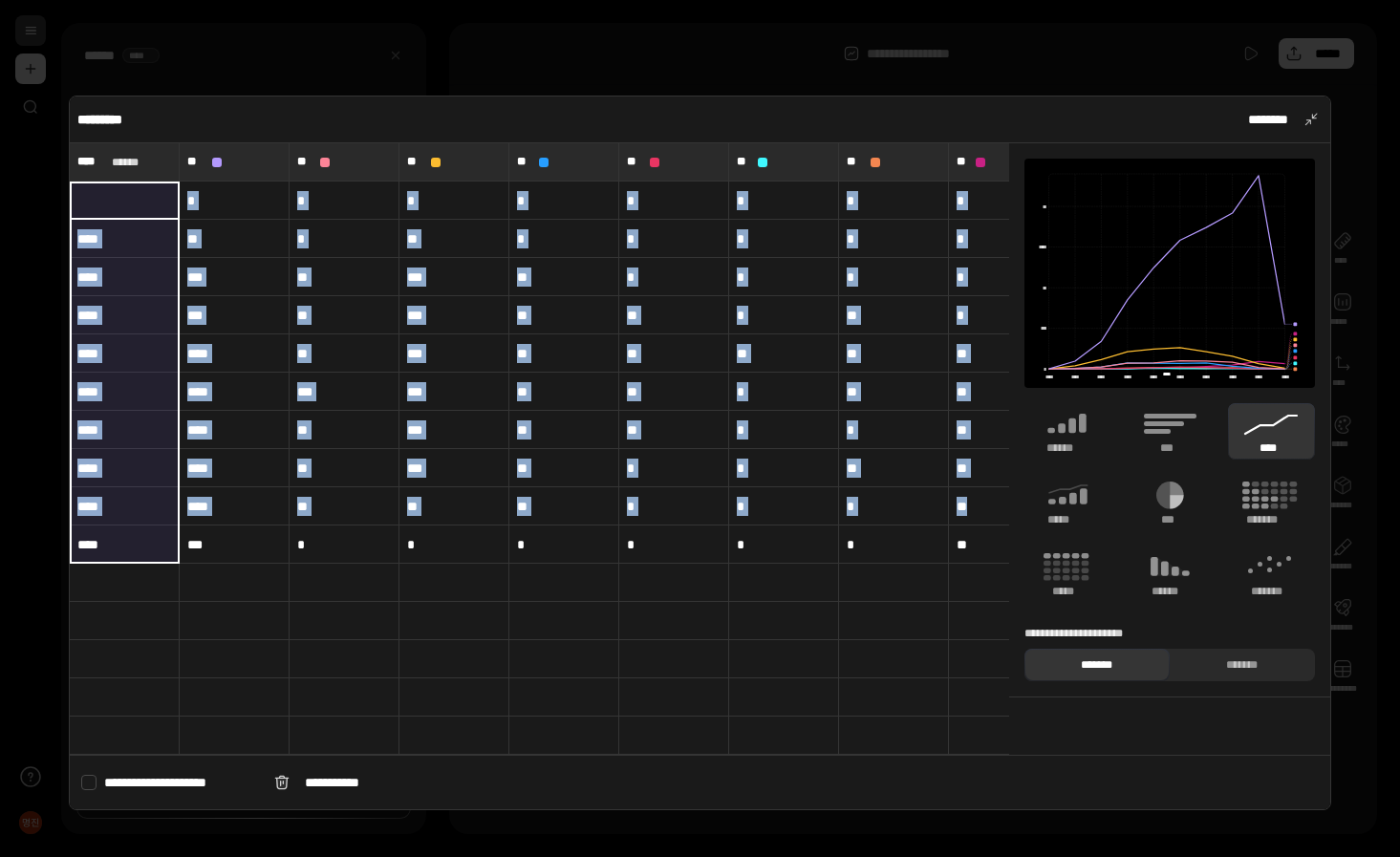 type on "****" 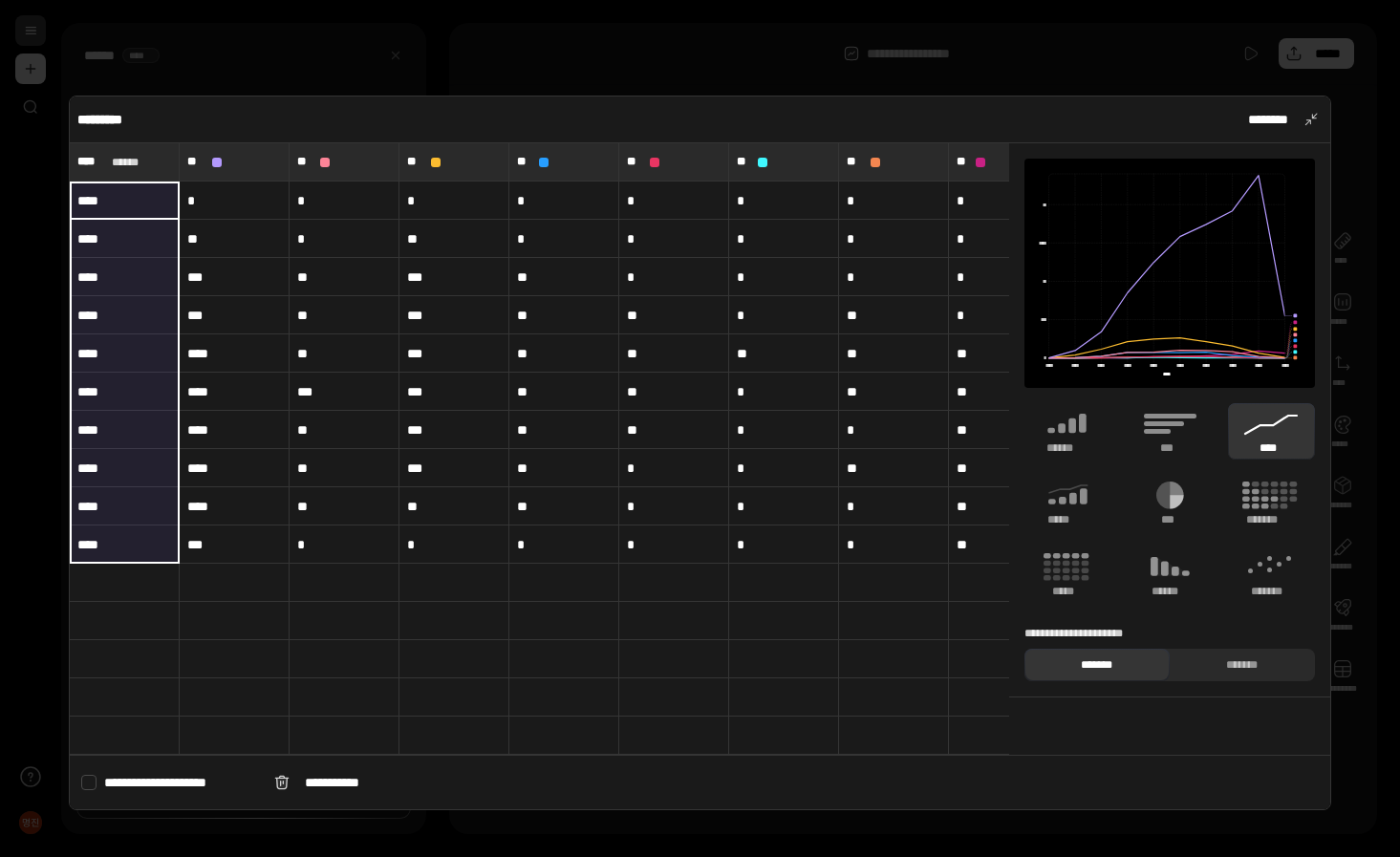 click at bounding box center (344, 583) 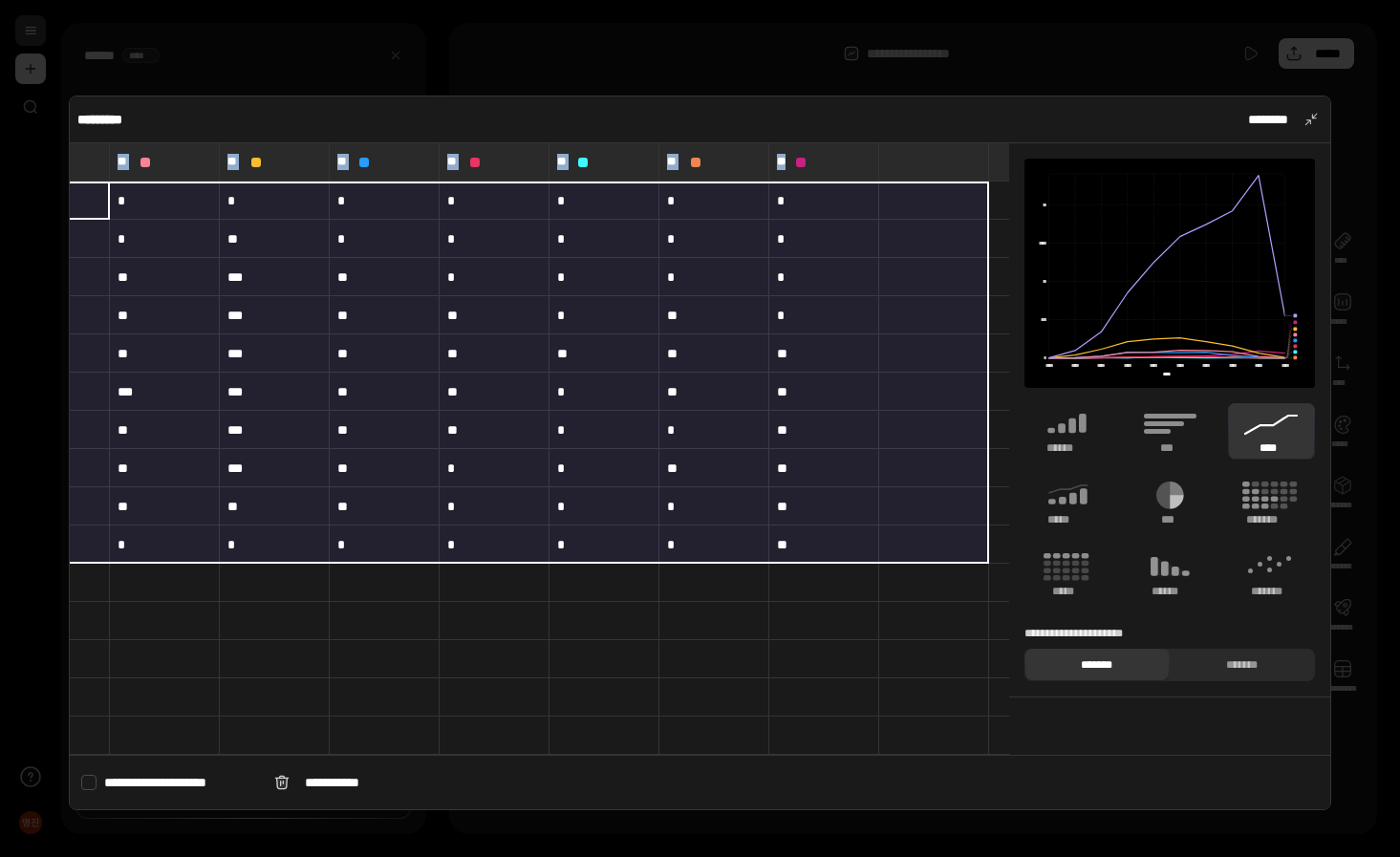 scroll, scrollTop: 0, scrollLeft: 189, axis: horizontal 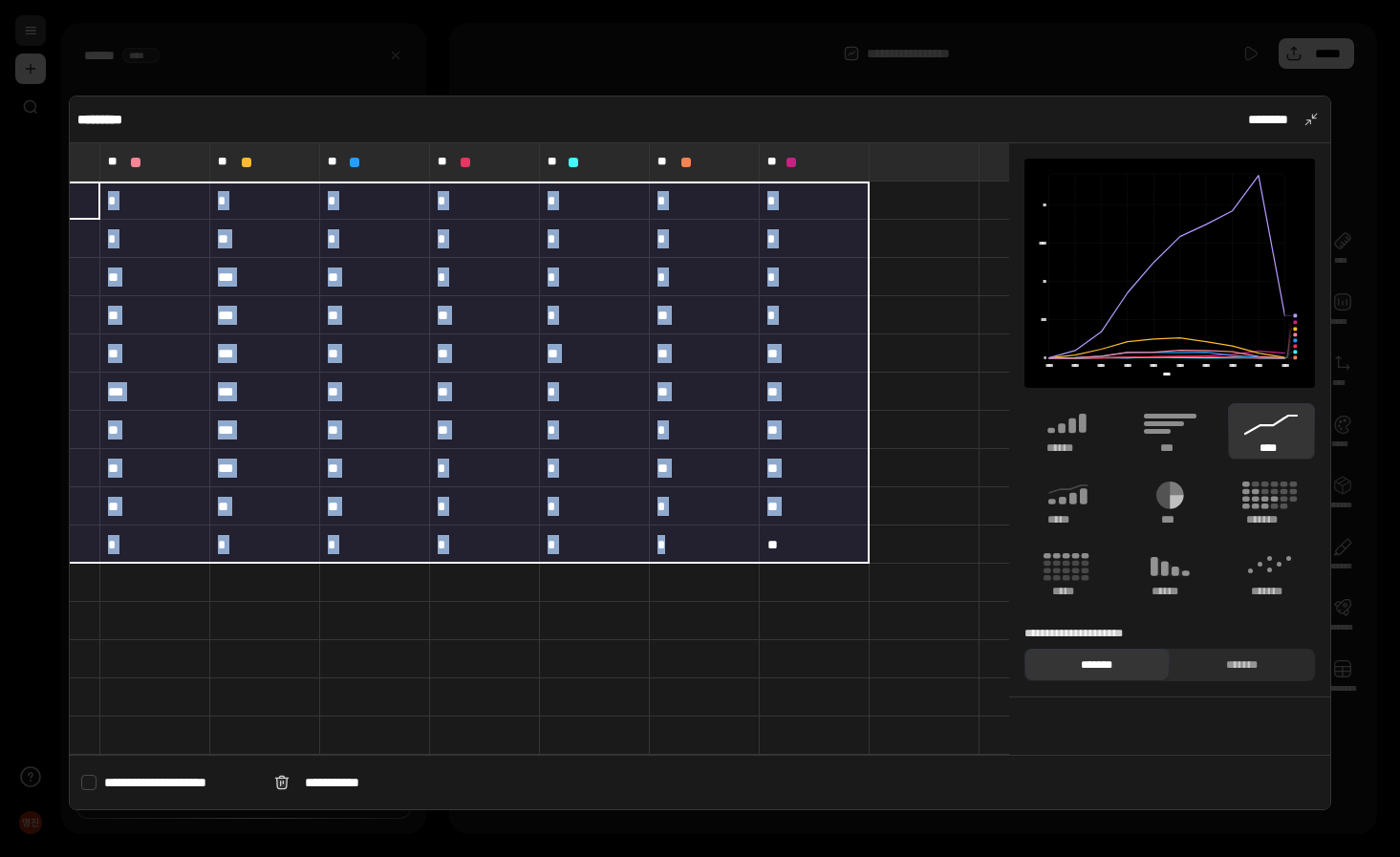 drag, startPoint x: 241, startPoint y: 200, endPoint x: 819, endPoint y: 536, distance: 668.5656 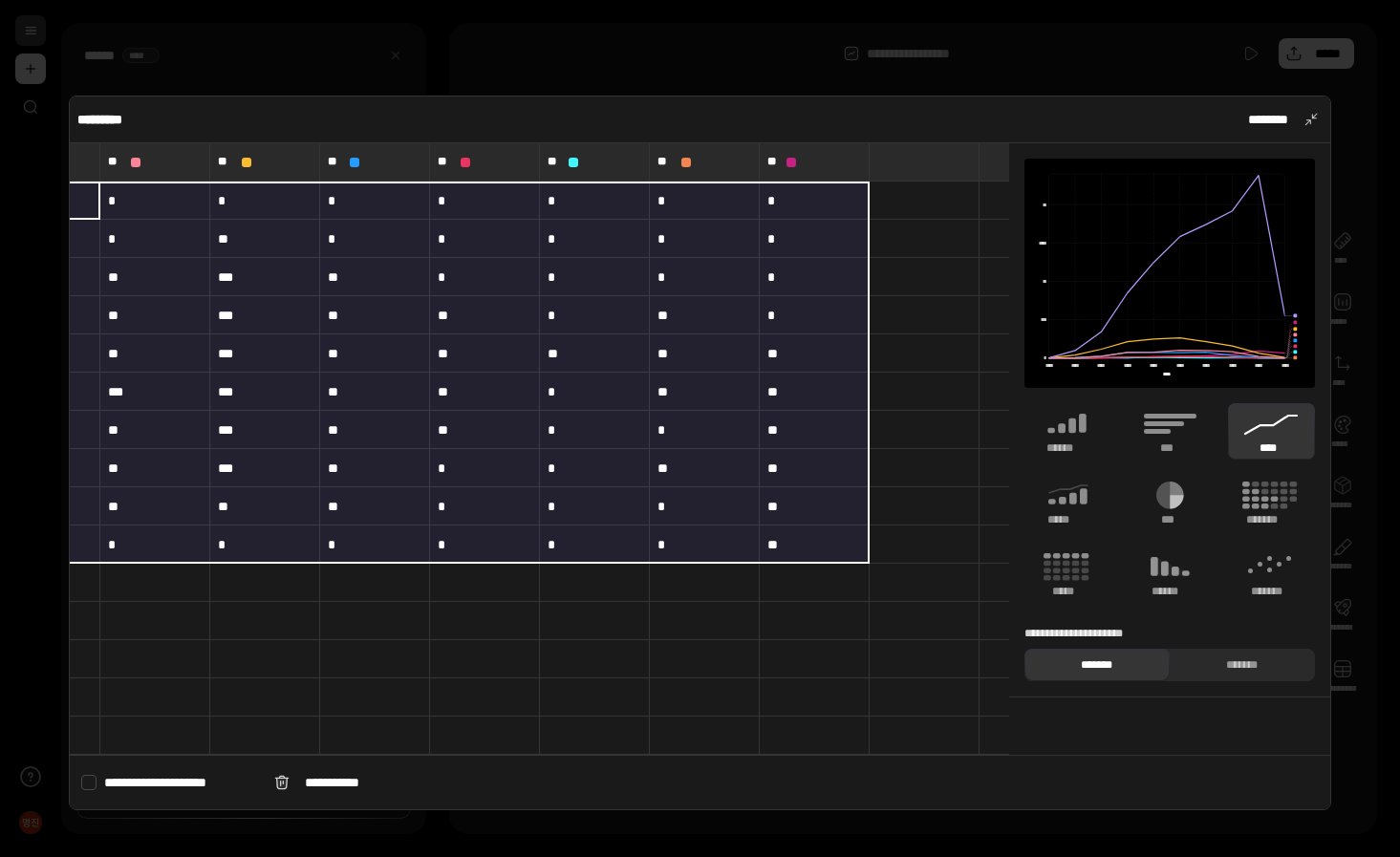 click at bounding box center [924, 621] 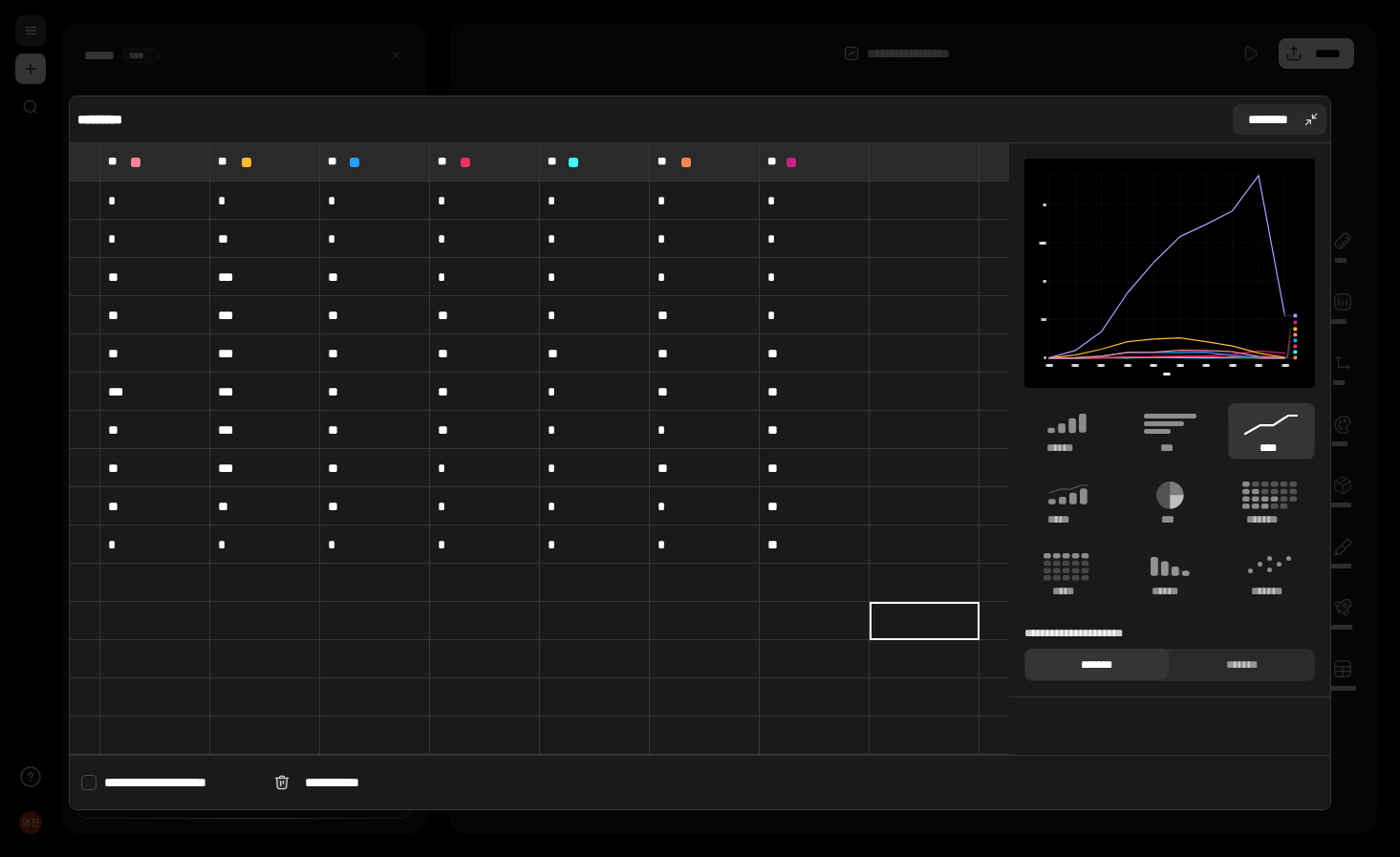 click on "********" at bounding box center (1280, 119) 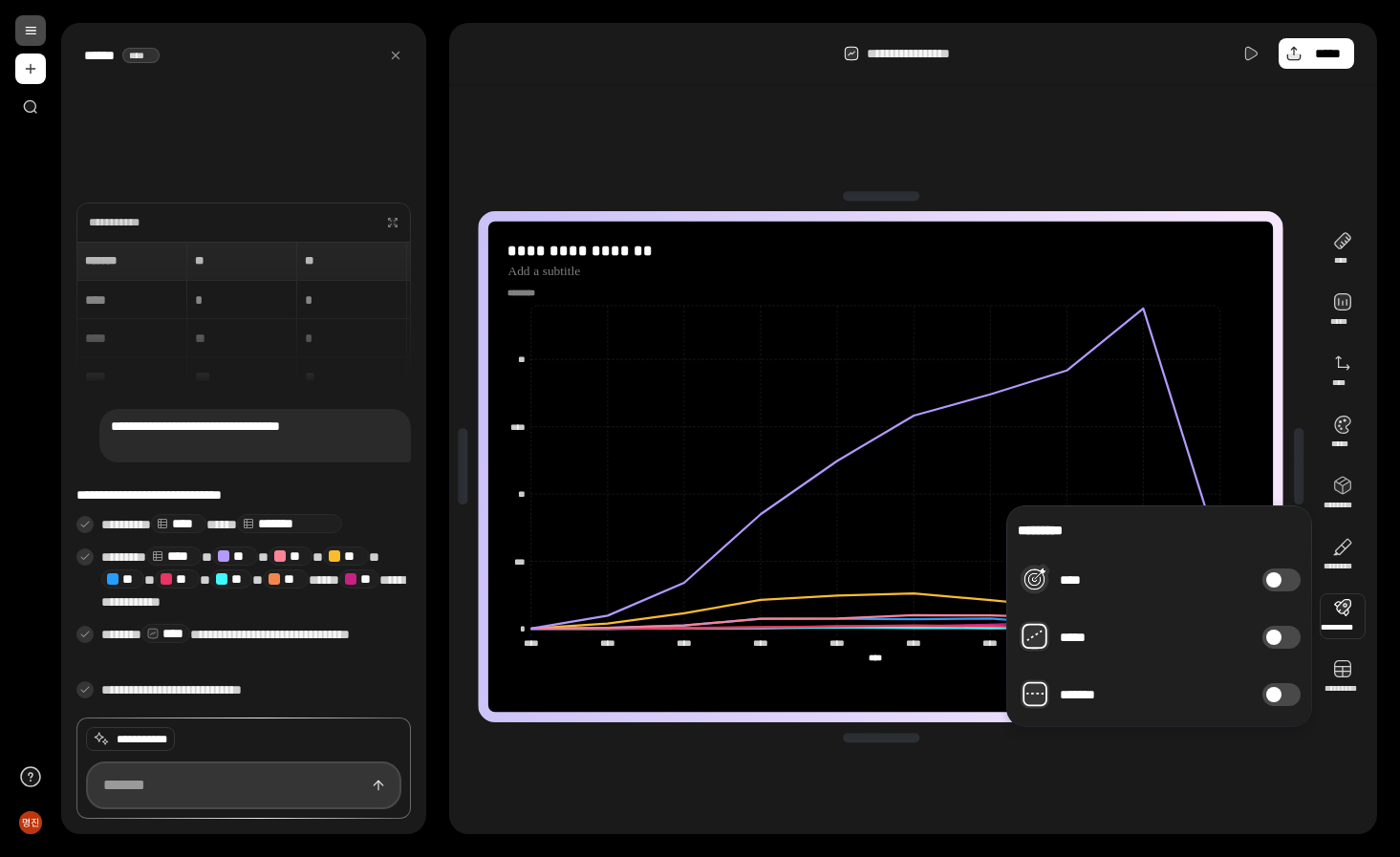 click at bounding box center (244, 785) 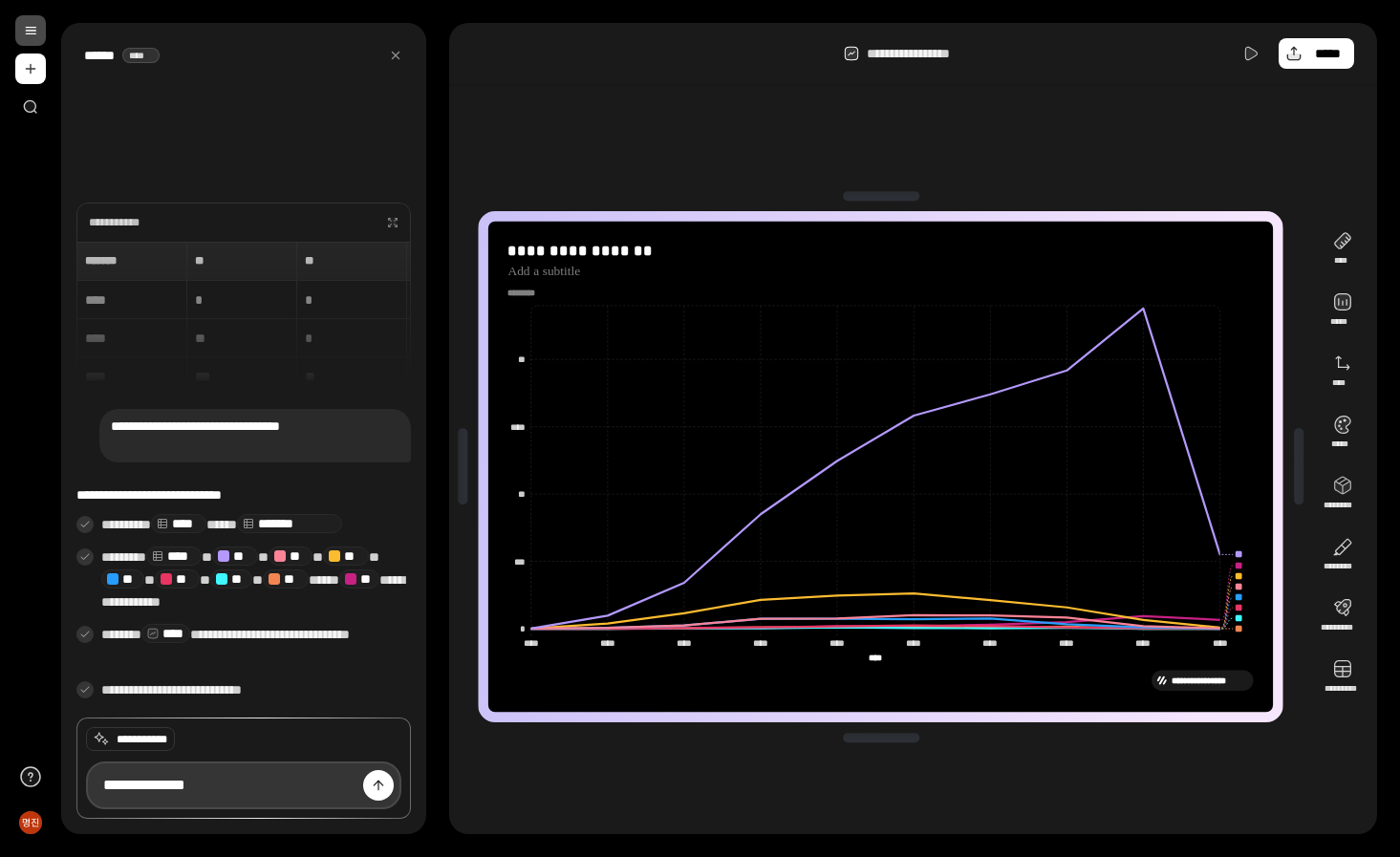 type on "**********" 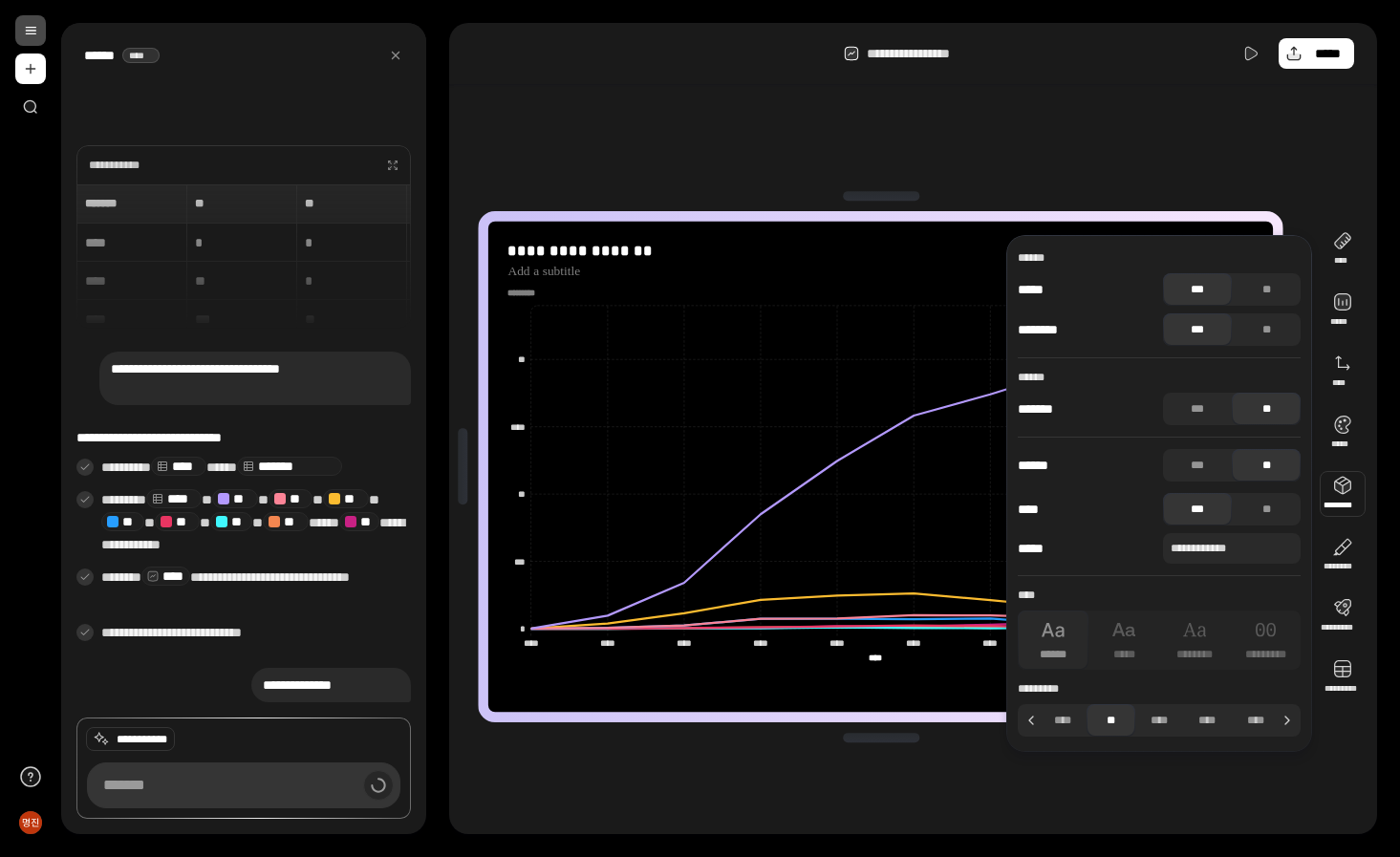 scroll, scrollTop: 29, scrollLeft: 0, axis: vertical 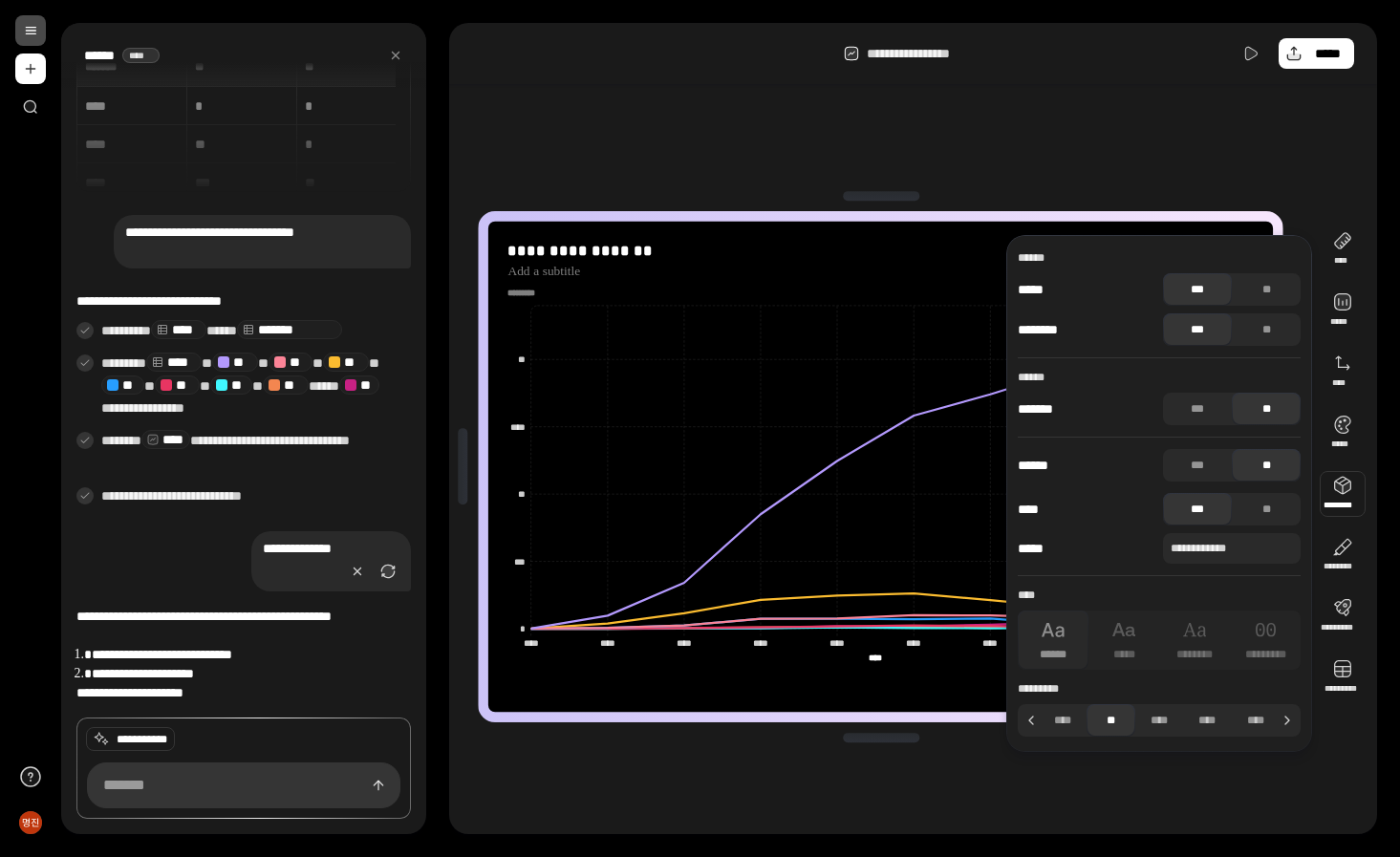 click on "**********" at bounding box center (880, 466) 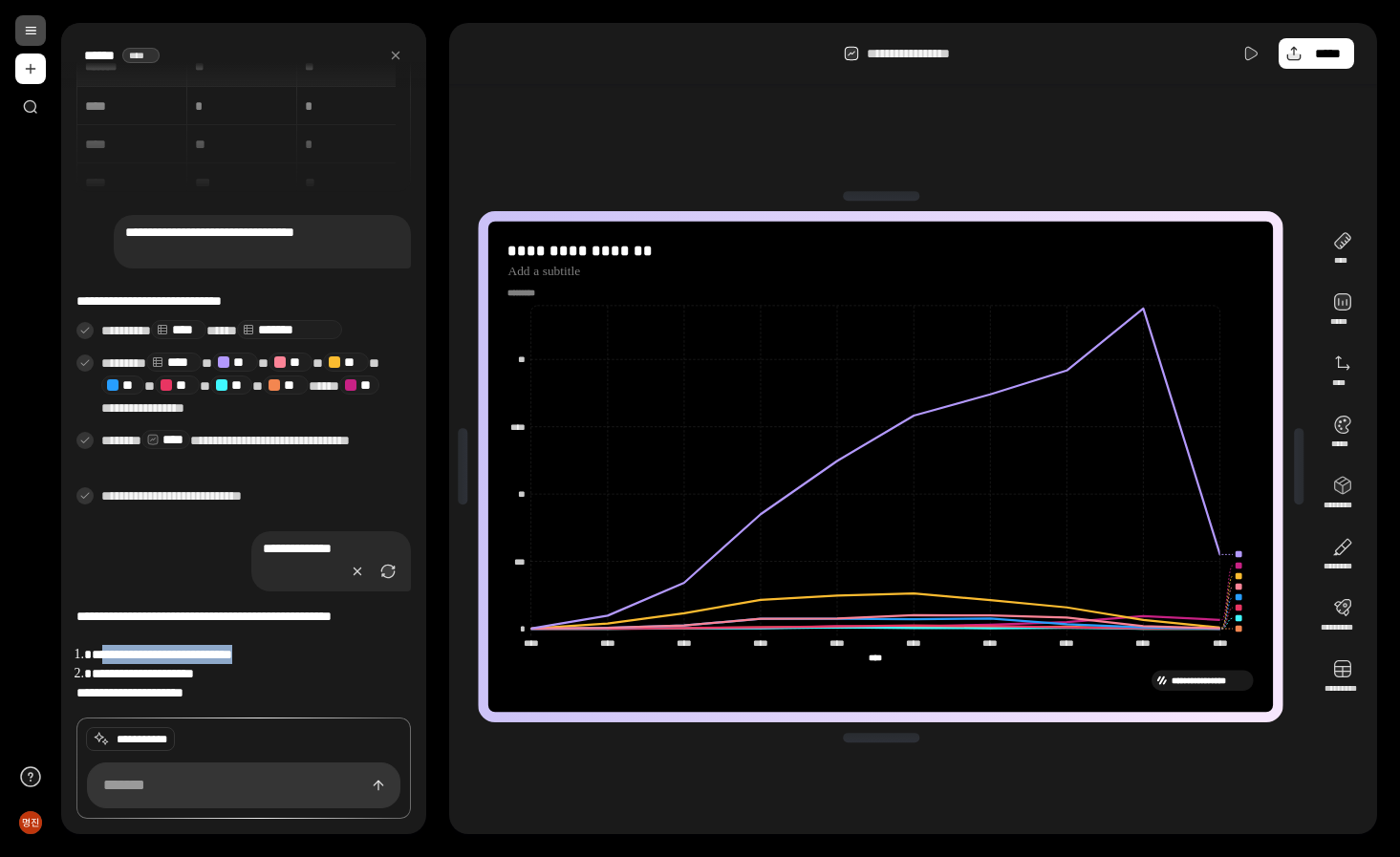 drag, startPoint x: 108, startPoint y: 656, endPoint x: 350, endPoint y: 661, distance: 242.05165 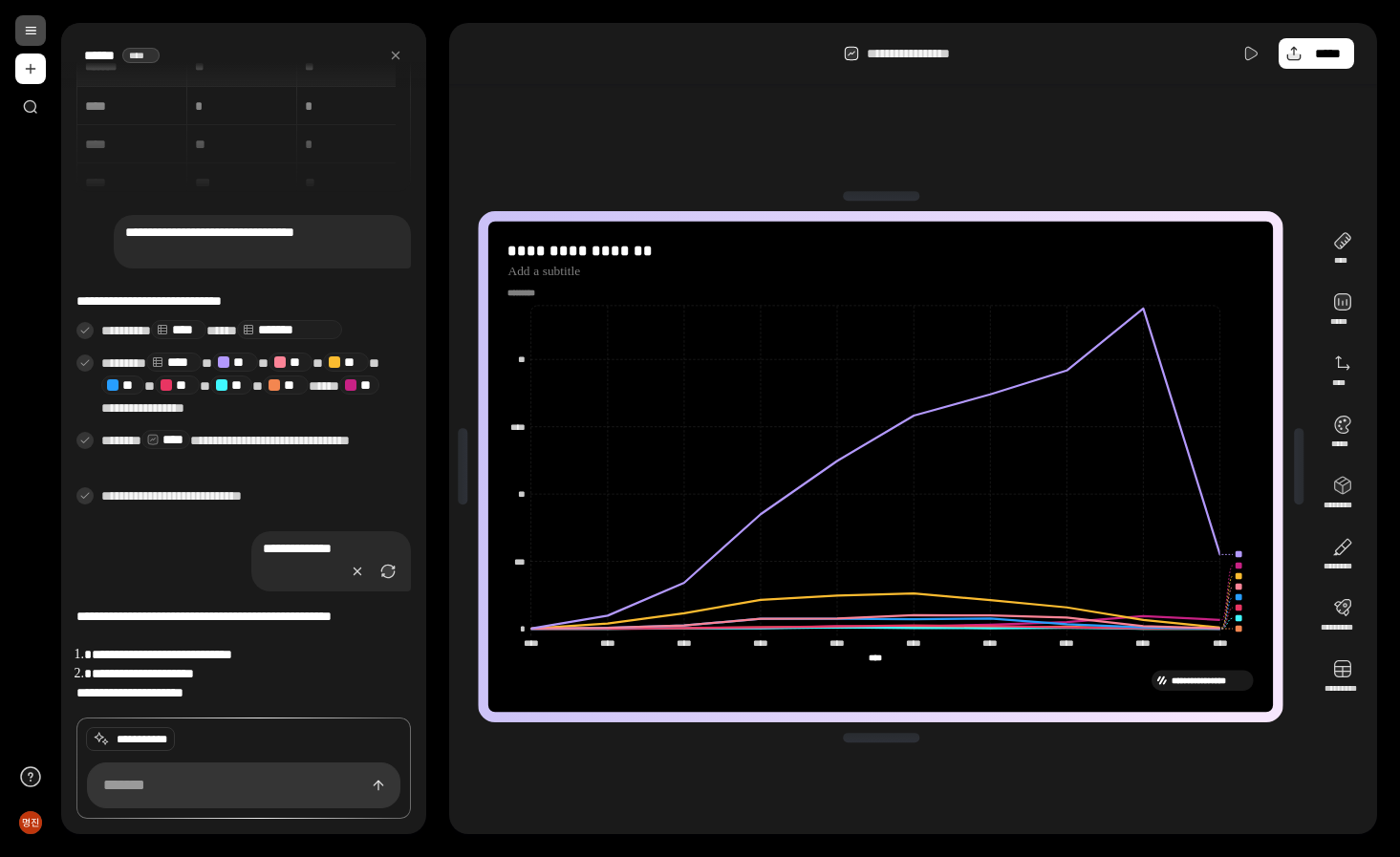 click on "**********" at bounding box center (244, 674) 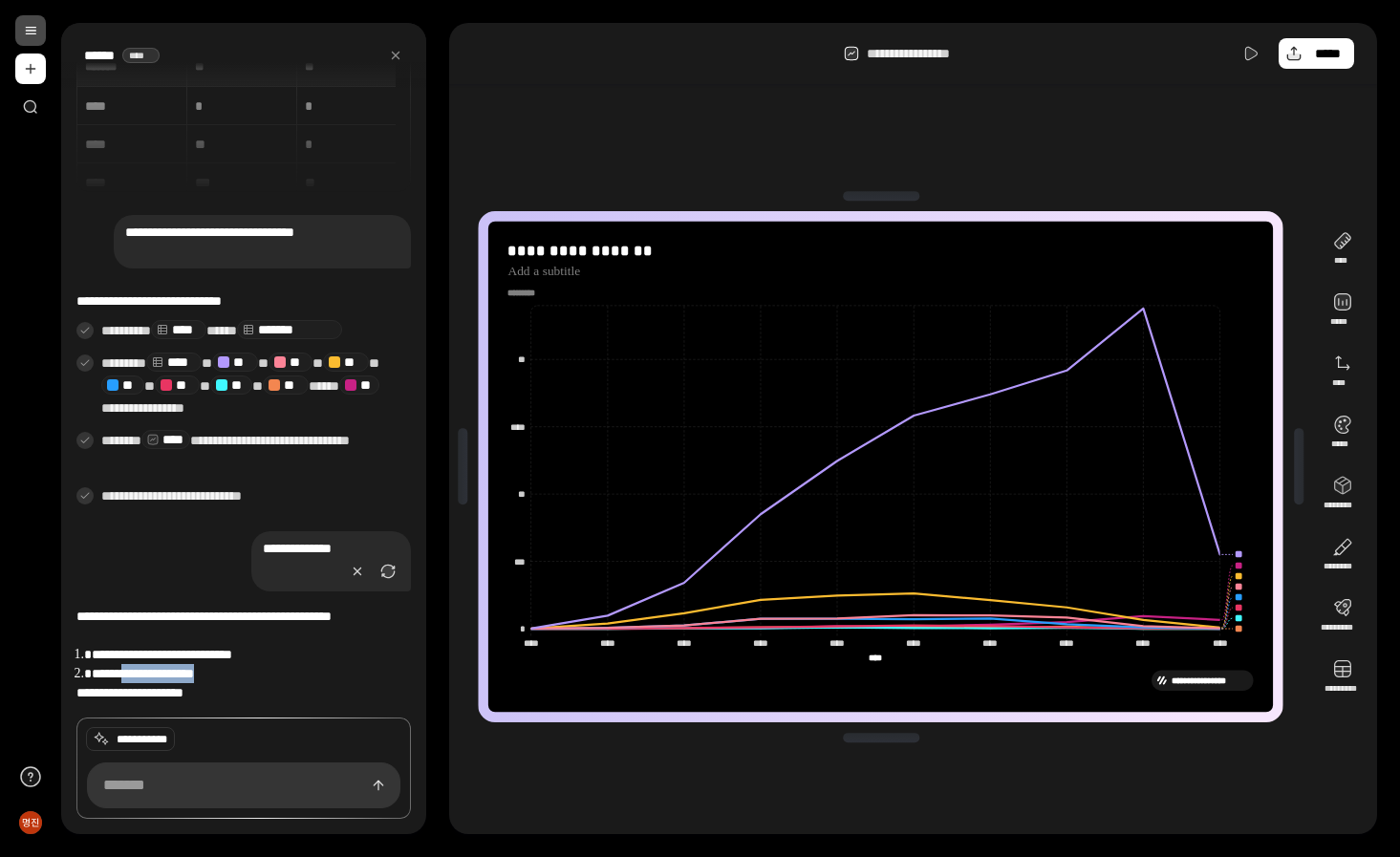drag, startPoint x: 155, startPoint y: 670, endPoint x: 278, endPoint y: 668, distance: 123.0163 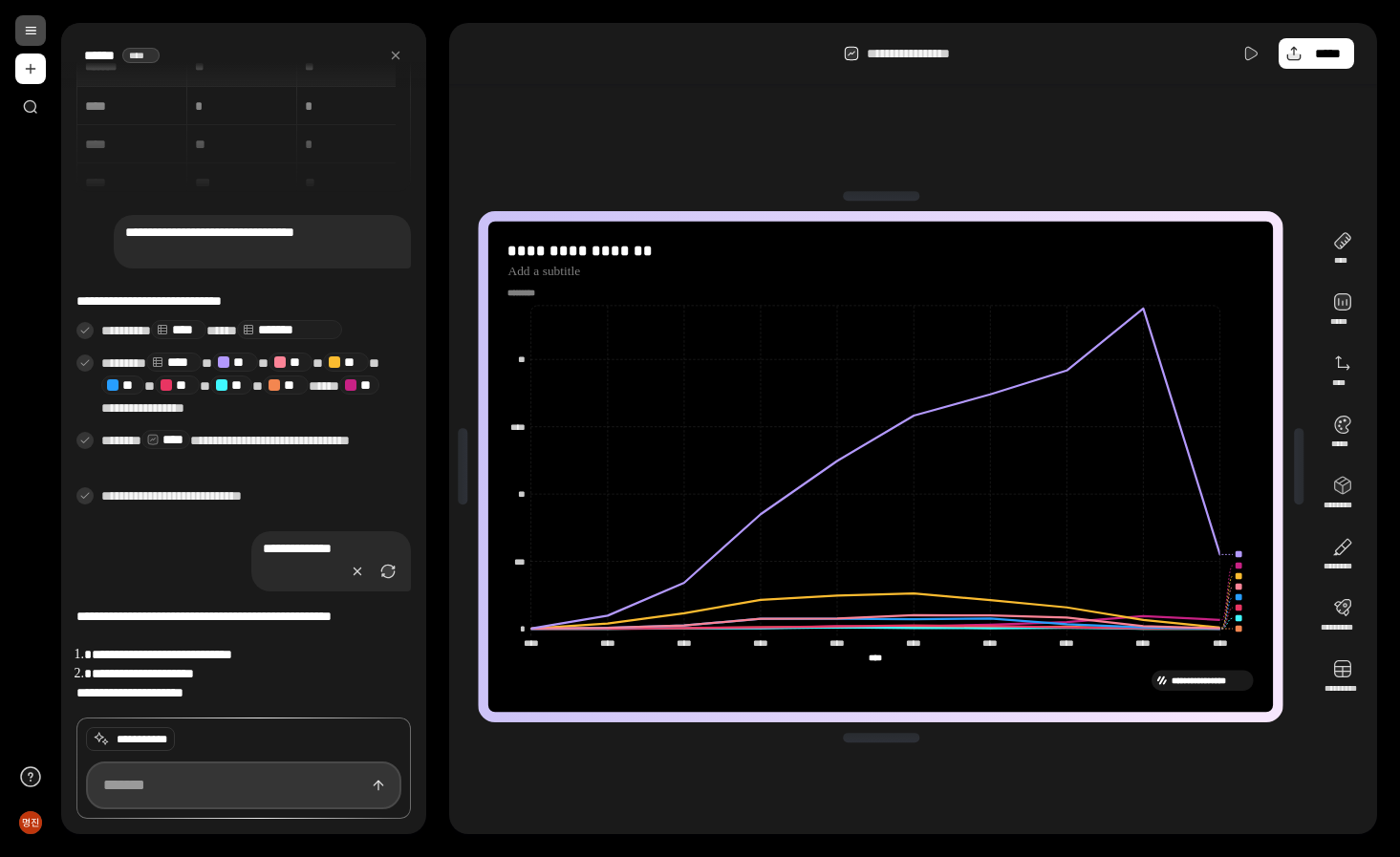 click at bounding box center (244, 785) 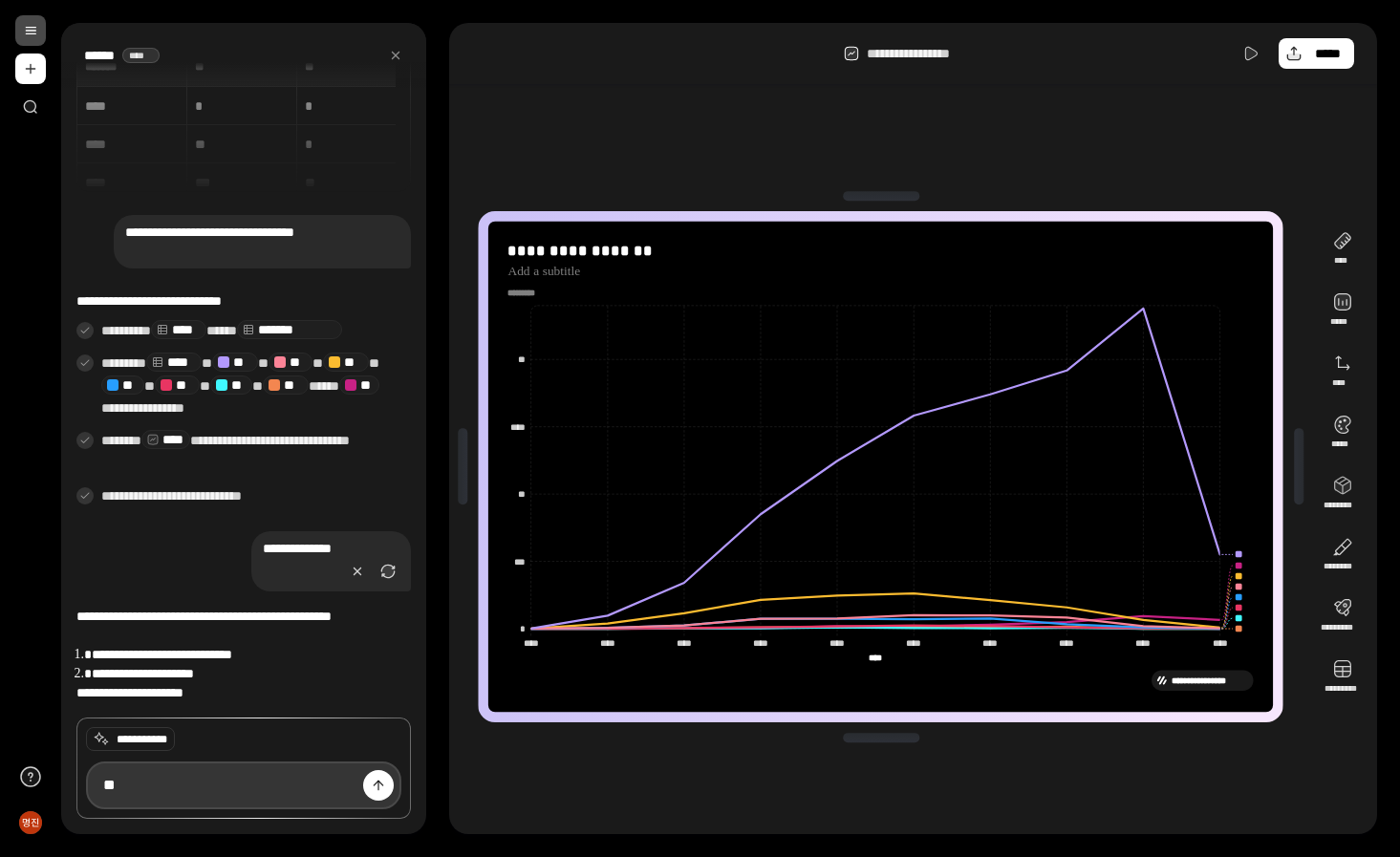 type on "*" 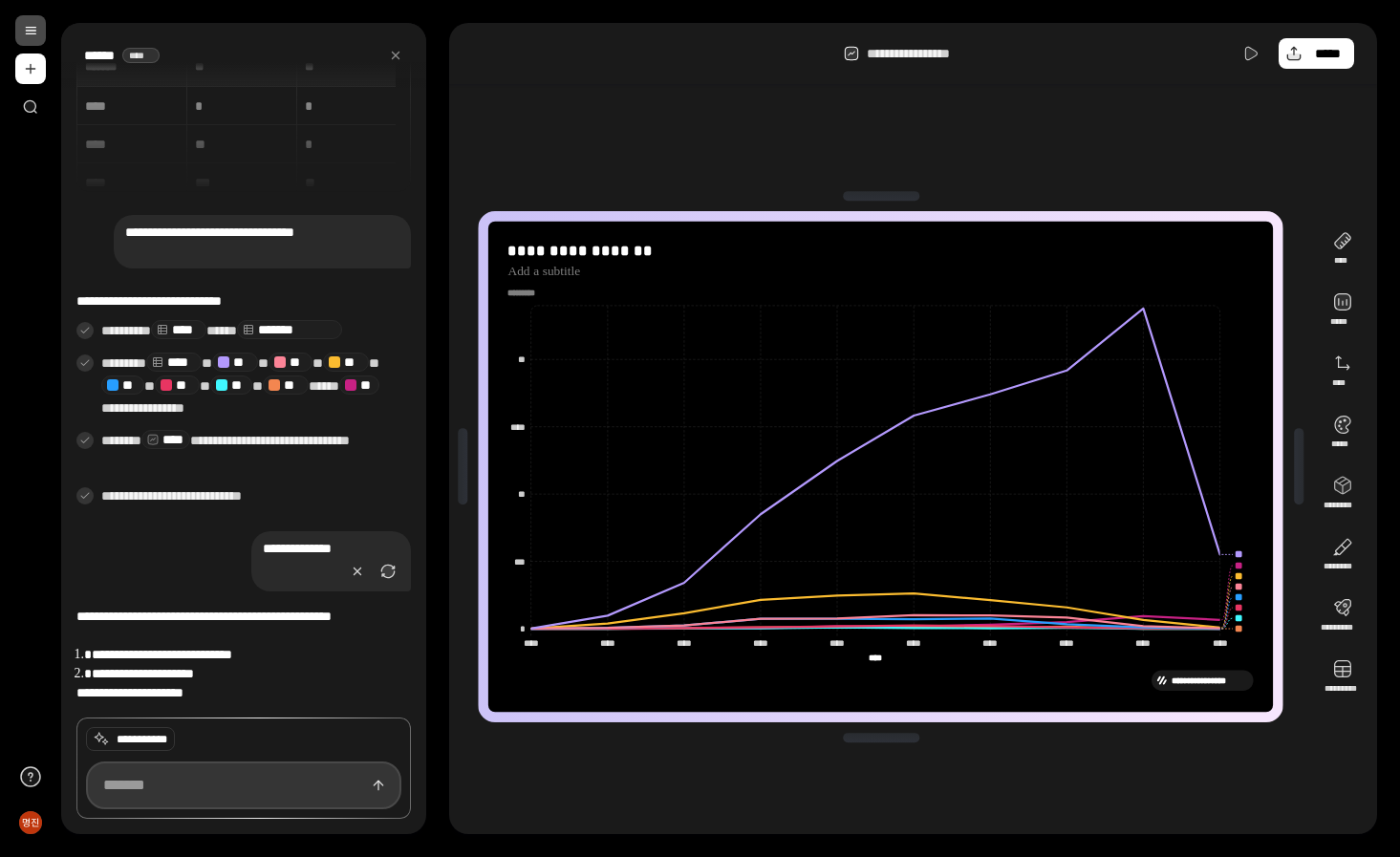 type on "*" 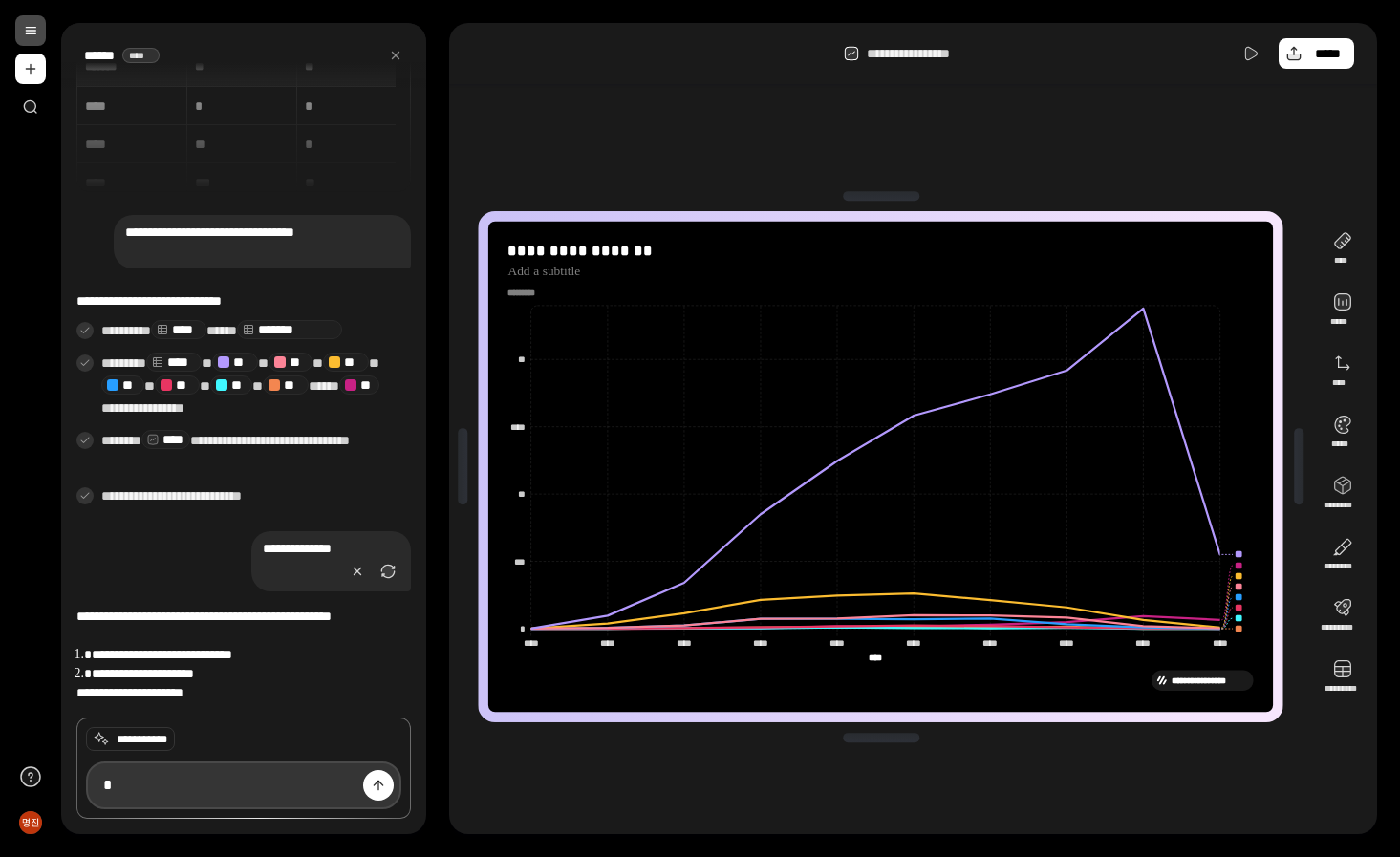 type on "*" 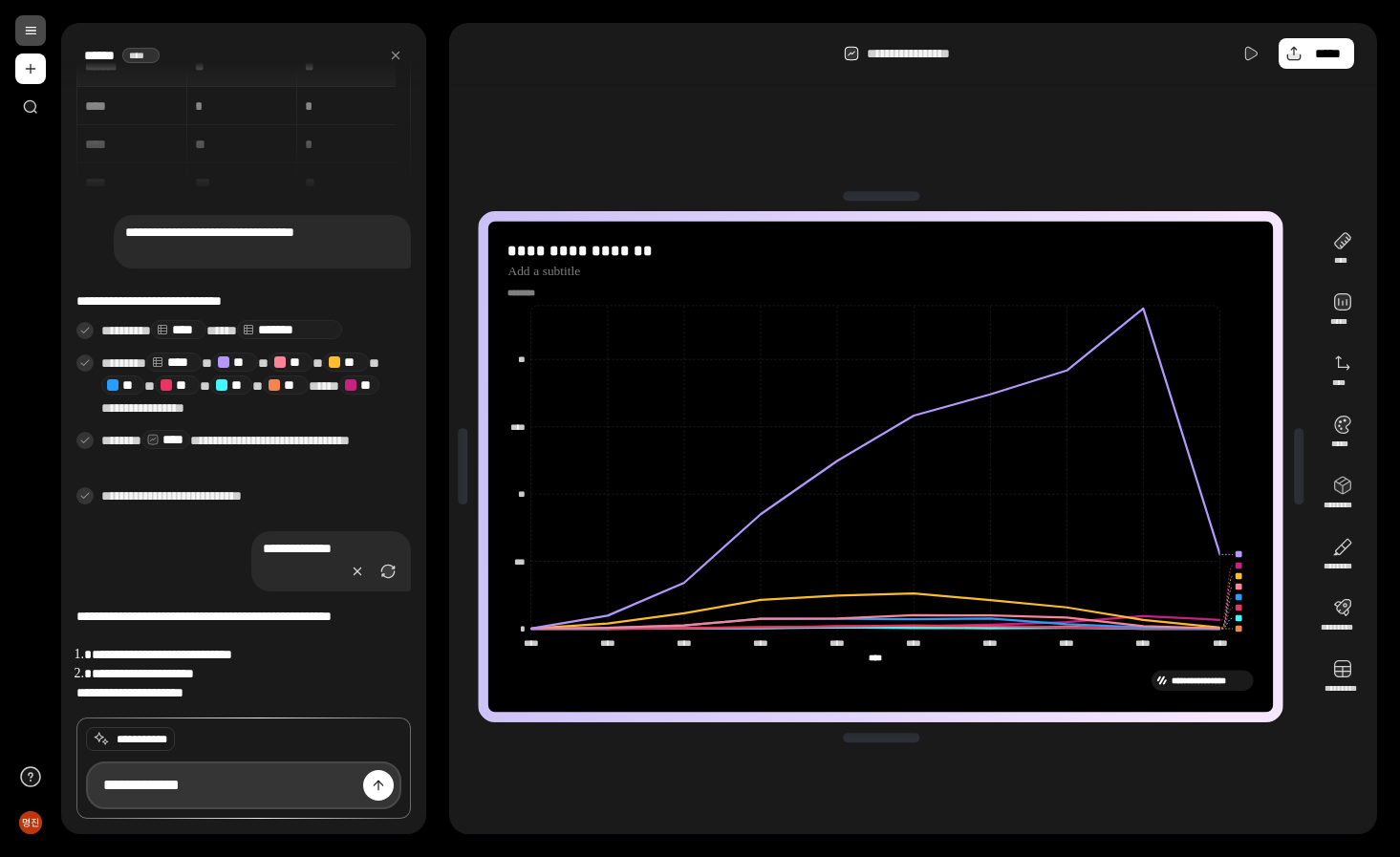 type on "**********" 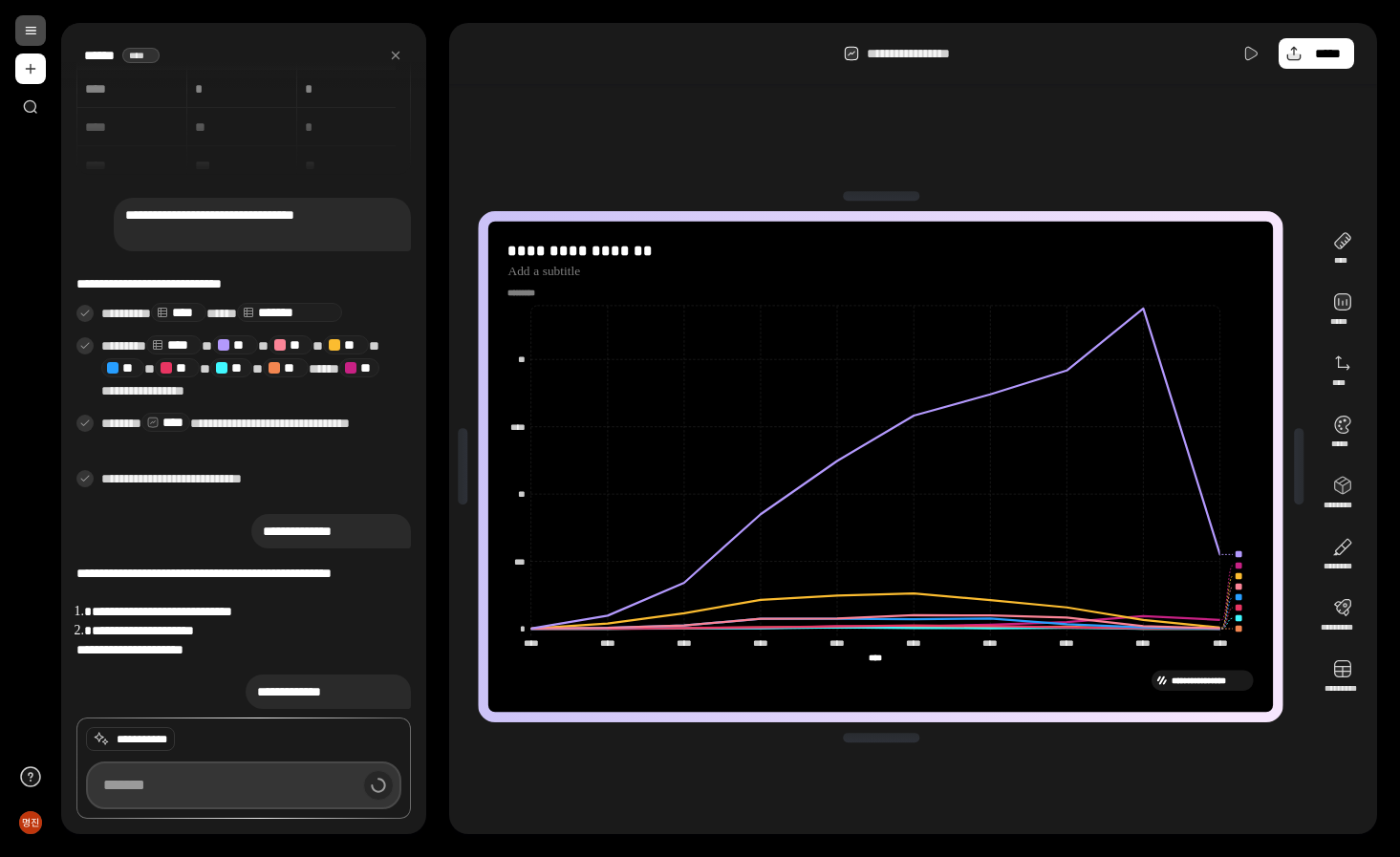 scroll, scrollTop: 53, scrollLeft: 0, axis: vertical 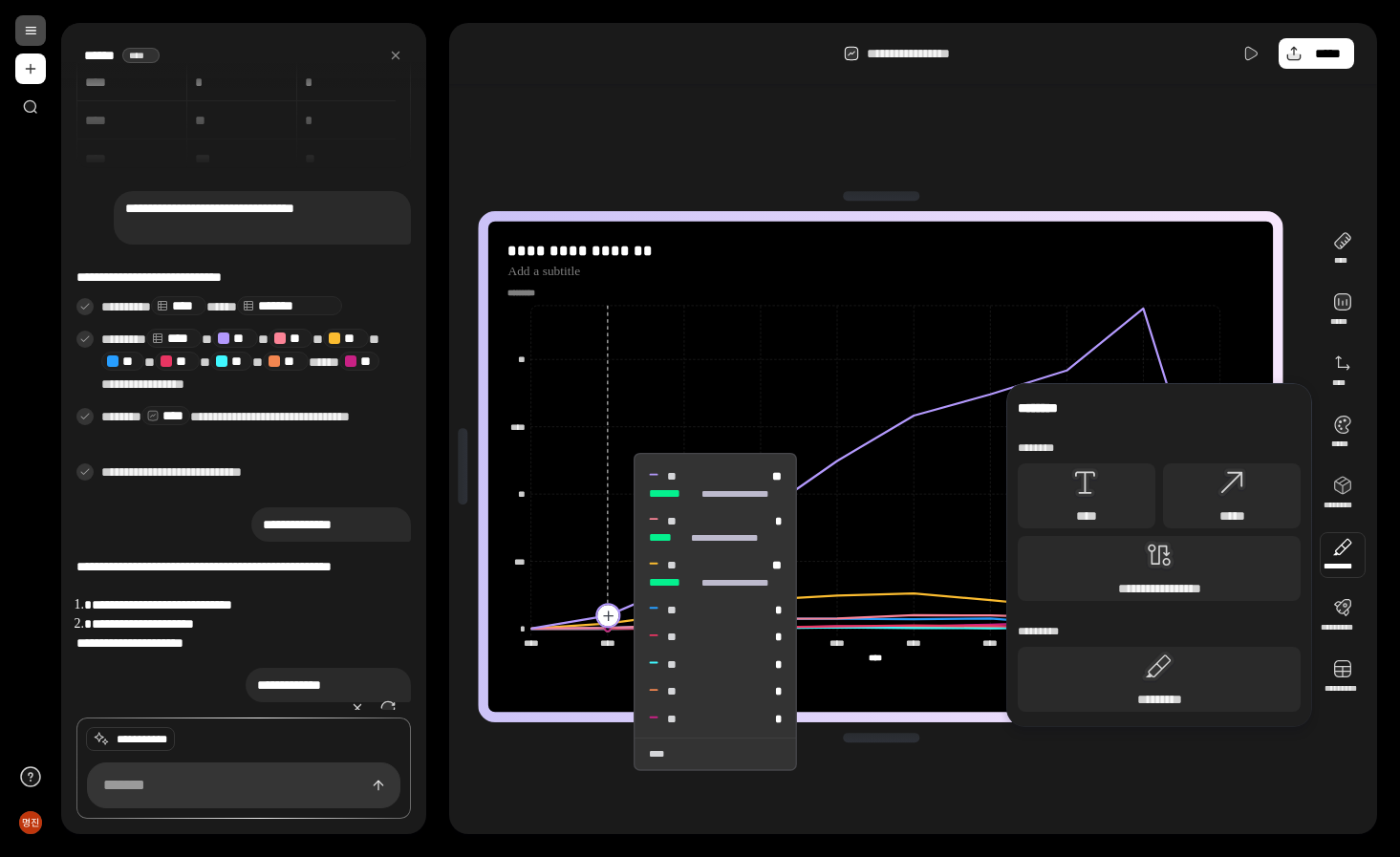 click 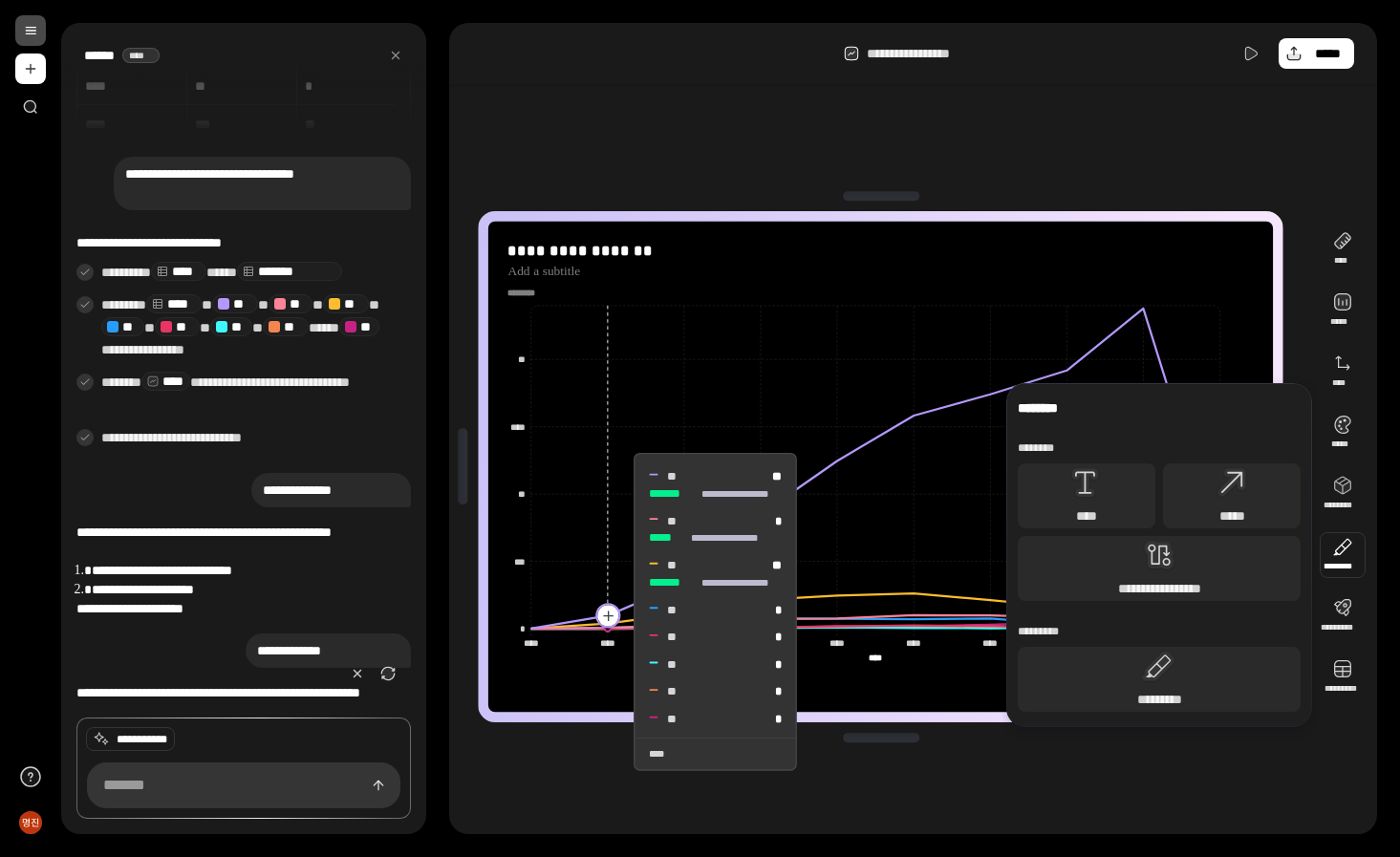 scroll, scrollTop: 132, scrollLeft: 0, axis: vertical 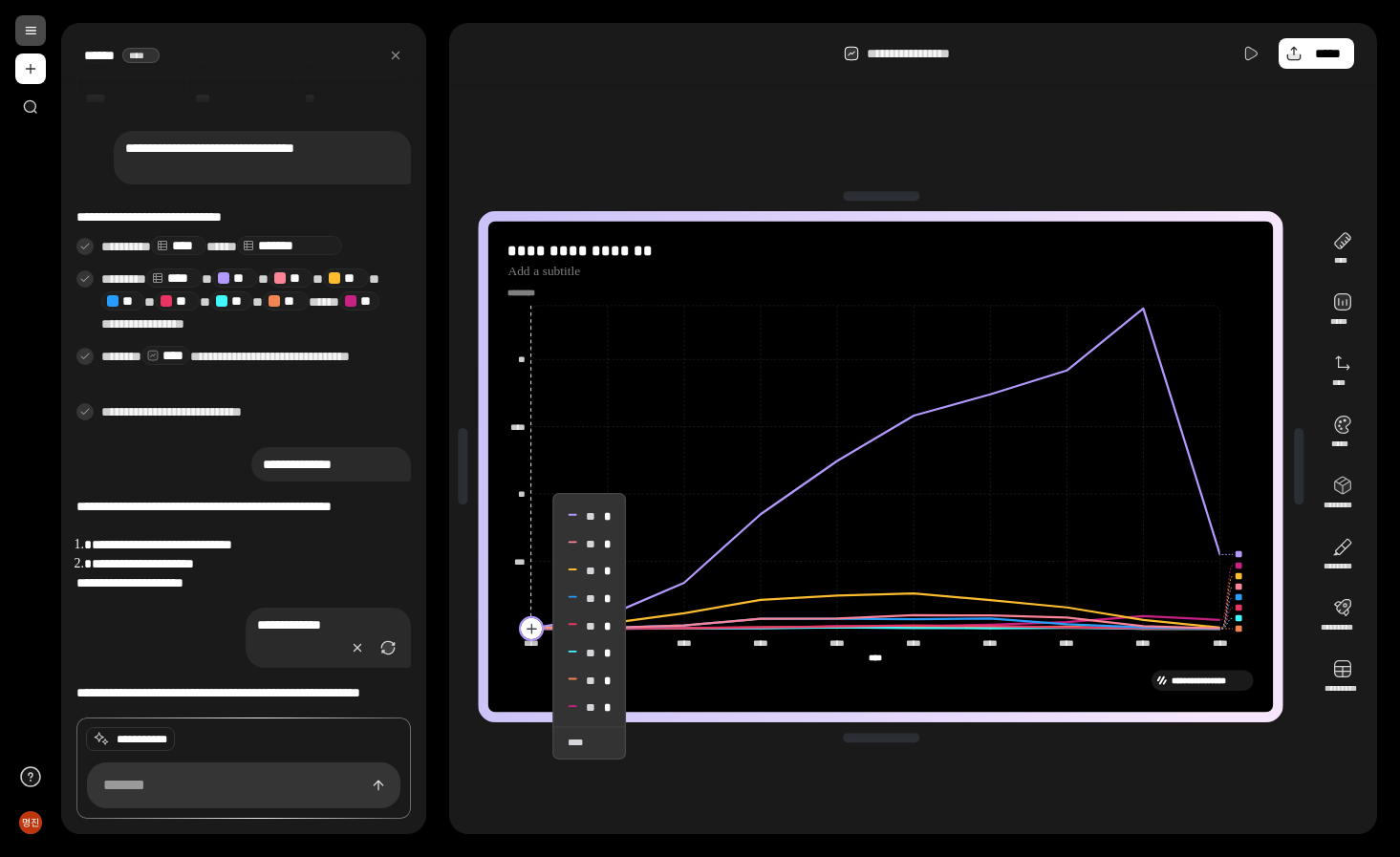click 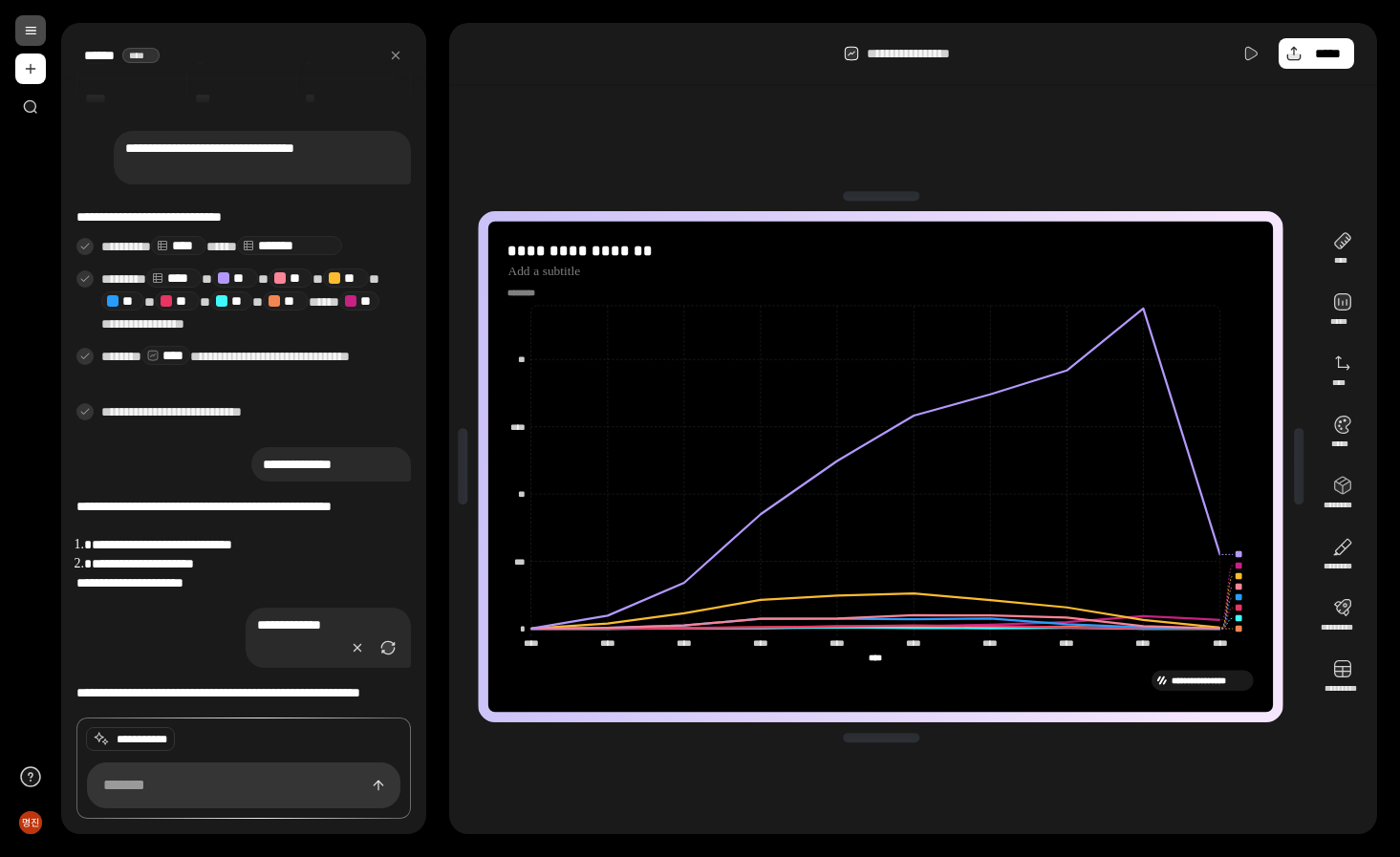 click on "** ** ** ** ** ** ** ** ** ** ** ** ** ** ** ** **** **** **** **** **** **** **** **** **** **** **** **** **** **** **** **** **** **** **** **** **** **** * *** ** **** ** *********" 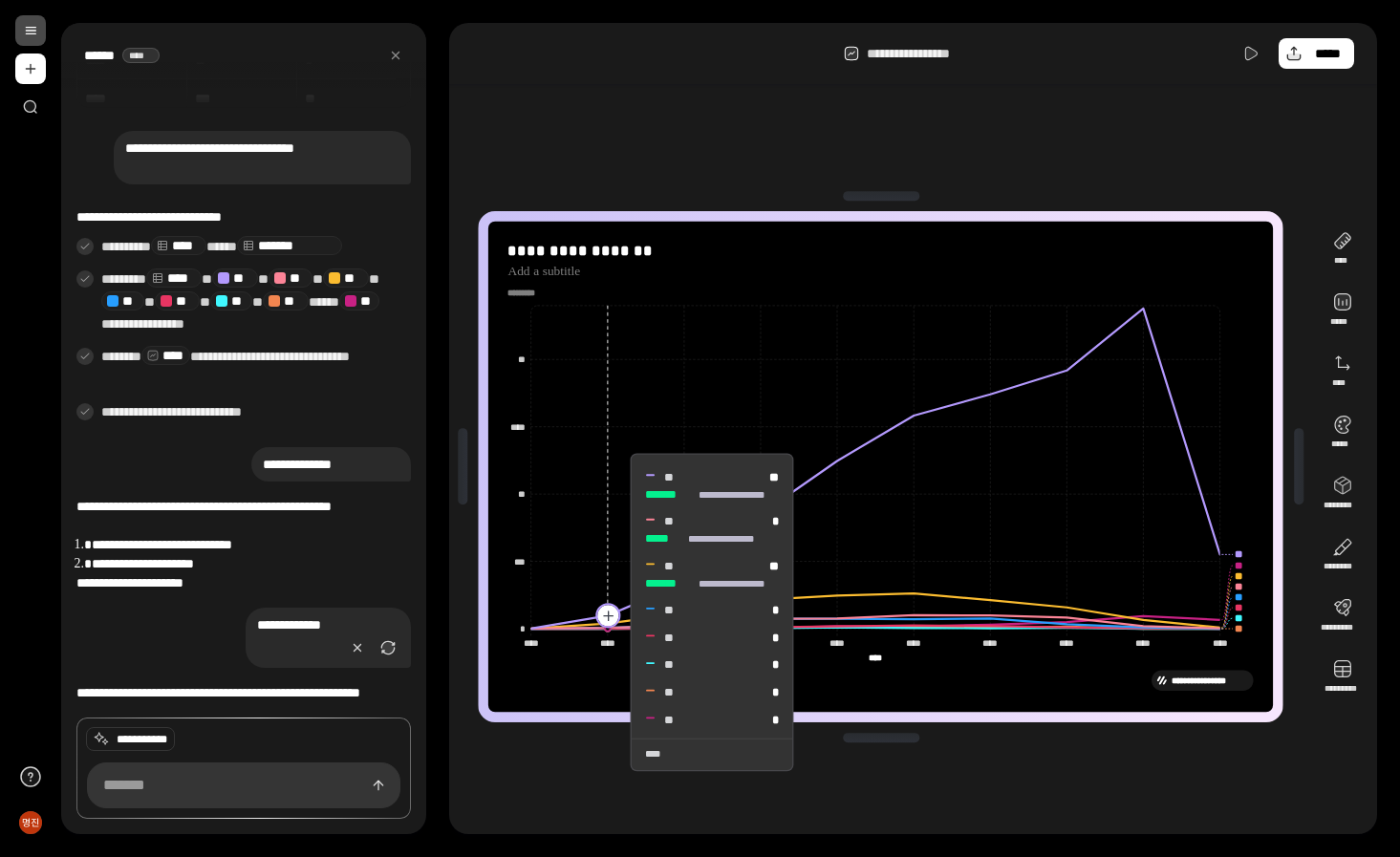 click 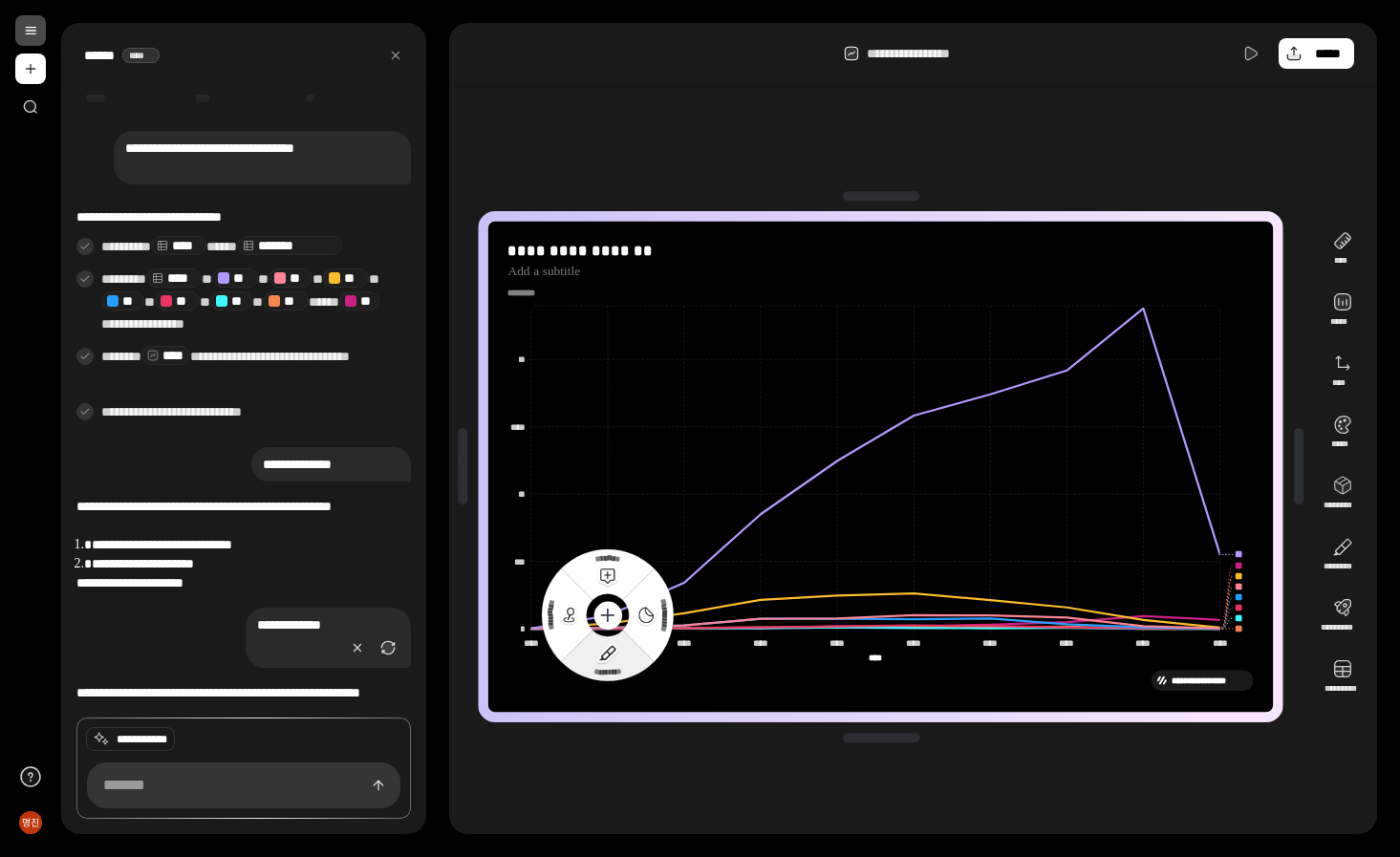 click 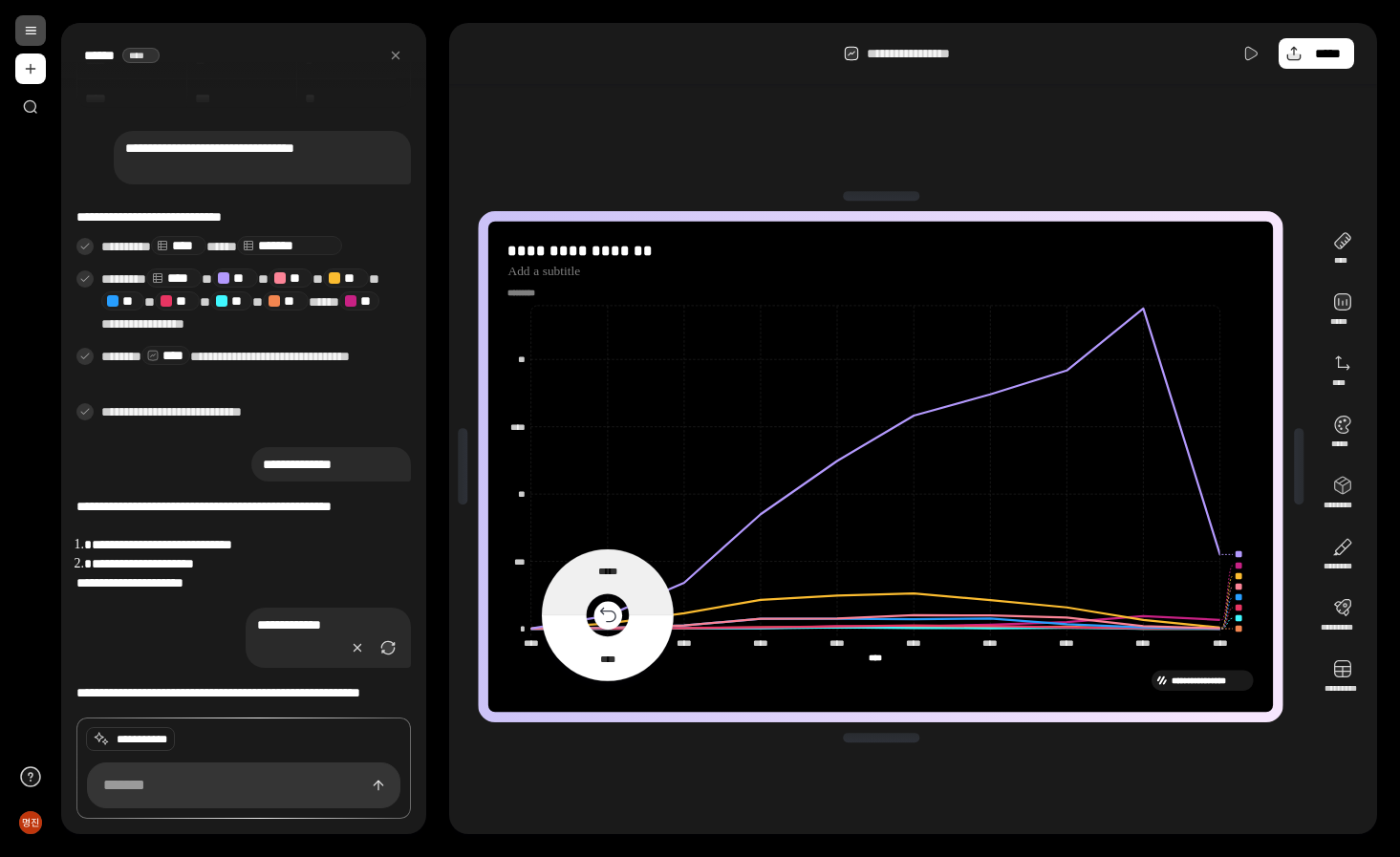 click 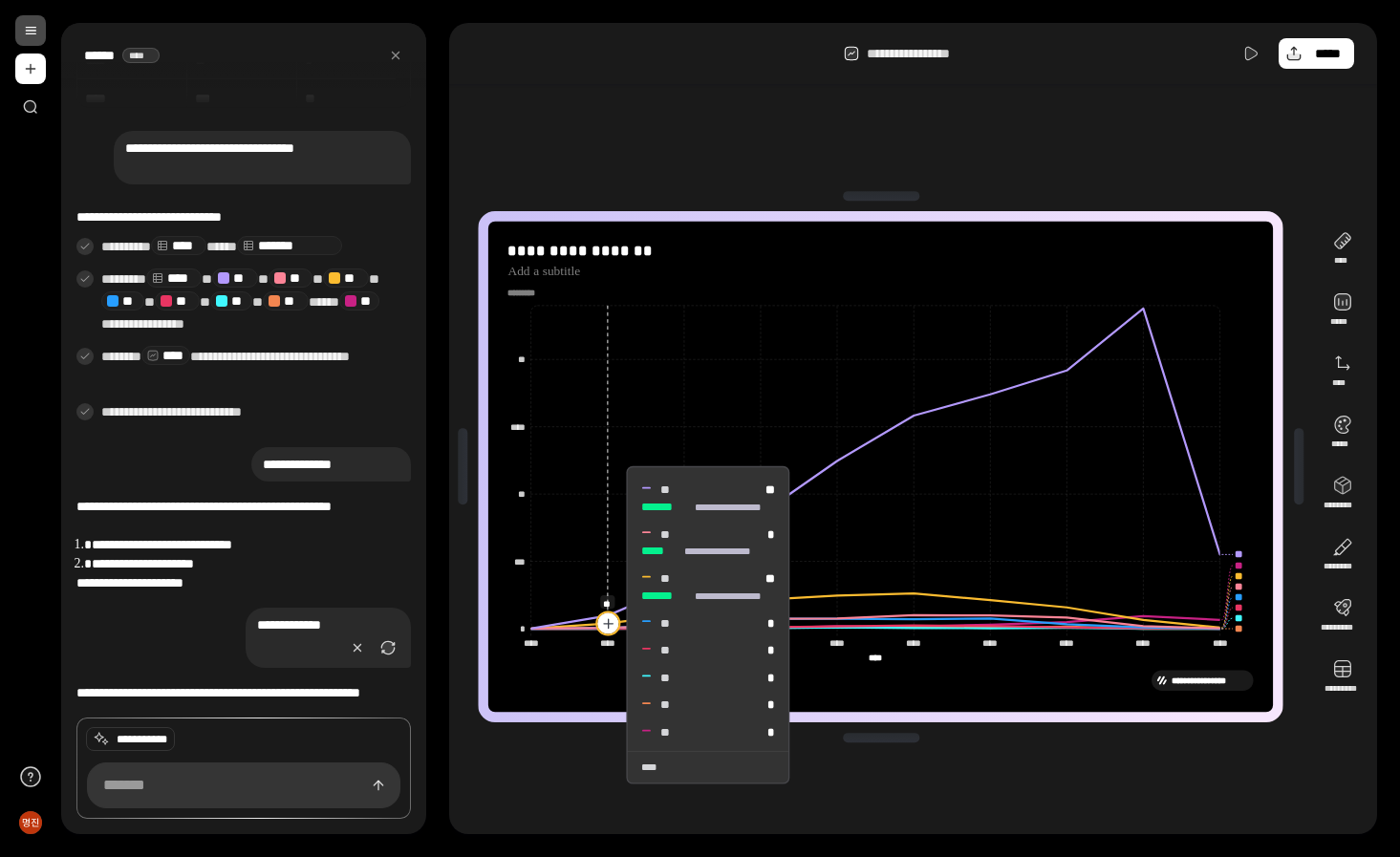 click 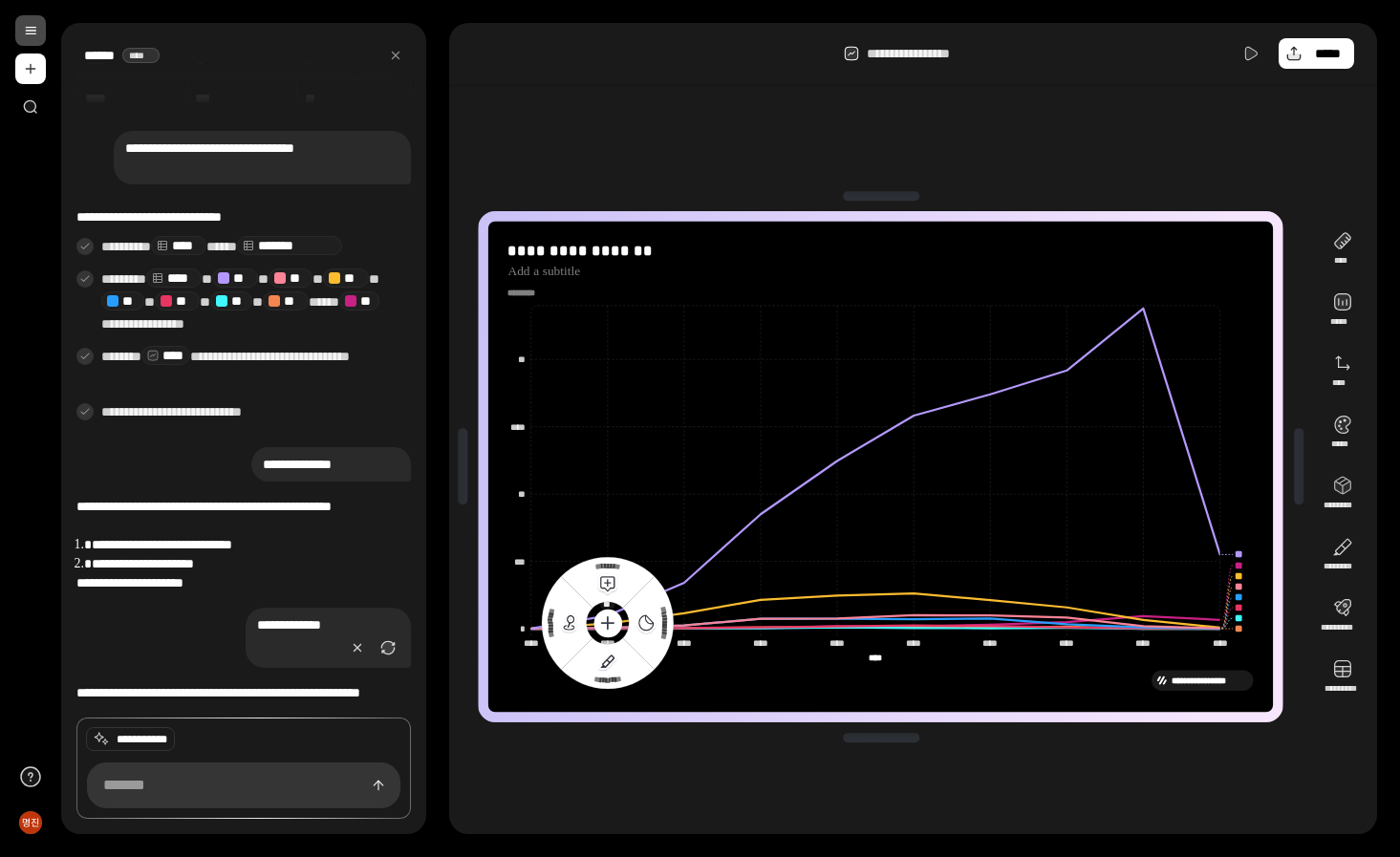 click on "**********" at bounding box center (881, 466) 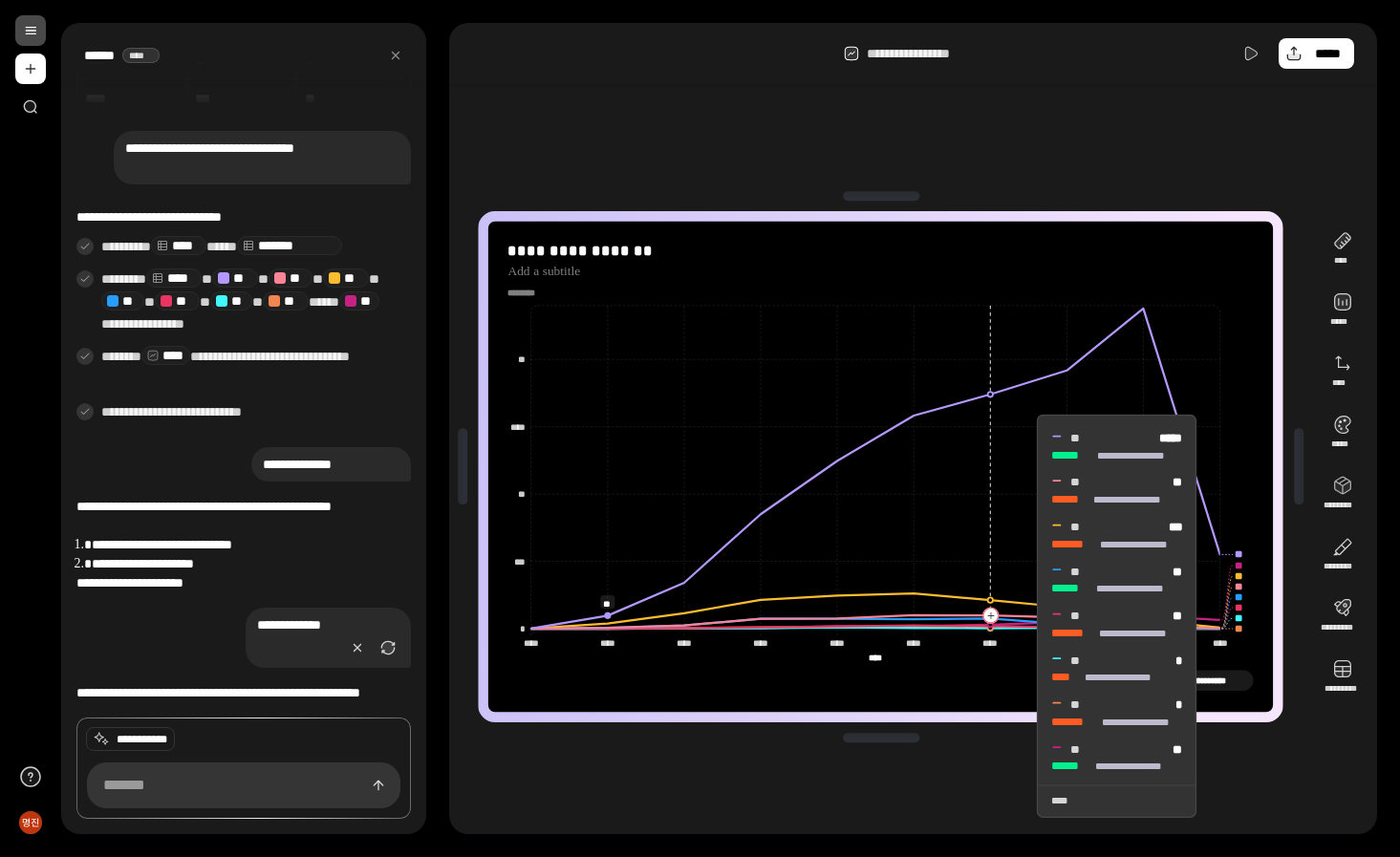 drag, startPoint x: 623, startPoint y: 503, endPoint x: 1025, endPoint y: 618, distance: 418.1256 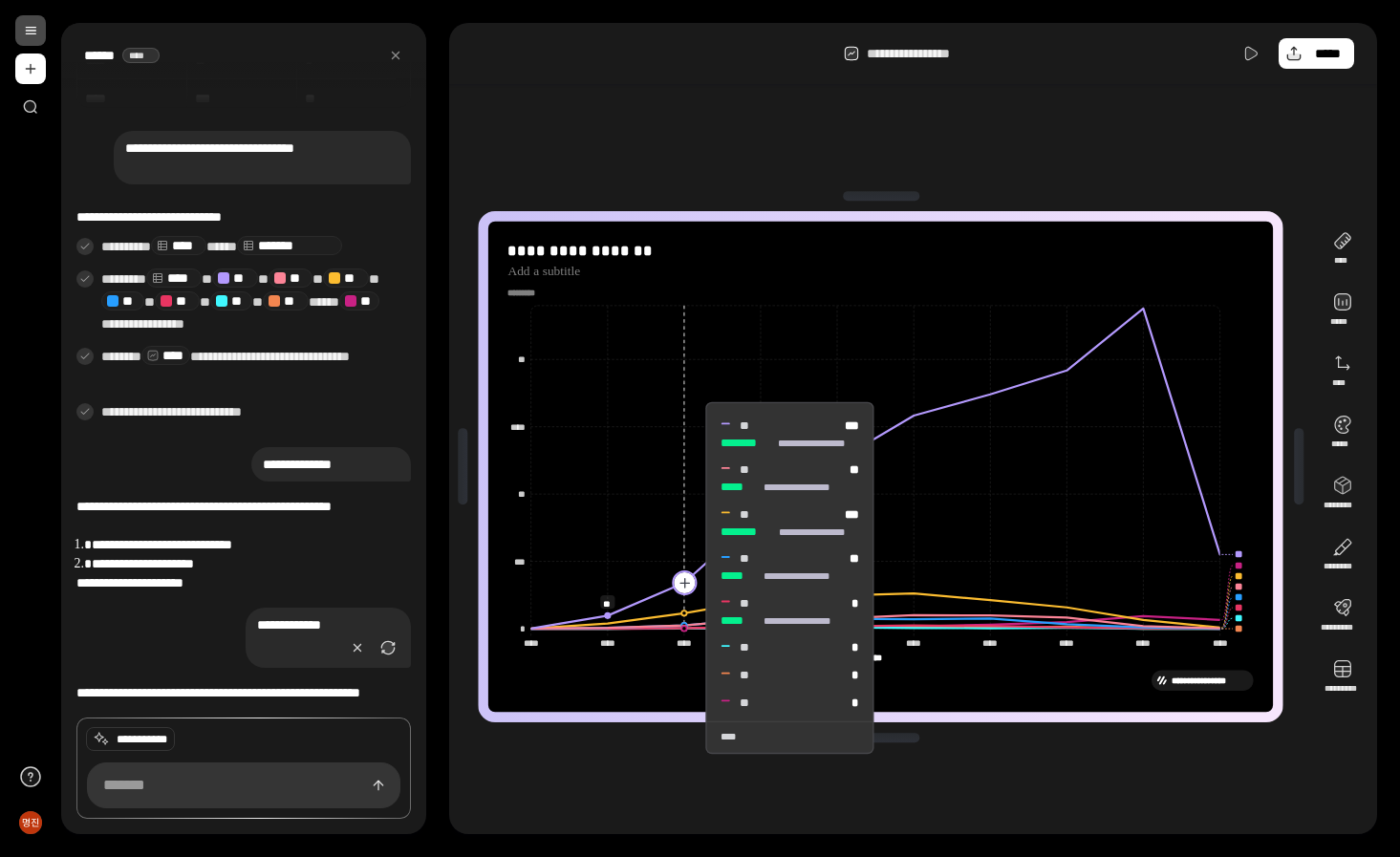 click 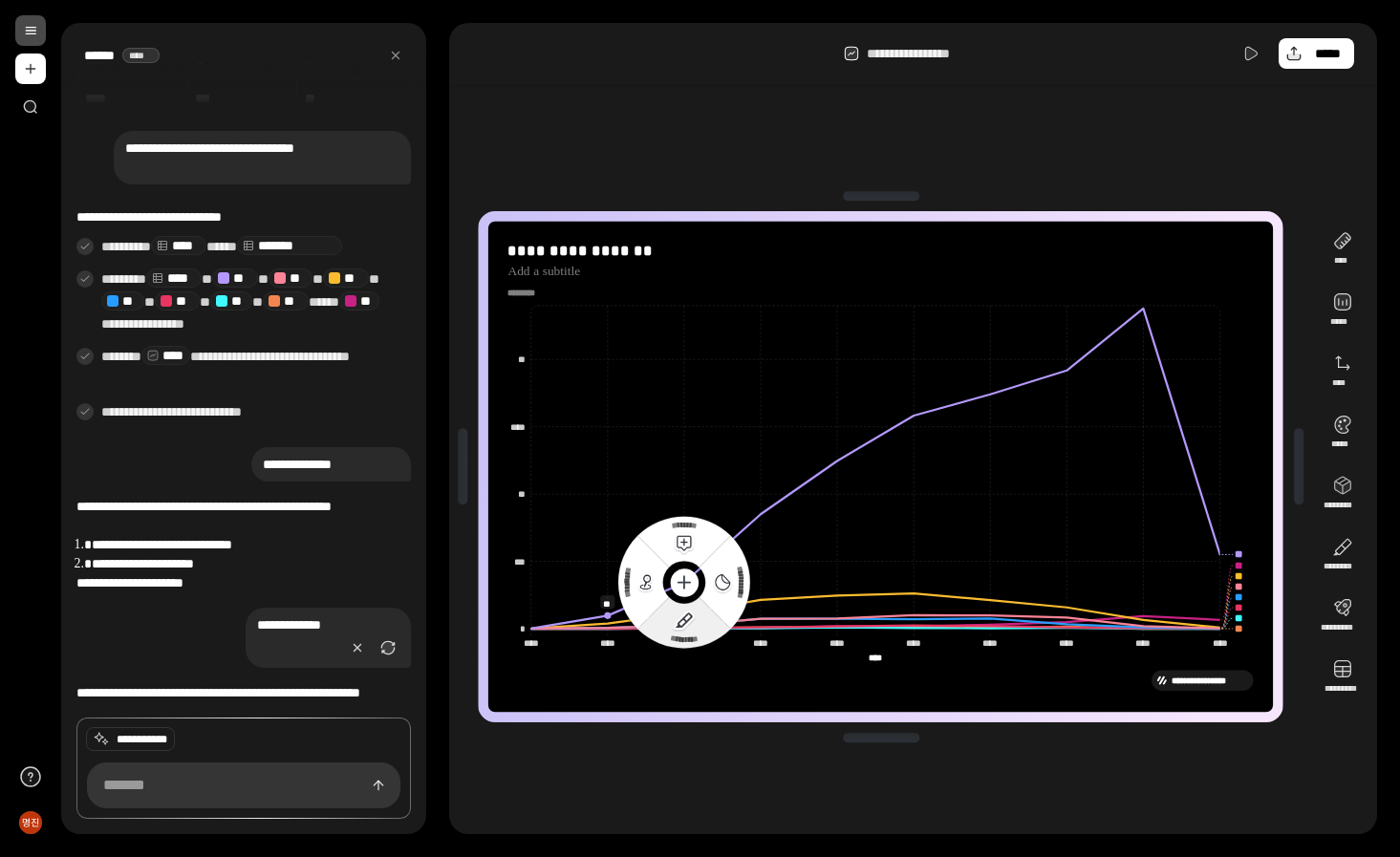 click 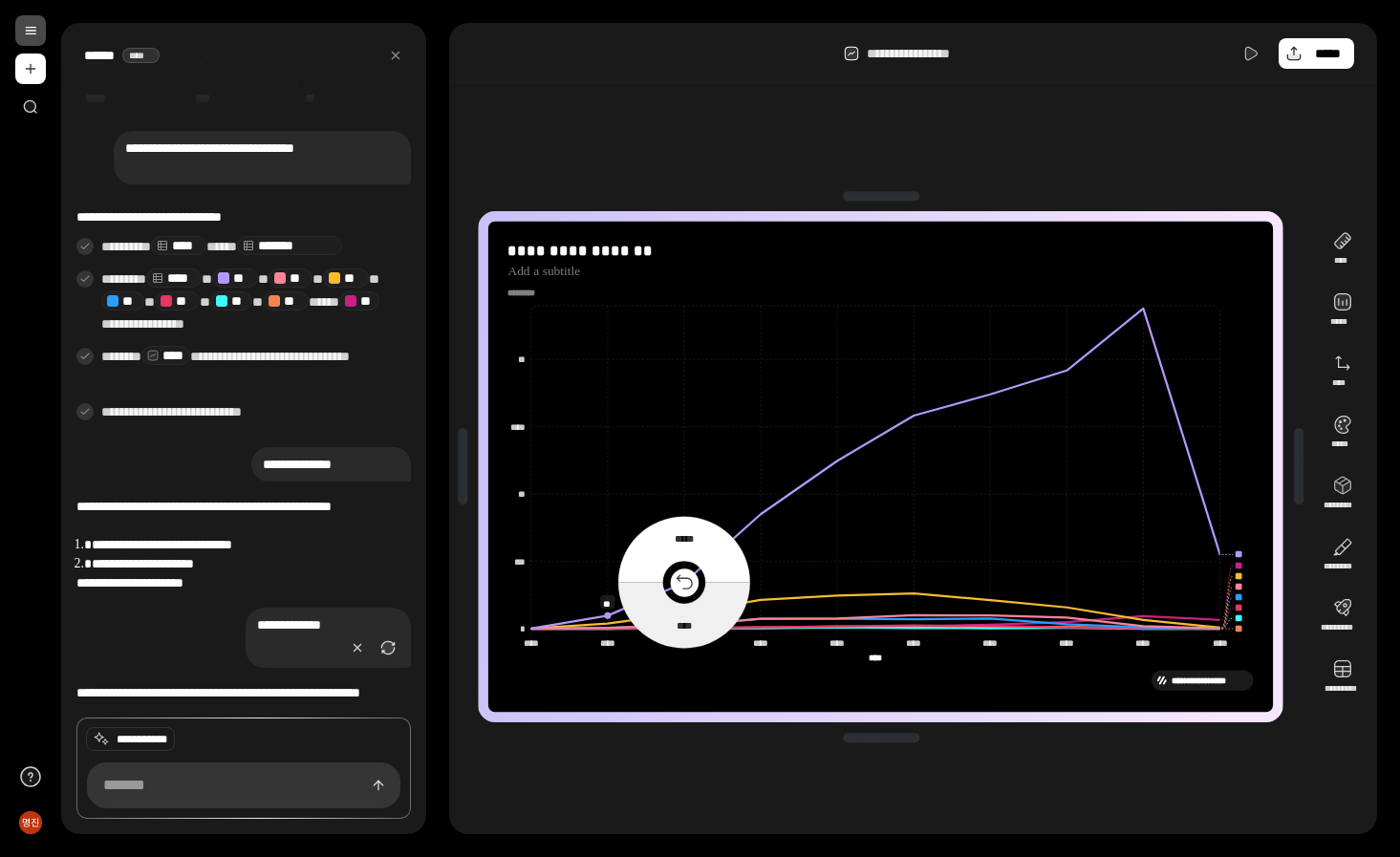 click 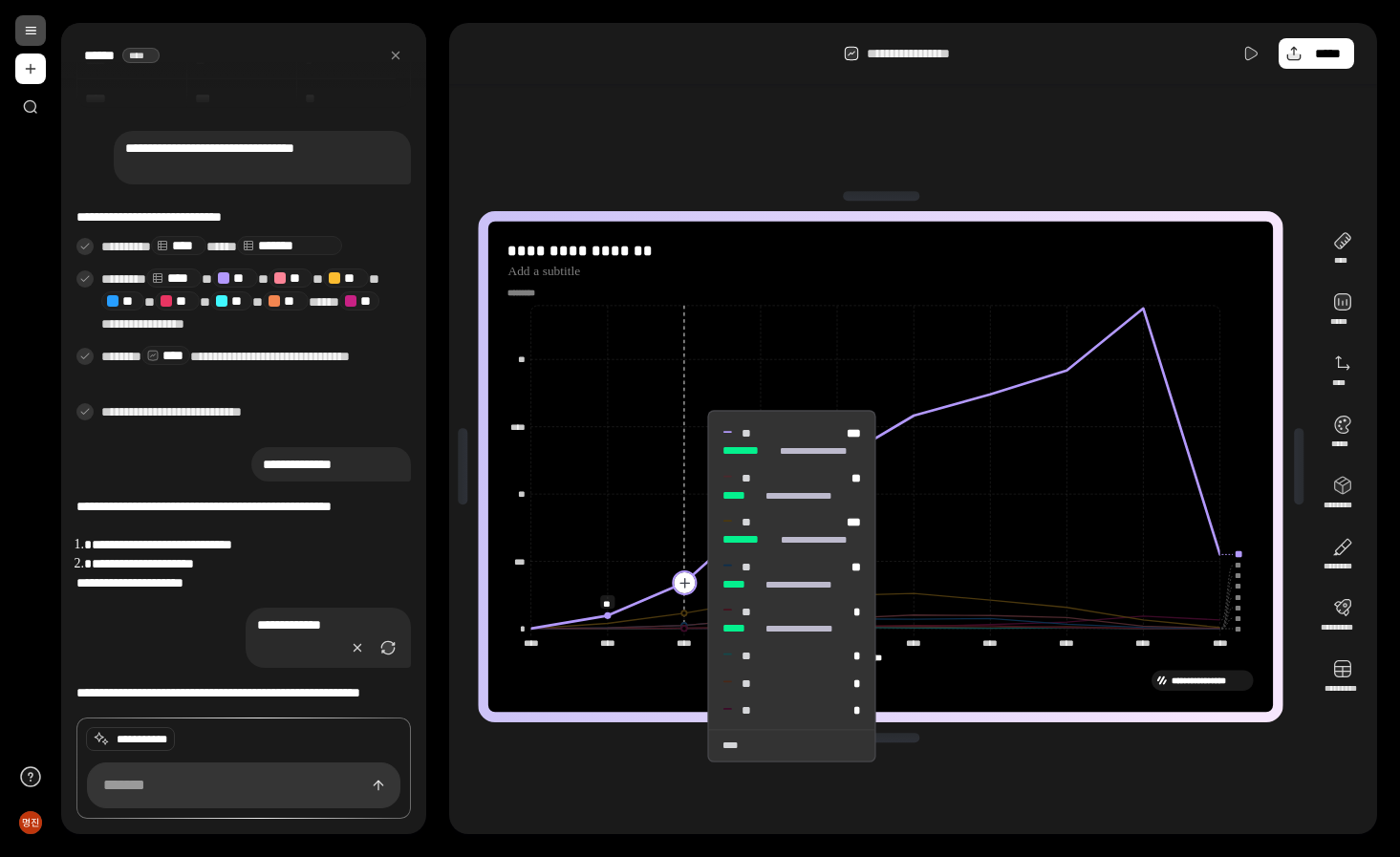click 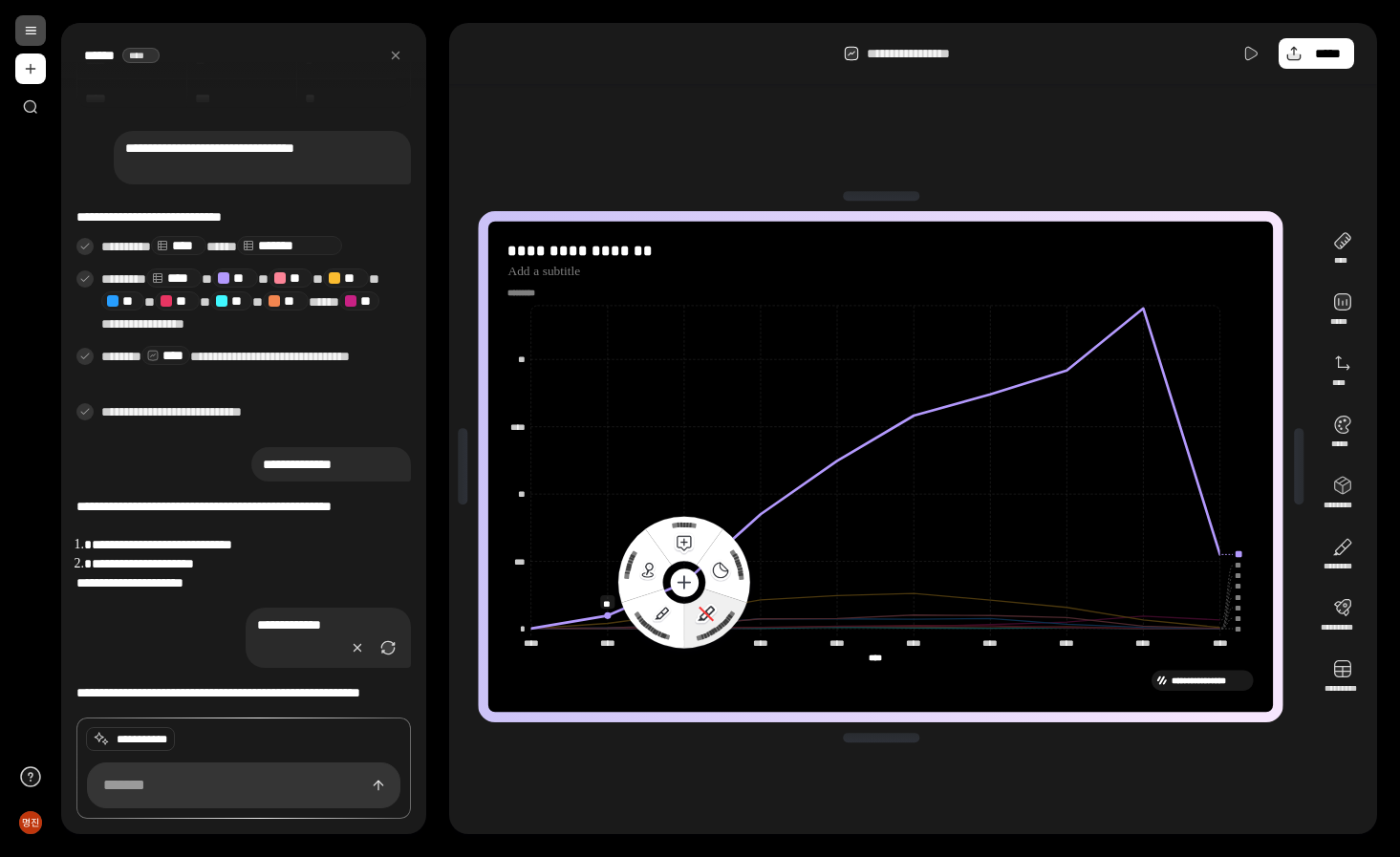 click 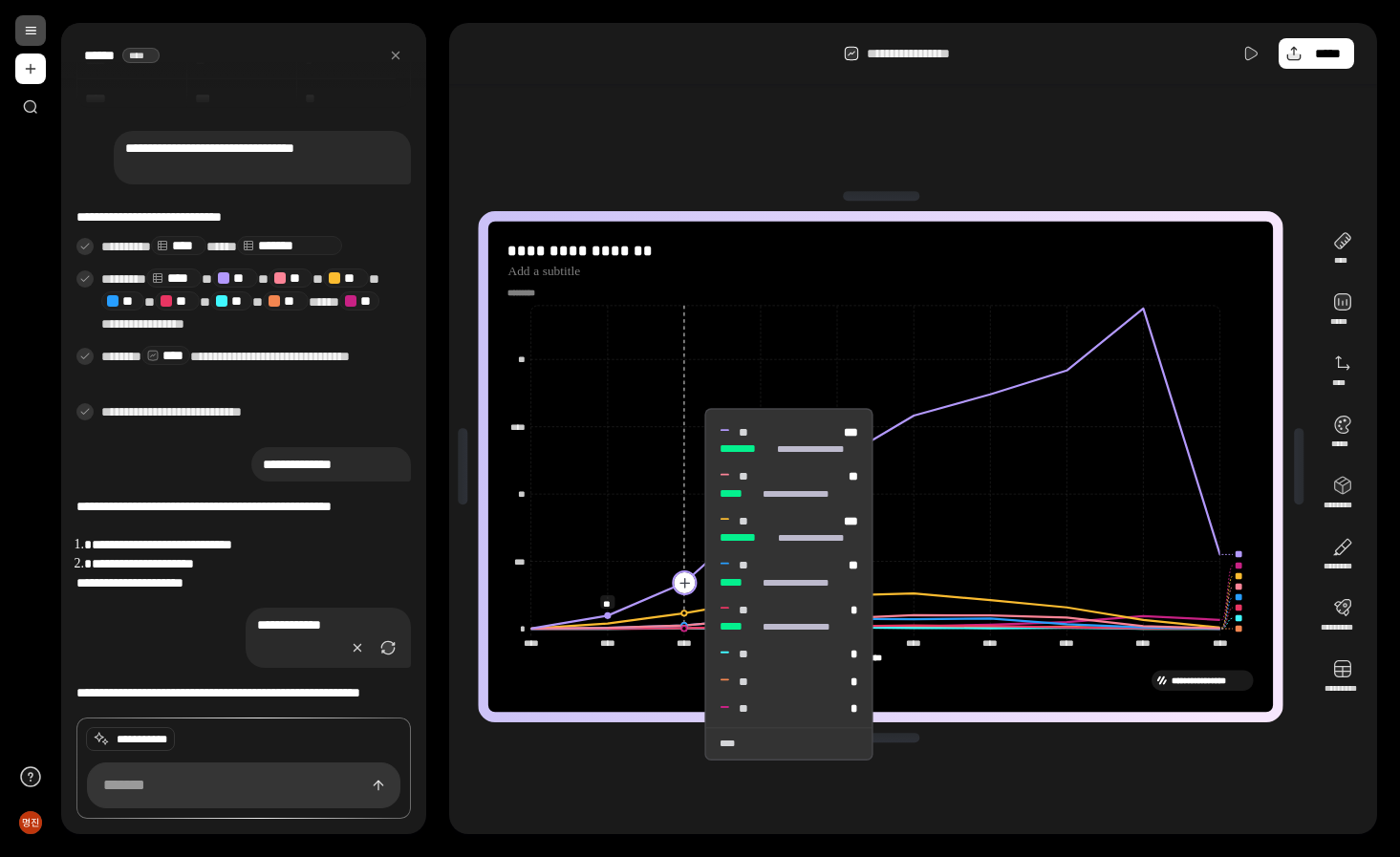 click 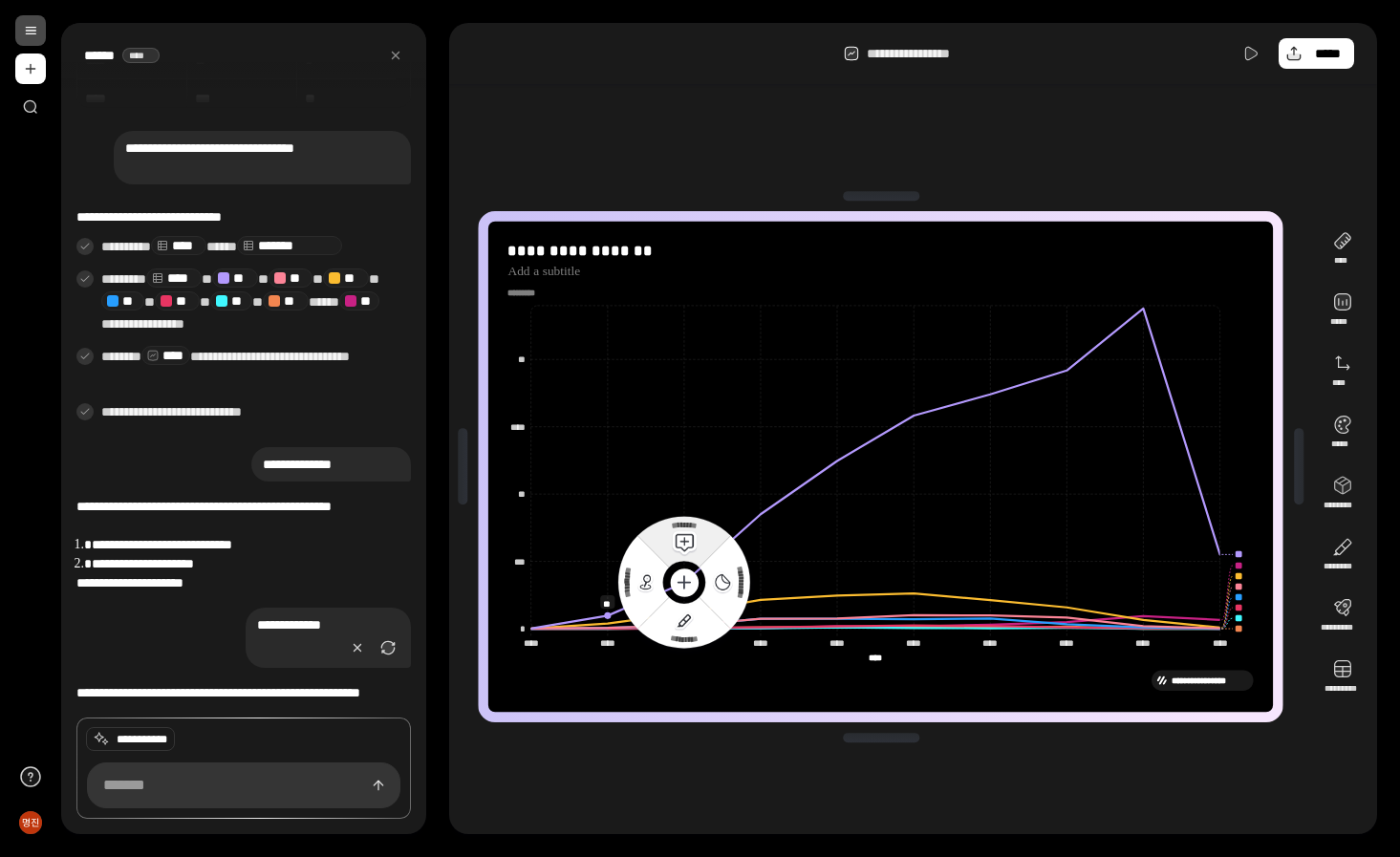 click 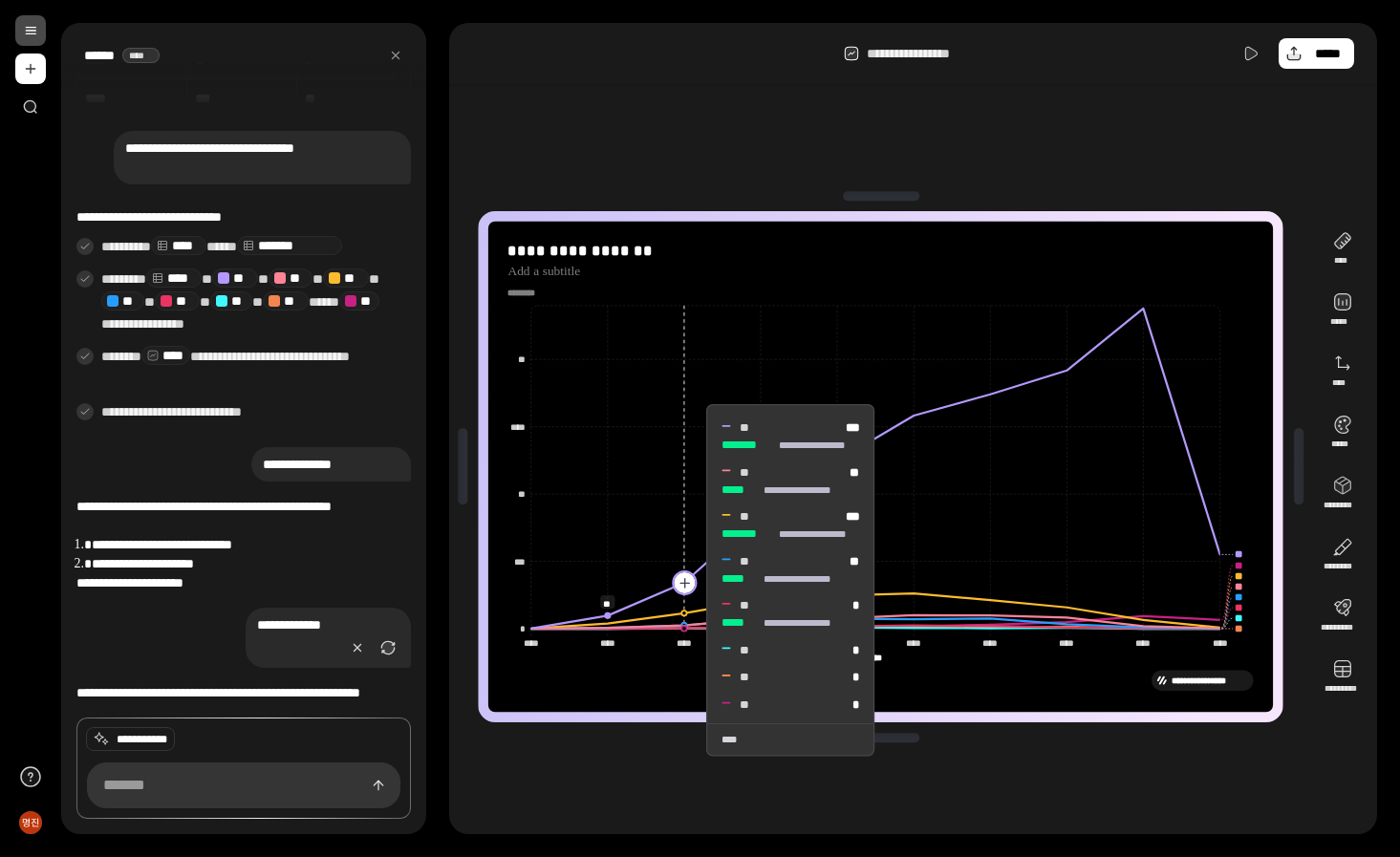 click 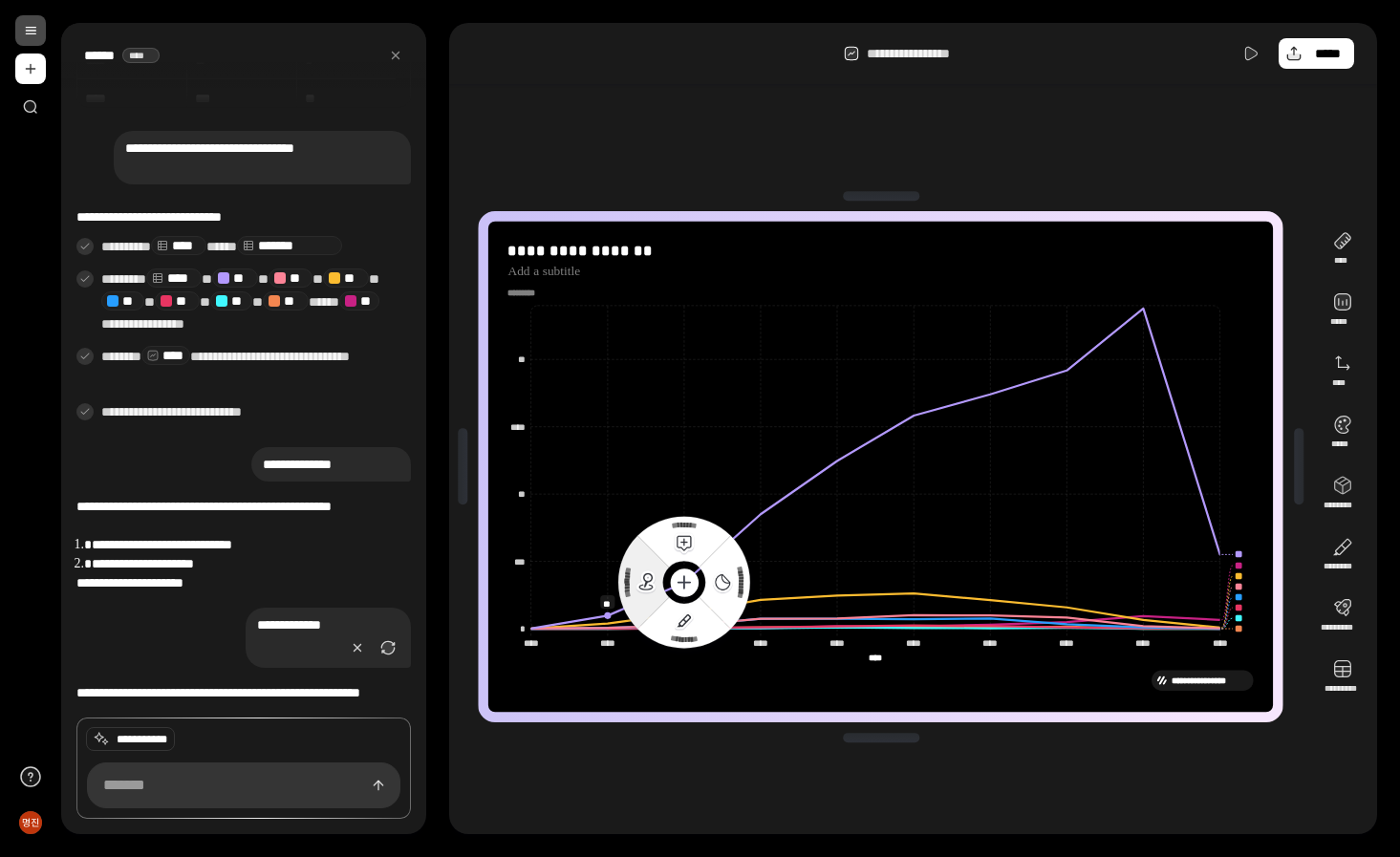 click 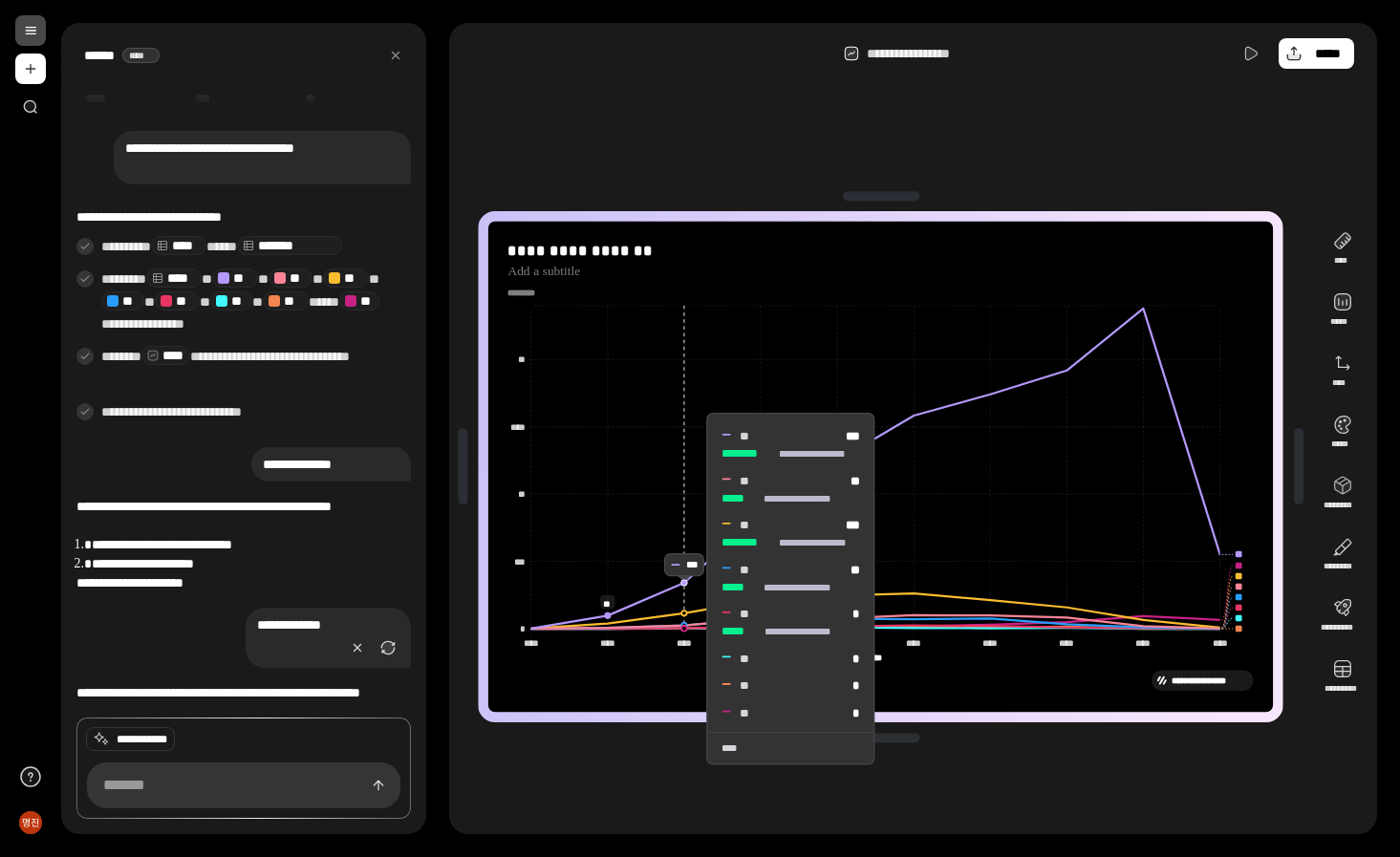 click 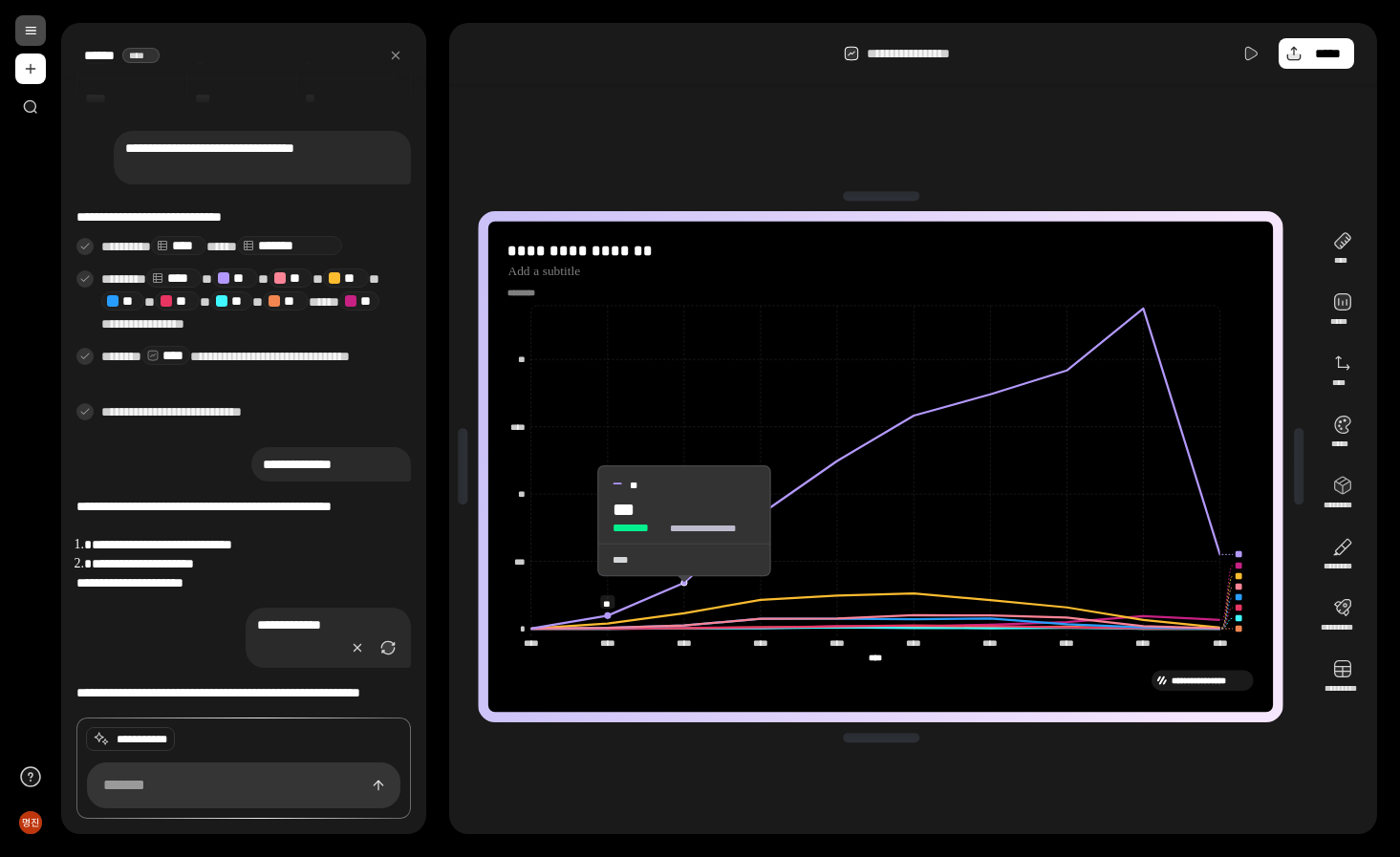 click on "****" at bounding box center (684, 558) 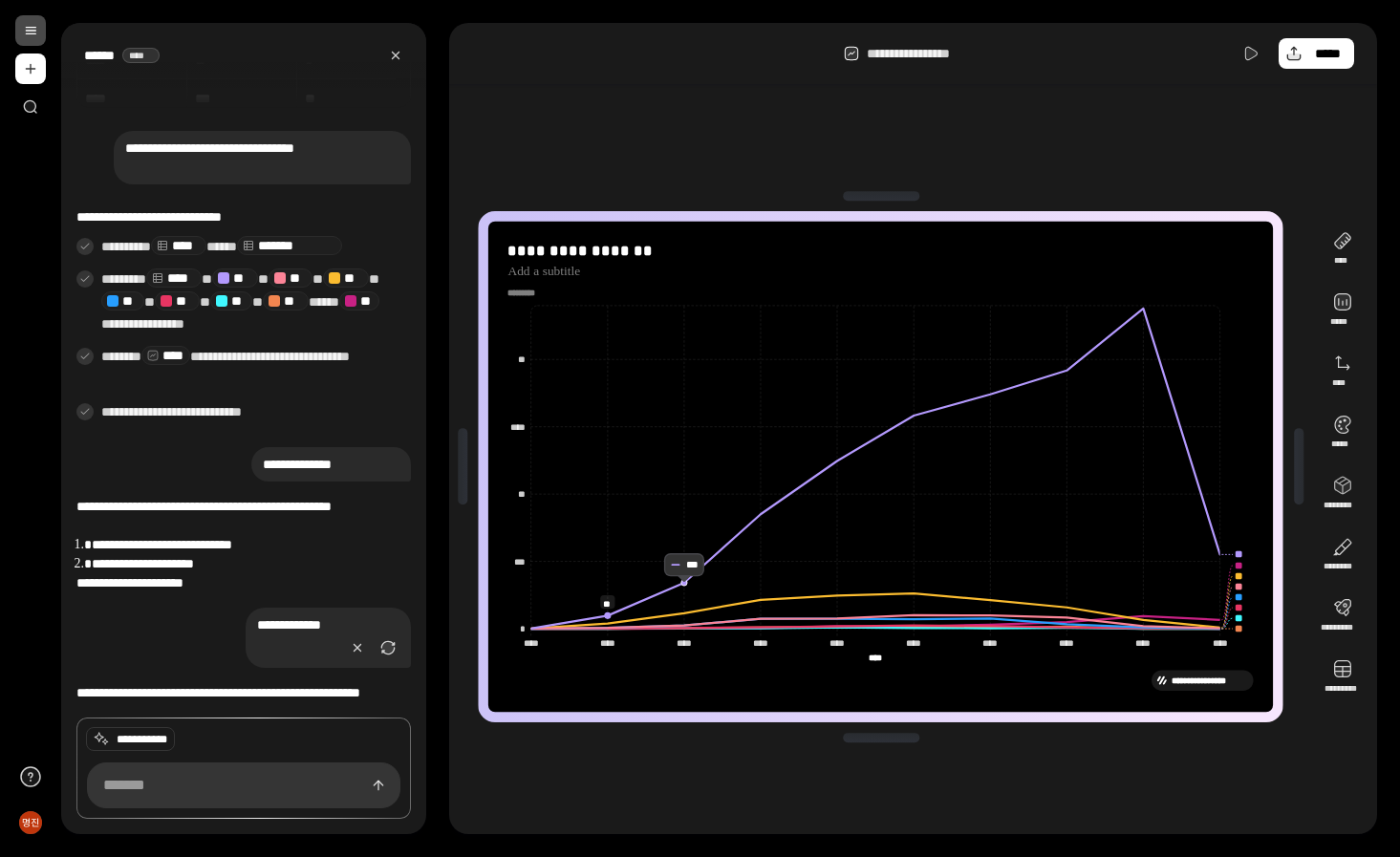 click 